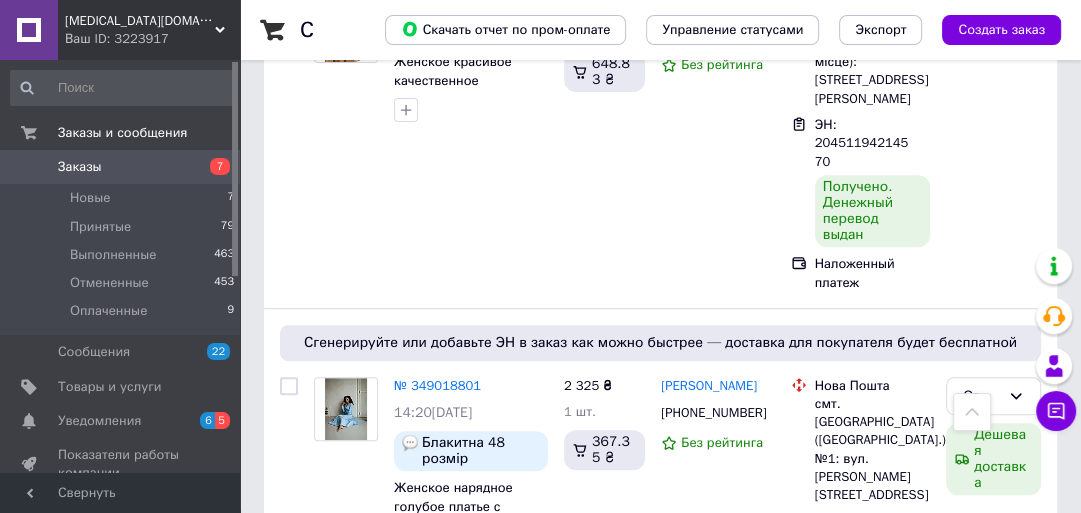 scroll, scrollTop: 560, scrollLeft: 0, axis: vertical 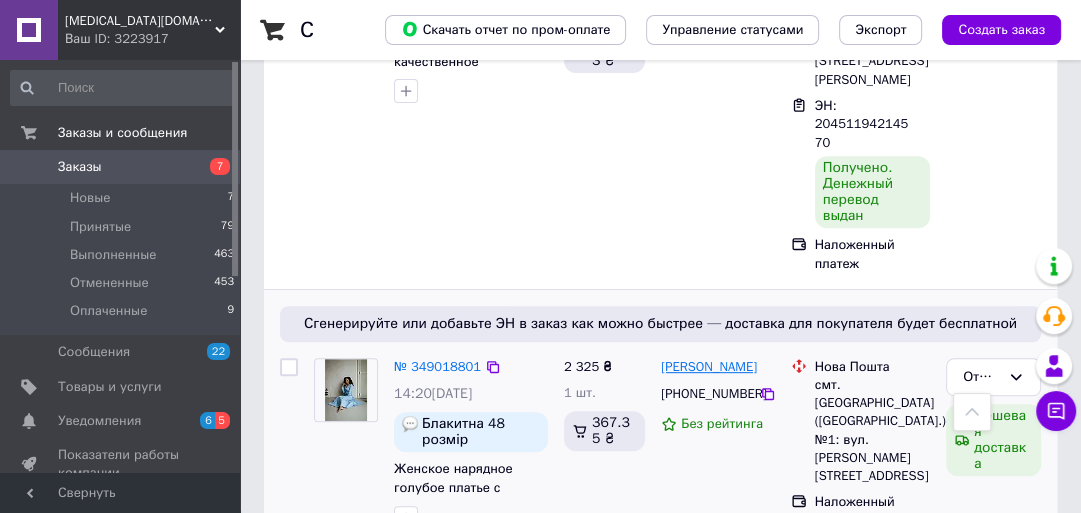 click on "[PERSON_NAME]" at bounding box center (709, 367) 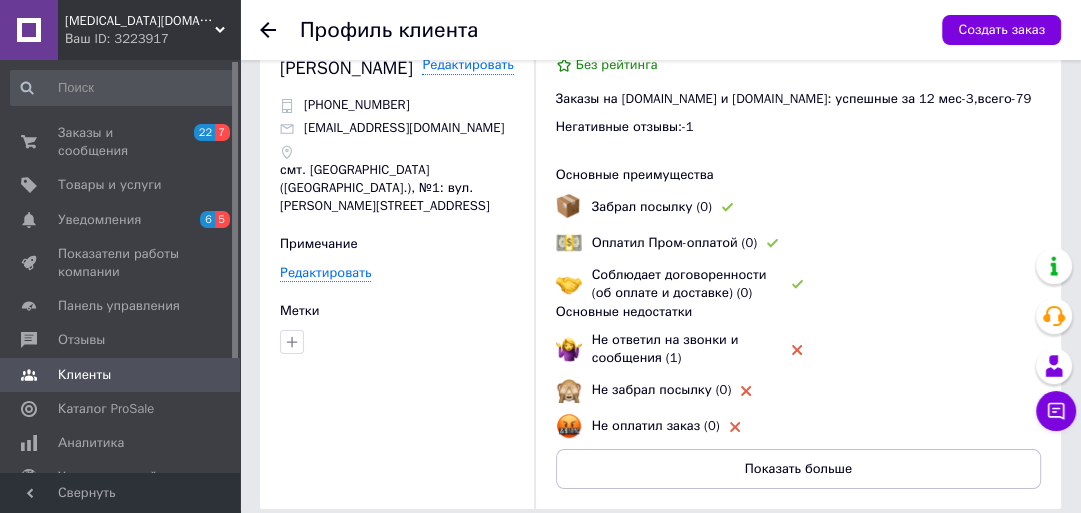 scroll, scrollTop: 0, scrollLeft: 0, axis: both 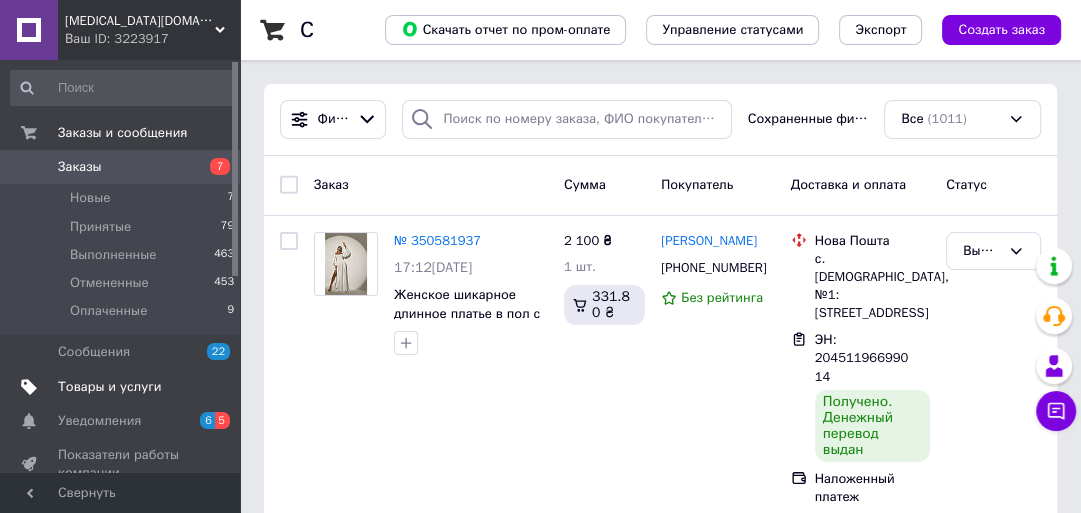 click on "Товары и услуги" at bounding box center [110, 387] 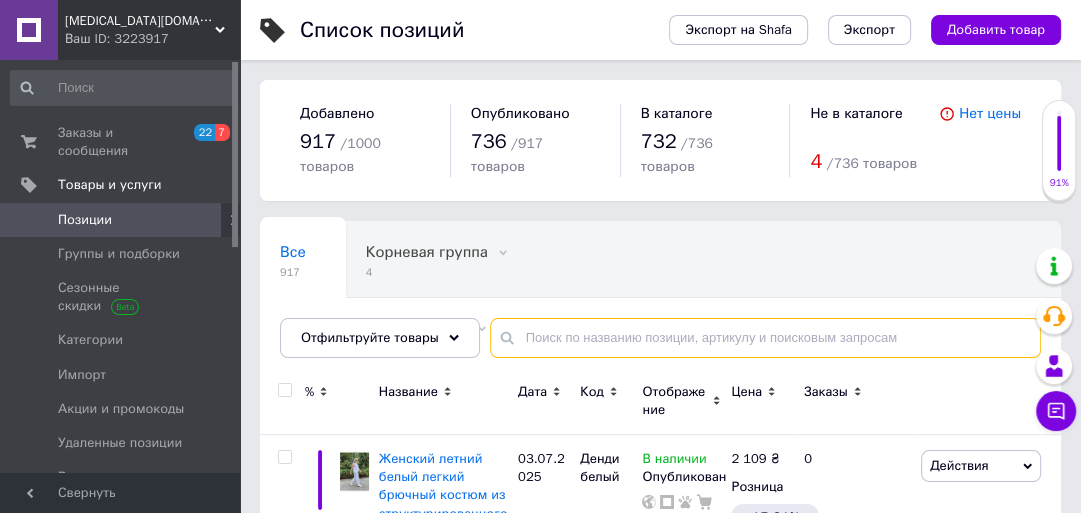 click at bounding box center [765, 338] 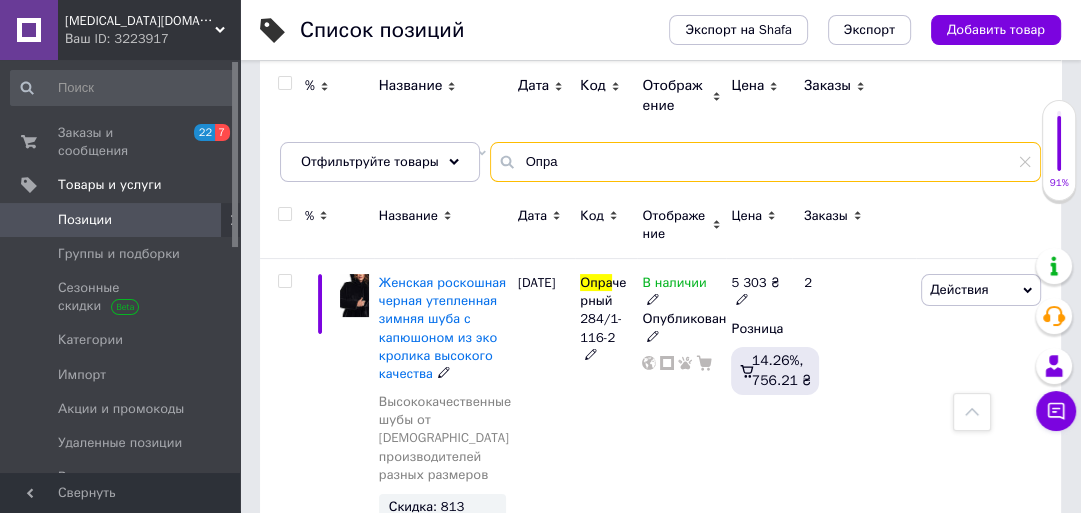 scroll, scrollTop: 160, scrollLeft: 0, axis: vertical 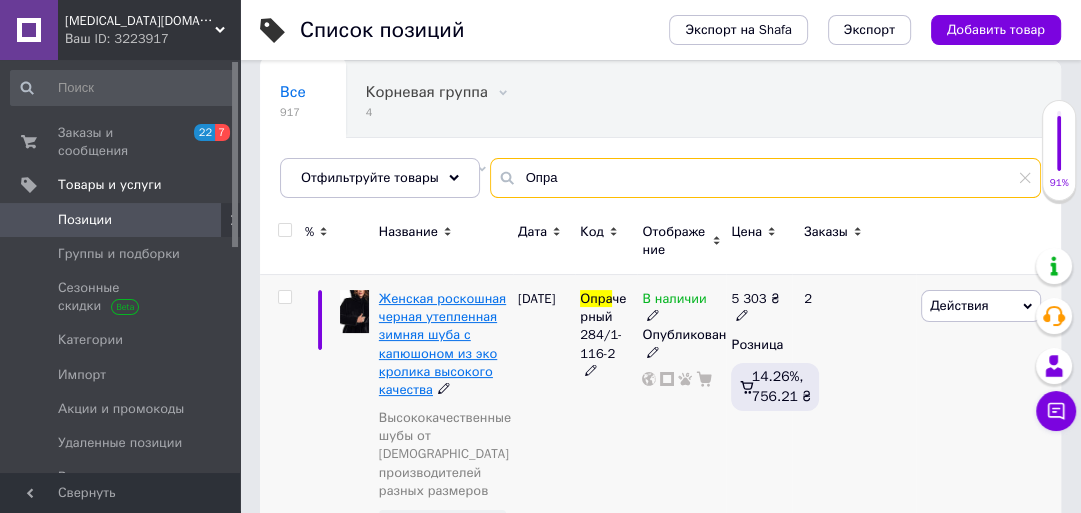 type on "Опра" 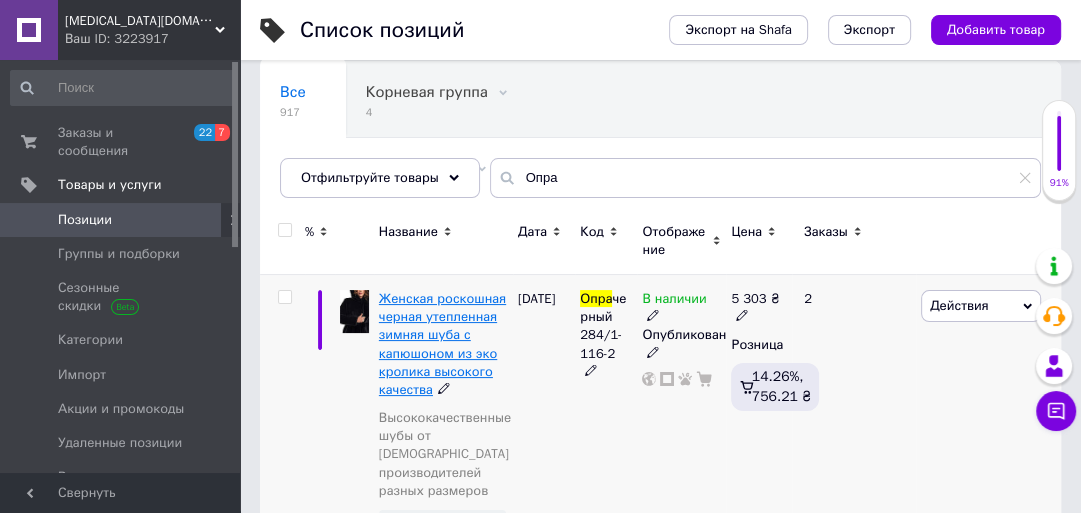 click on "Женская роскошная черная утепленная зимняя шуба с капюшоном из эко кролика высокого качества" at bounding box center (442, 344) 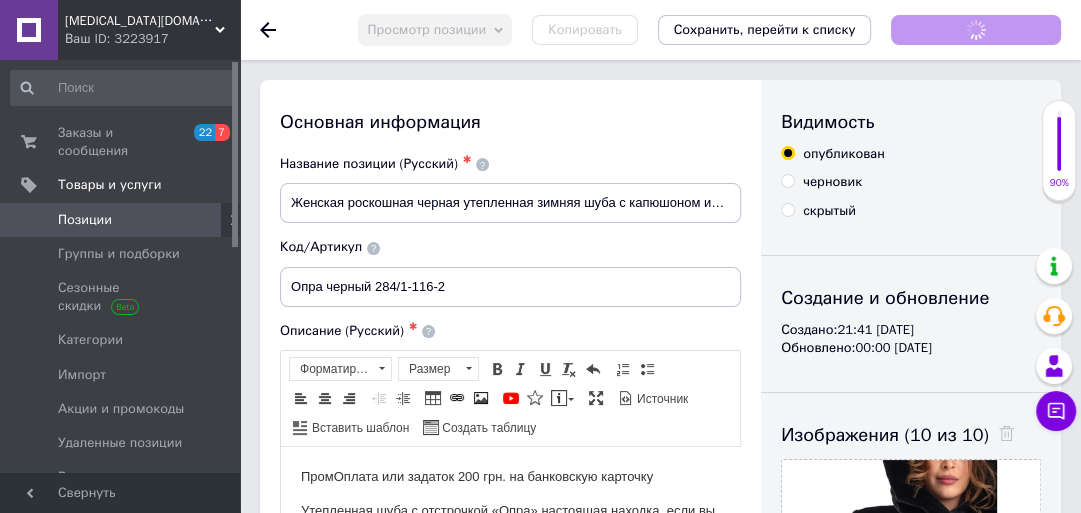 scroll, scrollTop: 0, scrollLeft: 0, axis: both 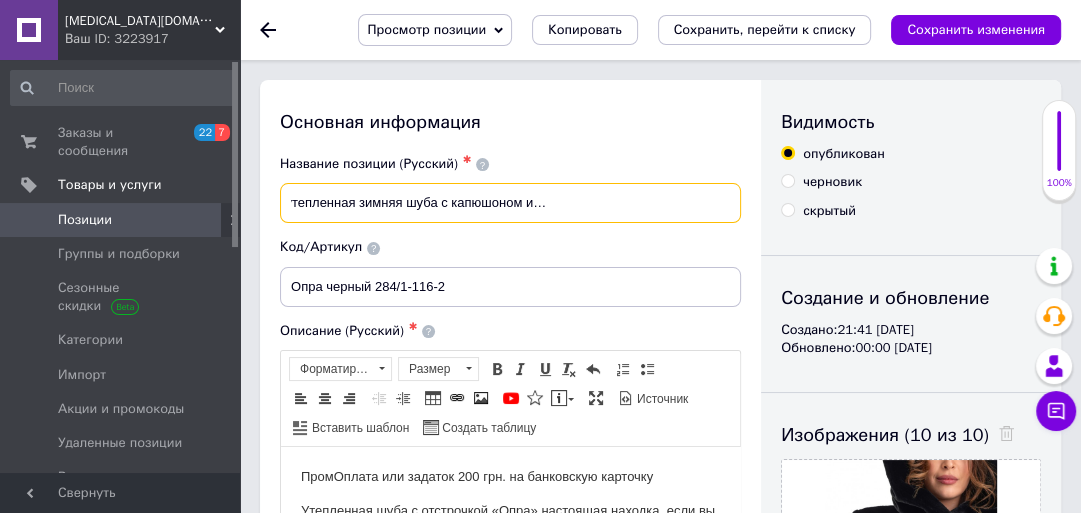 drag, startPoint x: 624, startPoint y: 204, endPoint x: 743, endPoint y: 212, distance: 119.26861 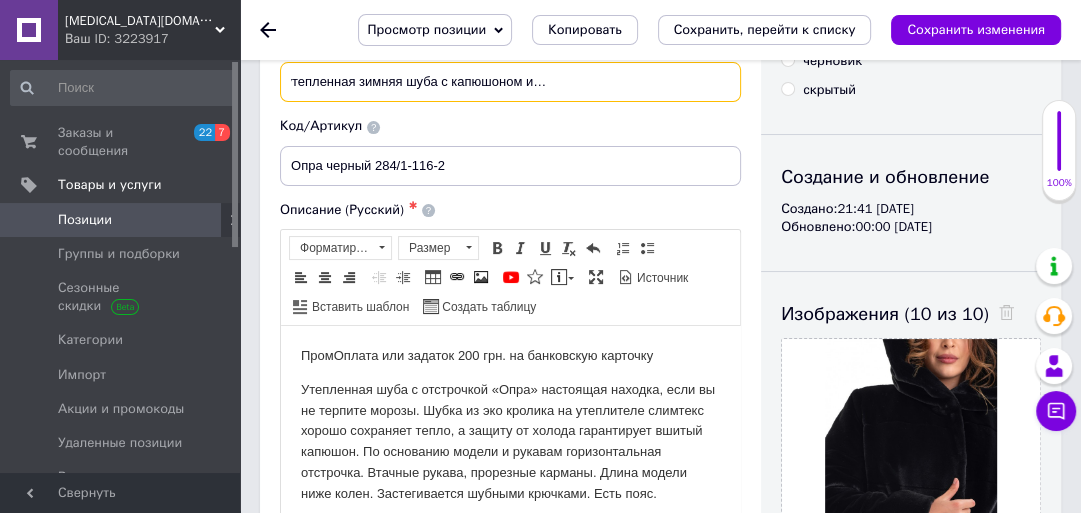 scroll, scrollTop: 160, scrollLeft: 0, axis: vertical 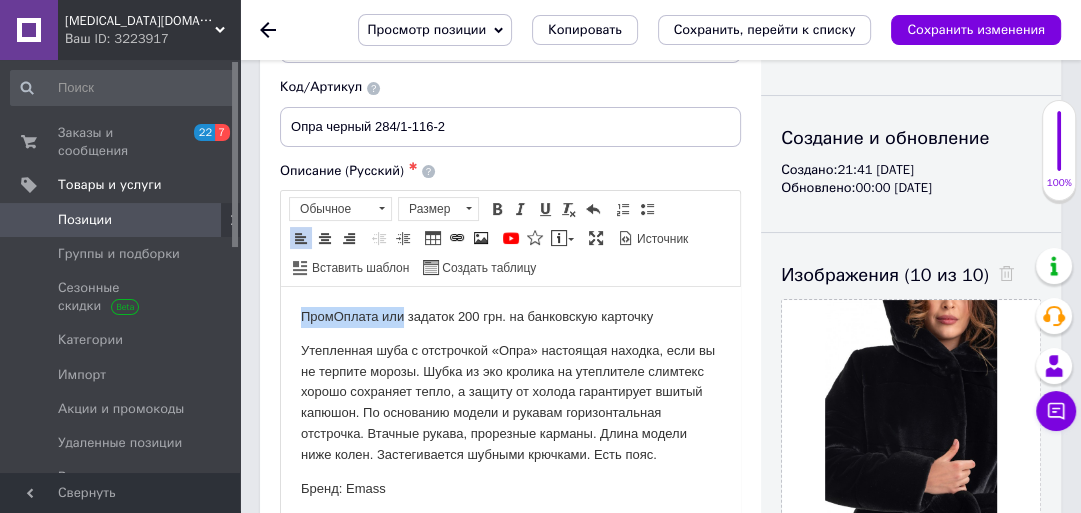 drag, startPoint x: 402, startPoint y: 322, endPoint x: 292, endPoint y: 316, distance: 110.16351 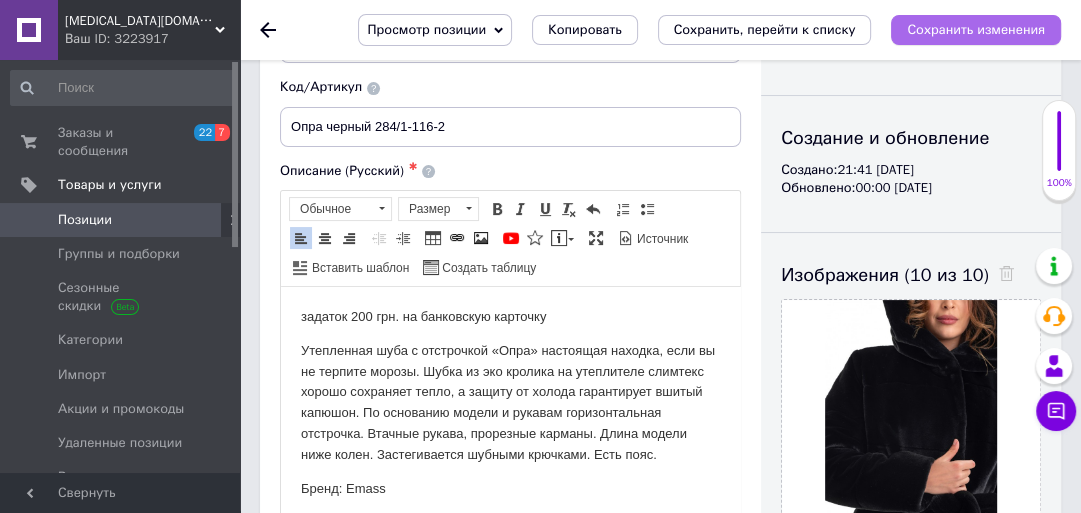 click on "Сохранить изменения" at bounding box center [976, 29] 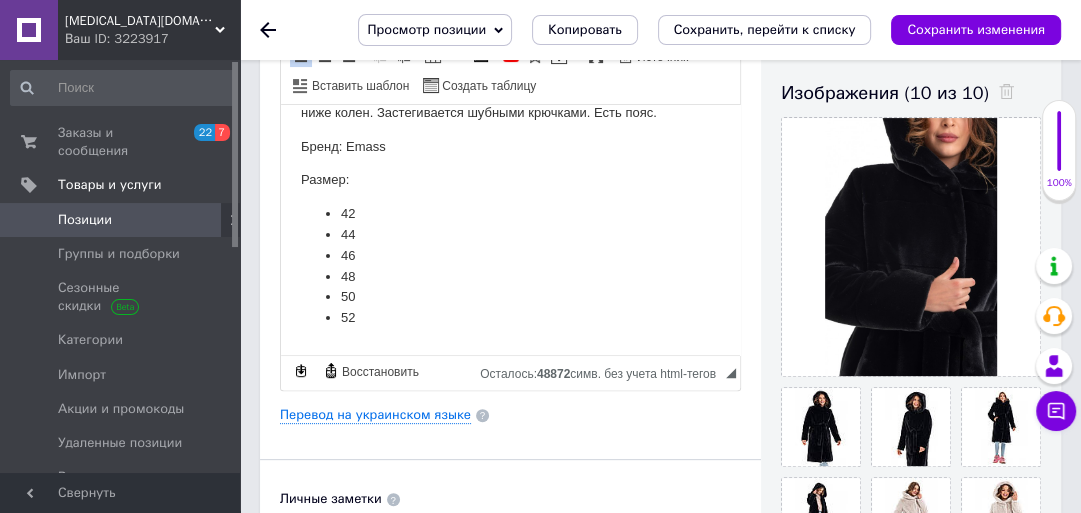 scroll, scrollTop: 240, scrollLeft: 0, axis: vertical 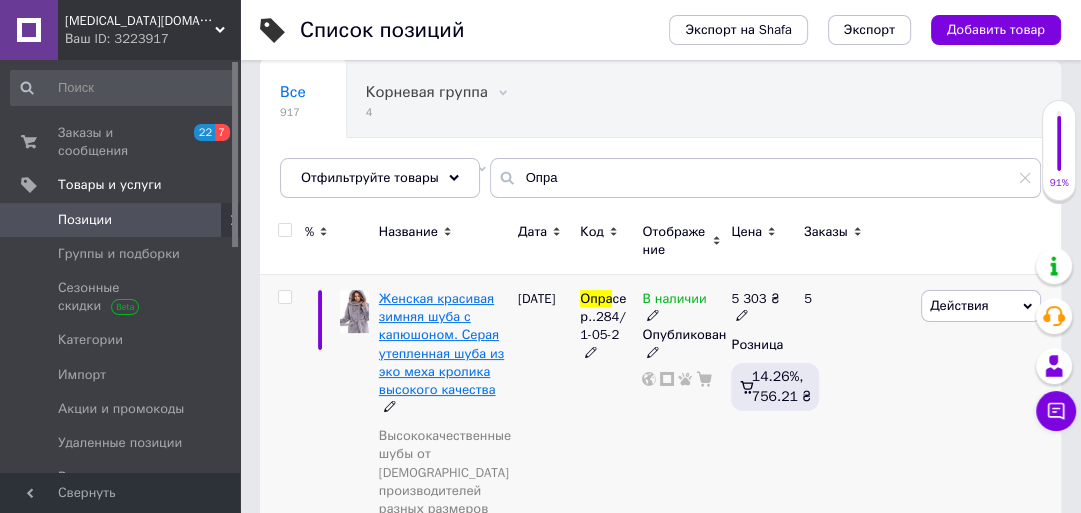 click on "Женская красивая зимняя шуба с капюшоном. Серая утепленная шуба из эко меха кролика высокого качества" at bounding box center (441, 344) 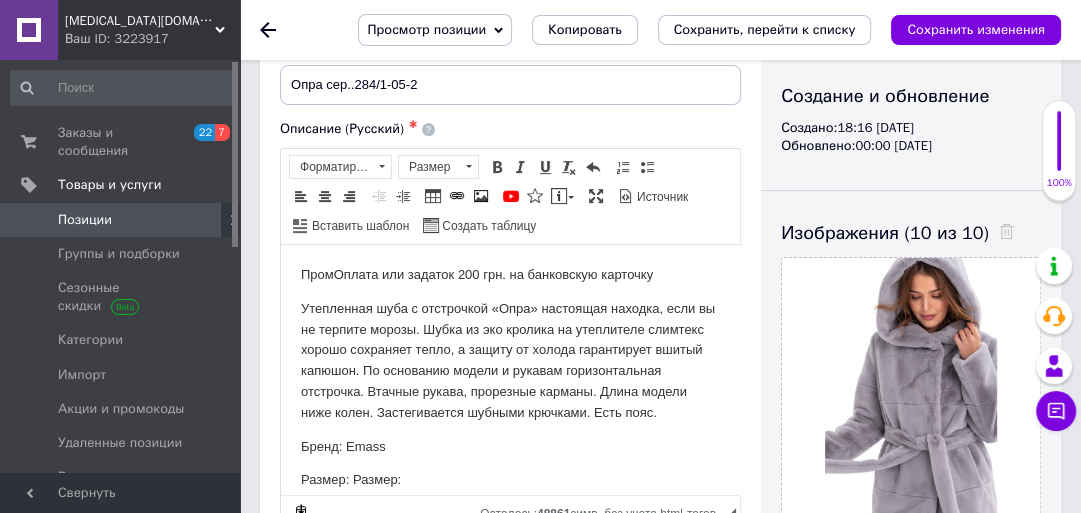 scroll, scrollTop: 240, scrollLeft: 0, axis: vertical 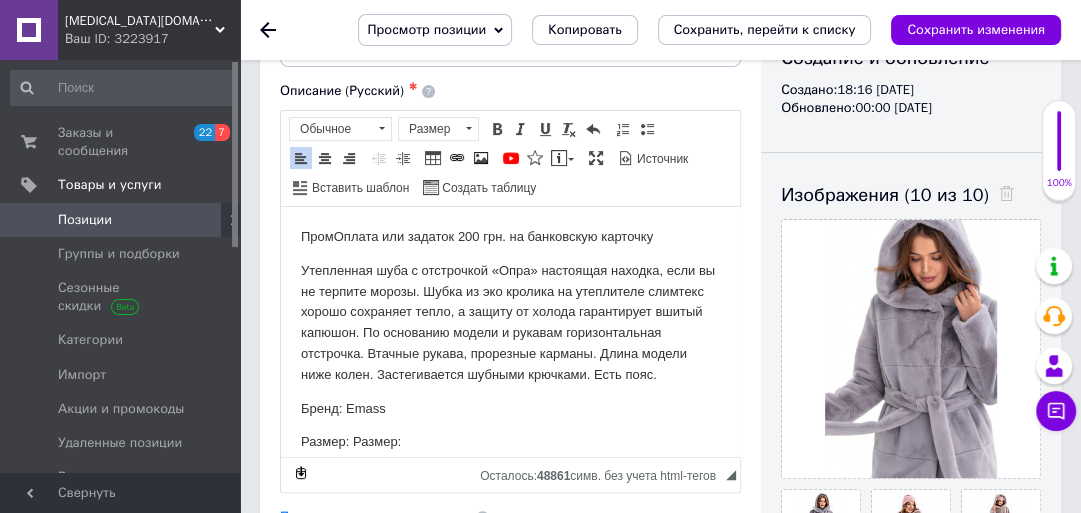 click on "ПромОплата или задаток 200 грн. на банковскую карточку" at bounding box center (510, 236) 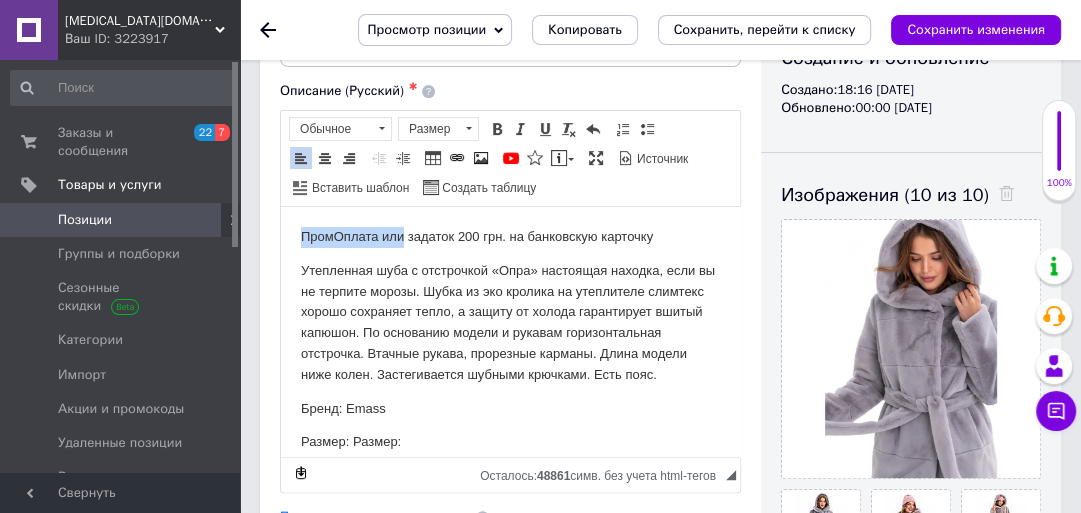 drag, startPoint x: 402, startPoint y: 240, endPoint x: 294, endPoint y: 239, distance: 108.00463 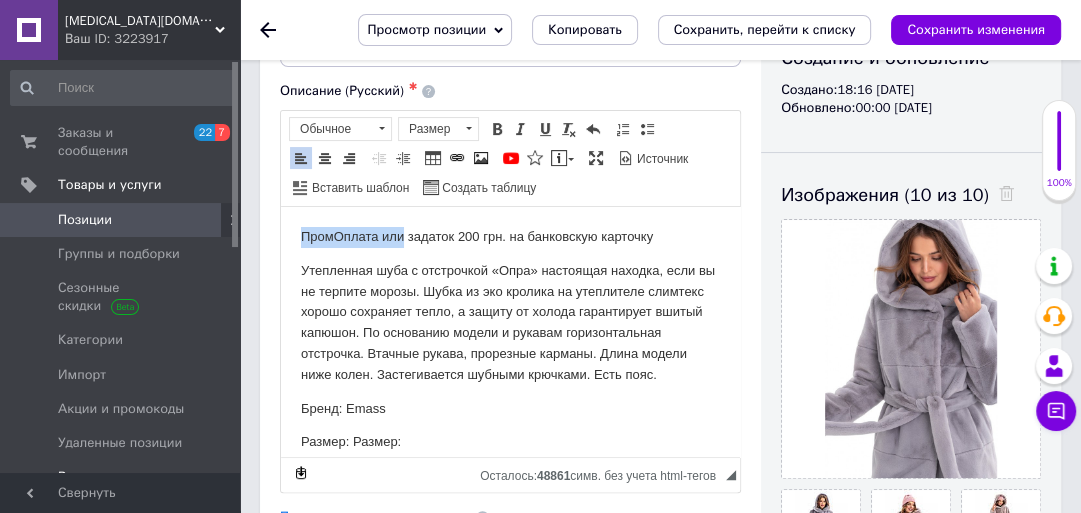 type 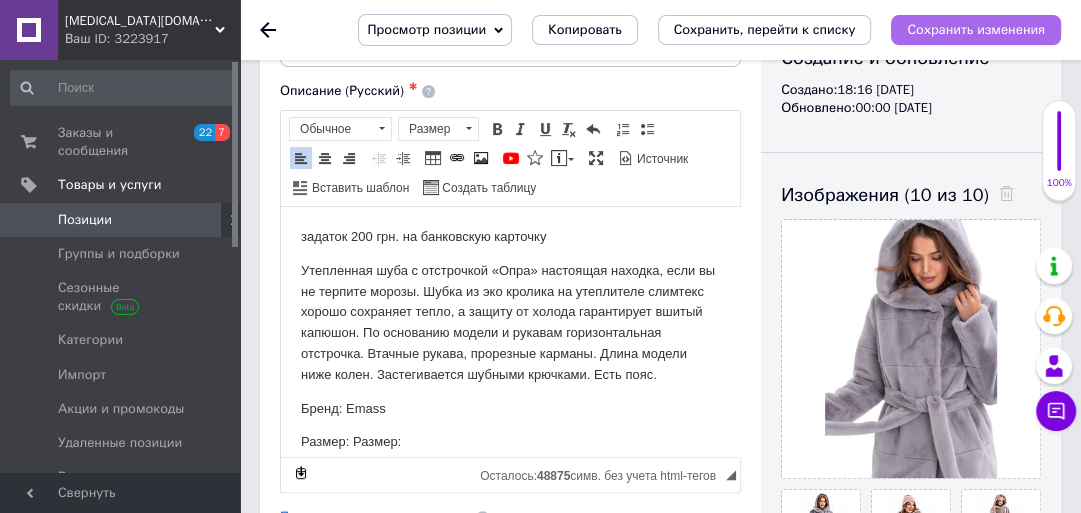 click on "Сохранить изменения" at bounding box center [976, 29] 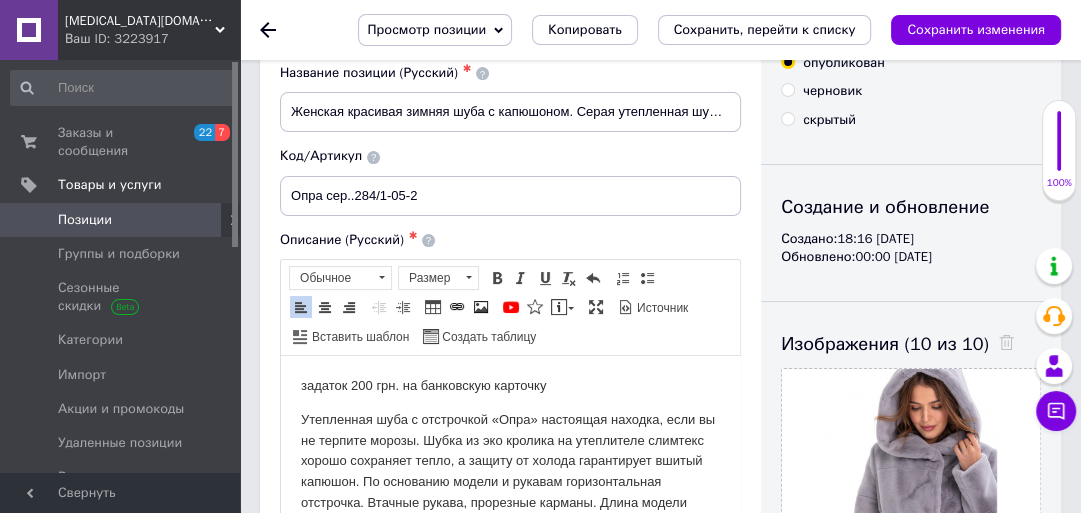 scroll, scrollTop: 0, scrollLeft: 0, axis: both 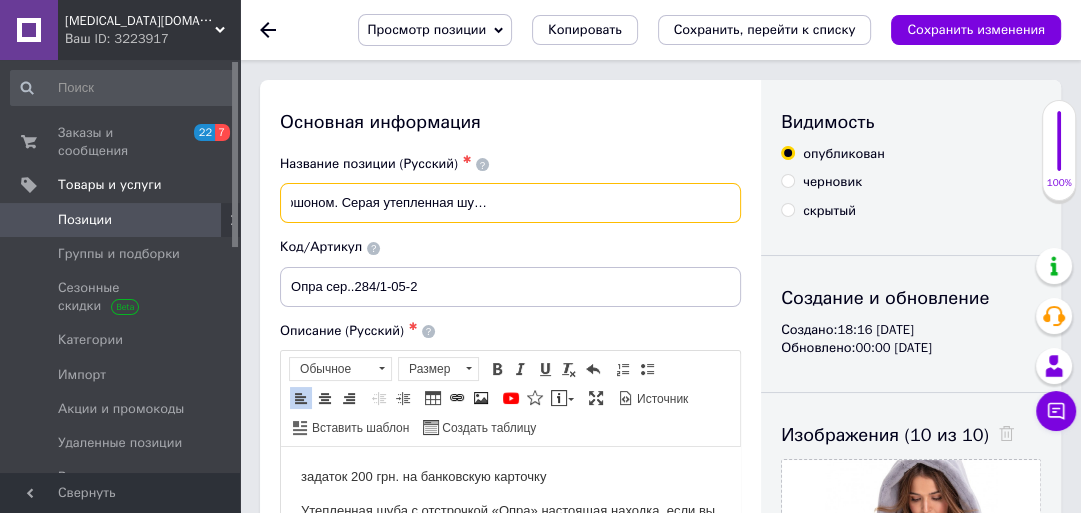drag, startPoint x: 573, startPoint y: 199, endPoint x: 728, endPoint y: 201, distance: 155.01291 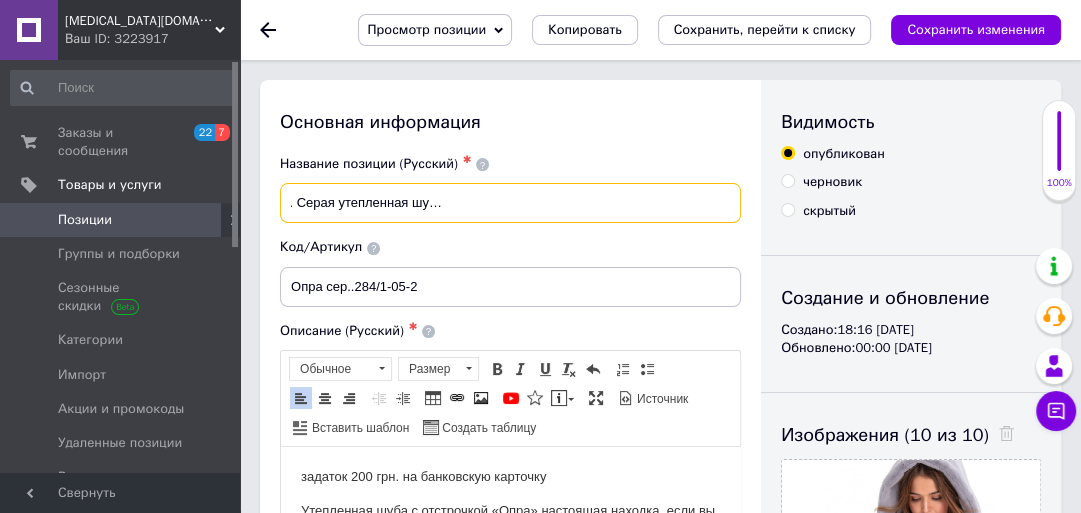 scroll, scrollTop: 0, scrollLeft: 284, axis: horizontal 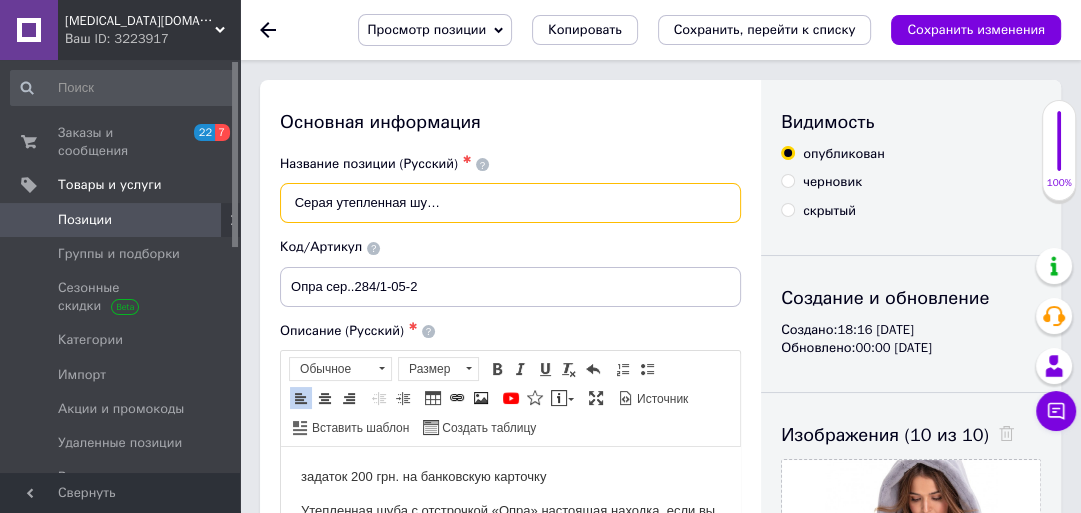 drag, startPoint x: 290, startPoint y: 202, endPoint x: 732, endPoint y: 198, distance: 442.0181 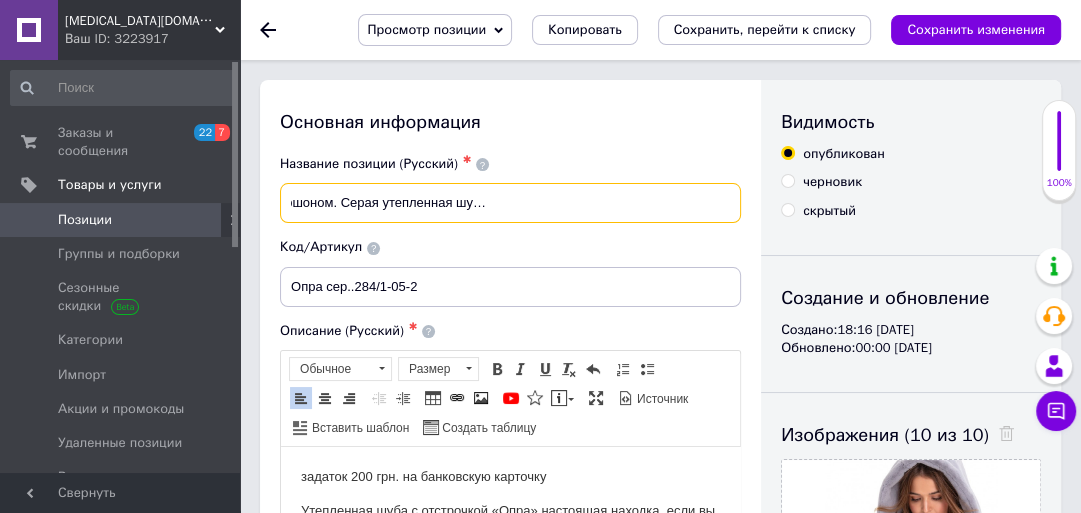 scroll, scrollTop: 0, scrollLeft: 238, axis: horizontal 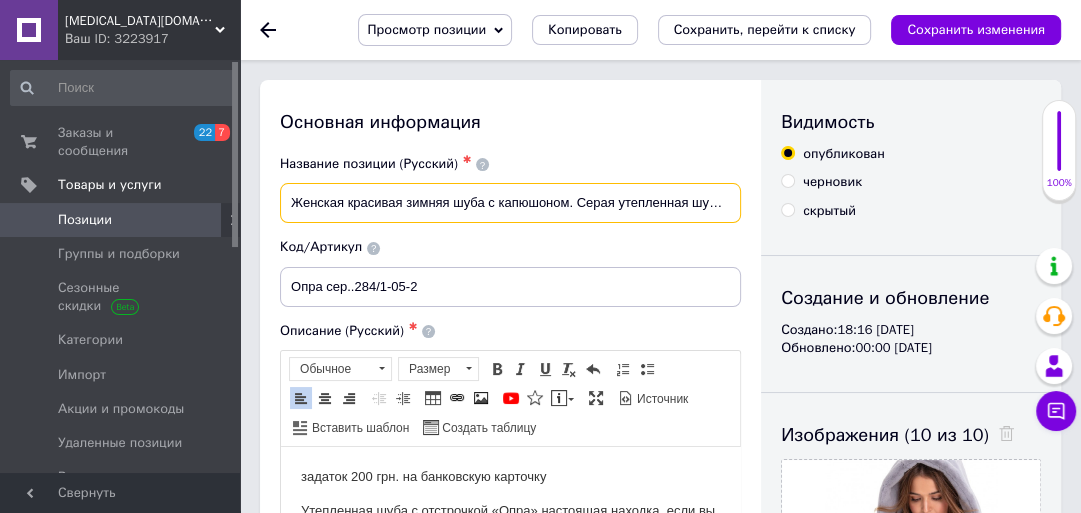 drag, startPoint x: 322, startPoint y: 204, endPoint x: 292, endPoint y: 208, distance: 30.265491 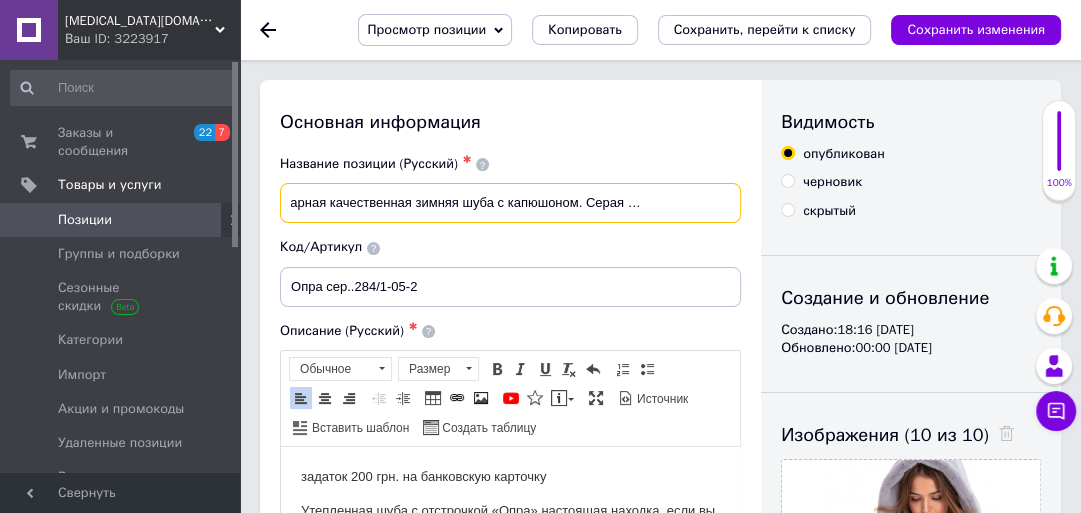 scroll, scrollTop: 0, scrollLeft: 216, axis: horizontal 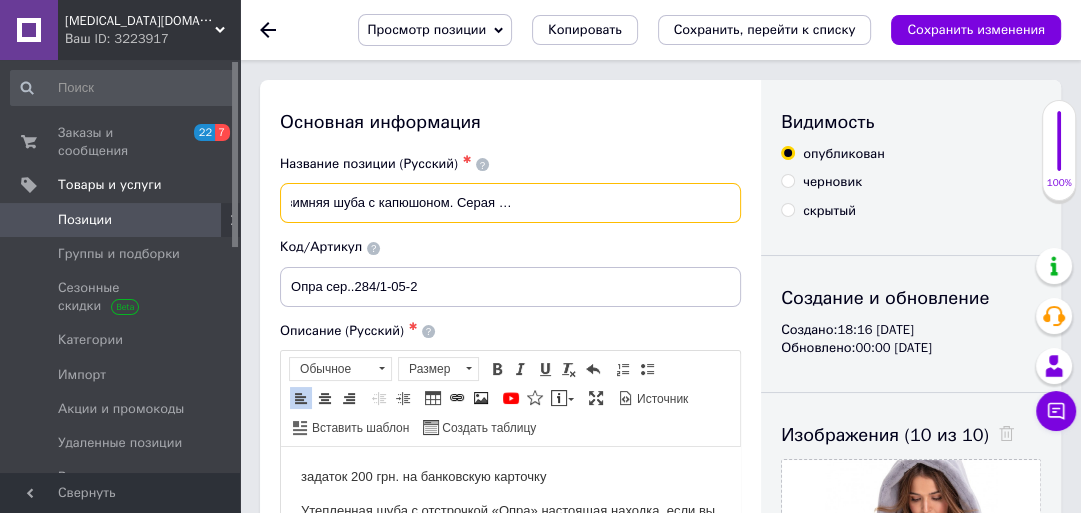 drag, startPoint x: 664, startPoint y: 201, endPoint x: 722, endPoint y: 202, distance: 58.00862 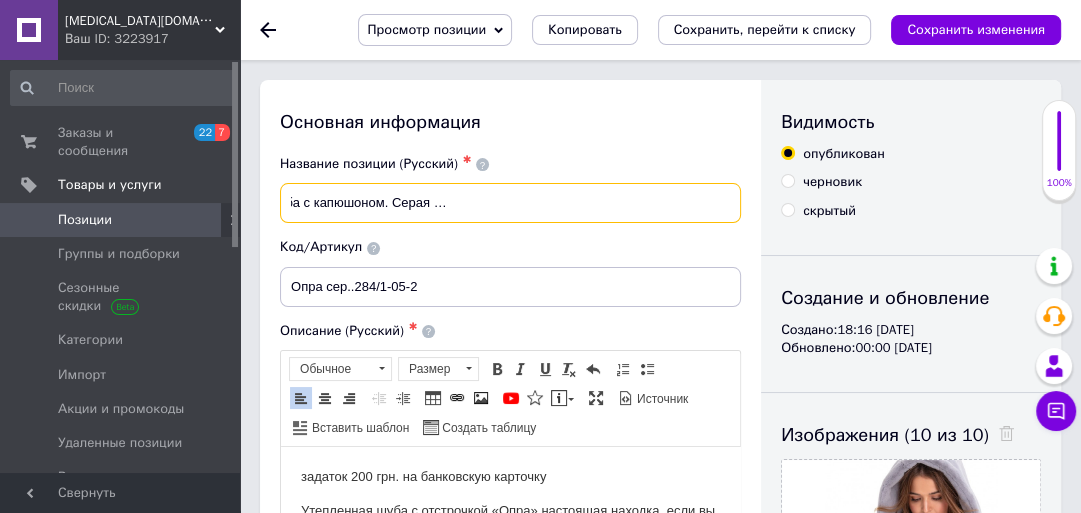 scroll, scrollTop: 0, scrollLeft: 278, axis: horizontal 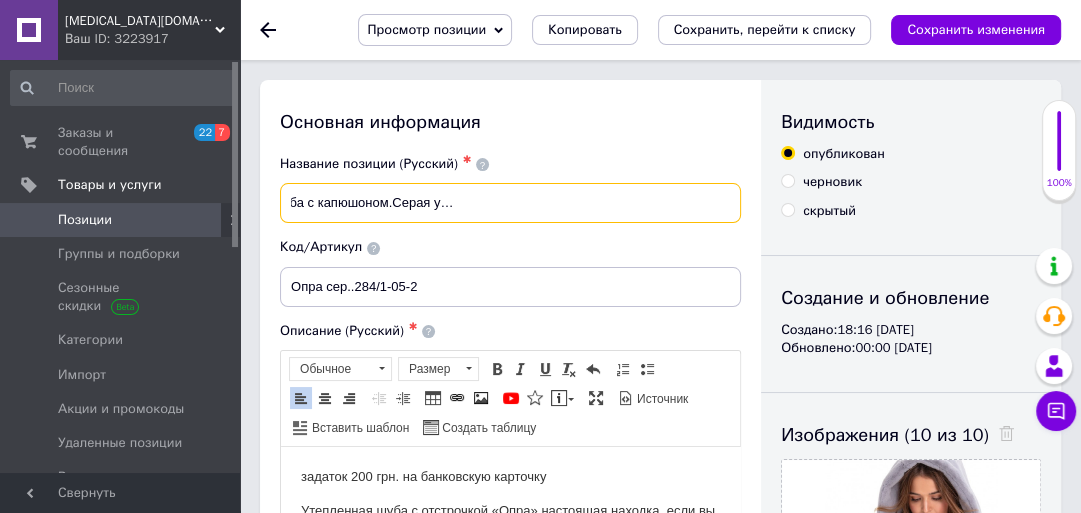 click on "Женская шикарная качественная зимняя шуба с капюшоном.Серая утепленная шуба из эко меха кролика с 42 по 48" at bounding box center [510, 203] 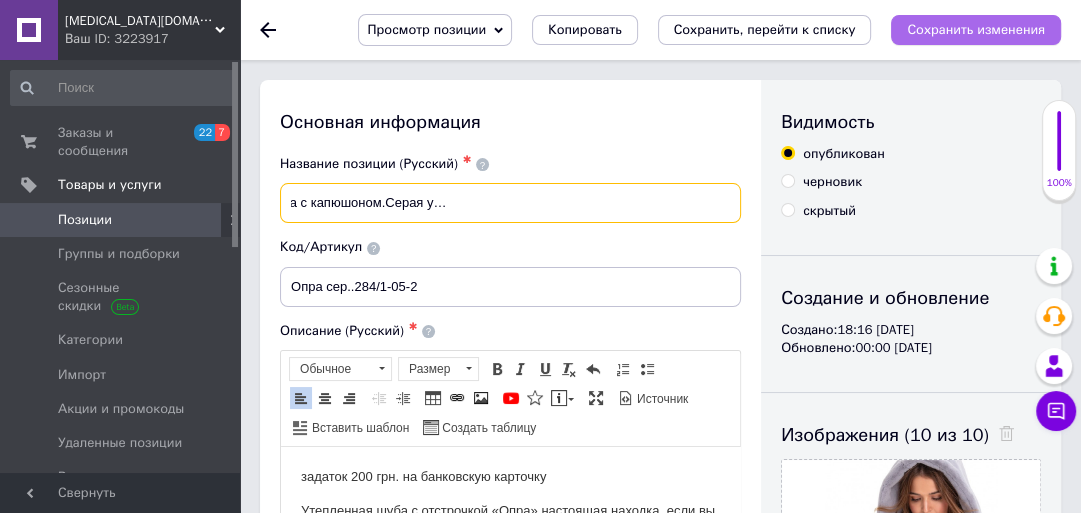 type on "Женская шикарная качественная зимняя шуба с капюшоном.Серая утепленная шуба из эко меха кролика с 42 по 48р" 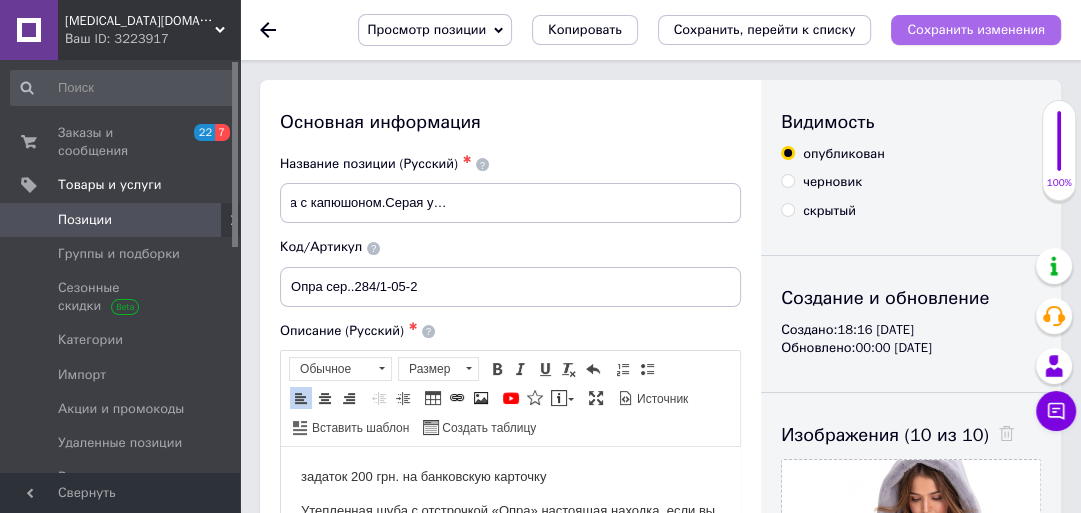 scroll, scrollTop: 0, scrollLeft: 0, axis: both 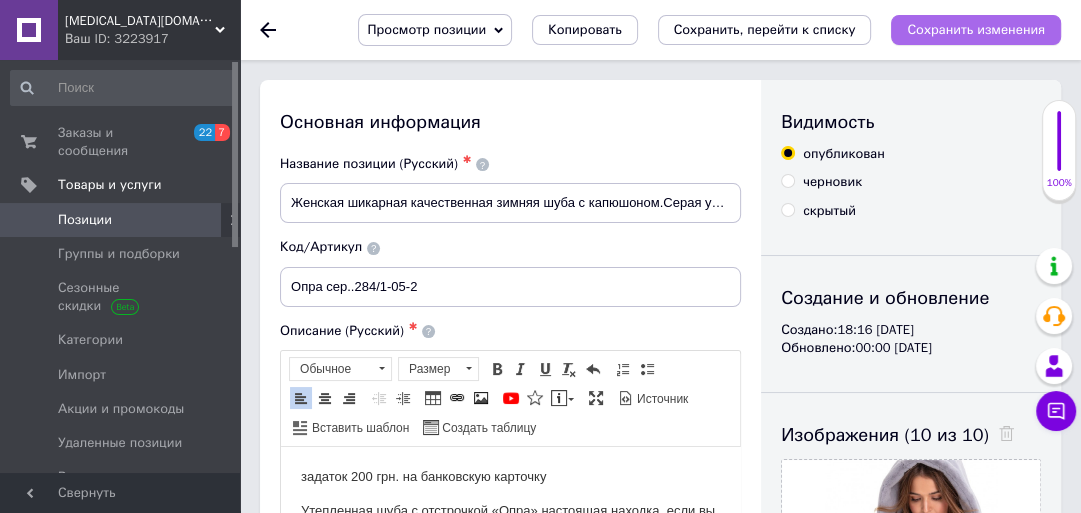 click on "Сохранить изменения" at bounding box center [976, 29] 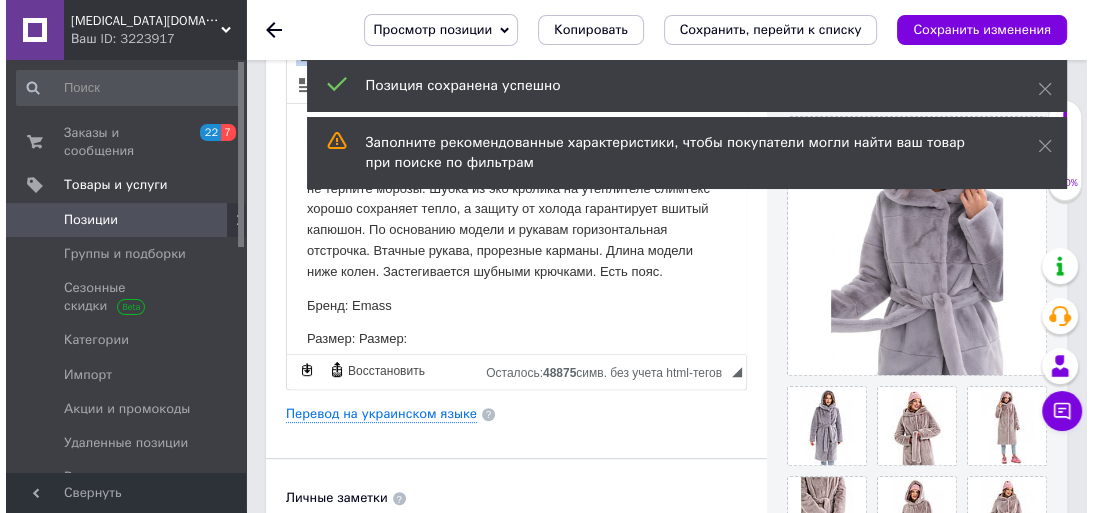 scroll, scrollTop: 400, scrollLeft: 0, axis: vertical 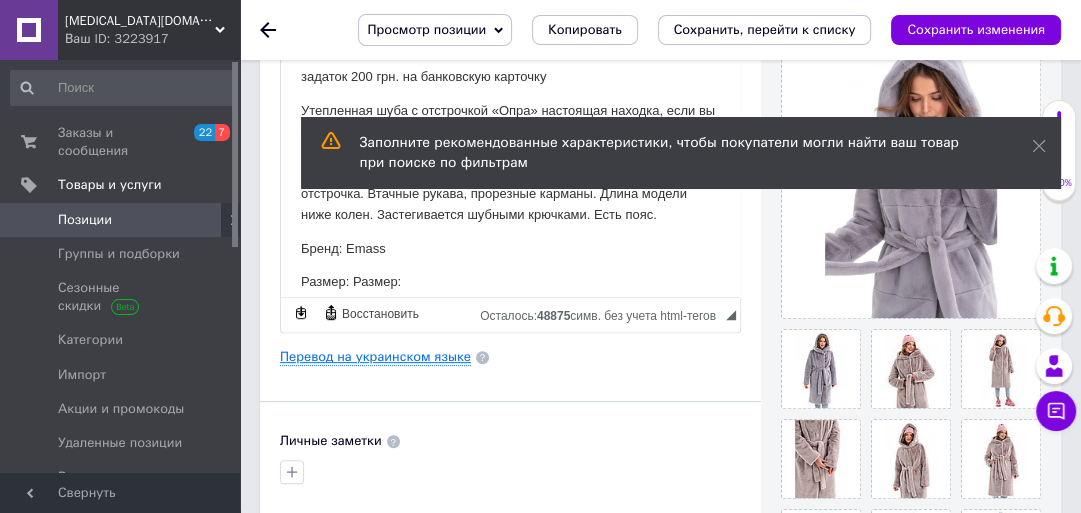 click on "Перевод на украинском языке" at bounding box center (375, 357) 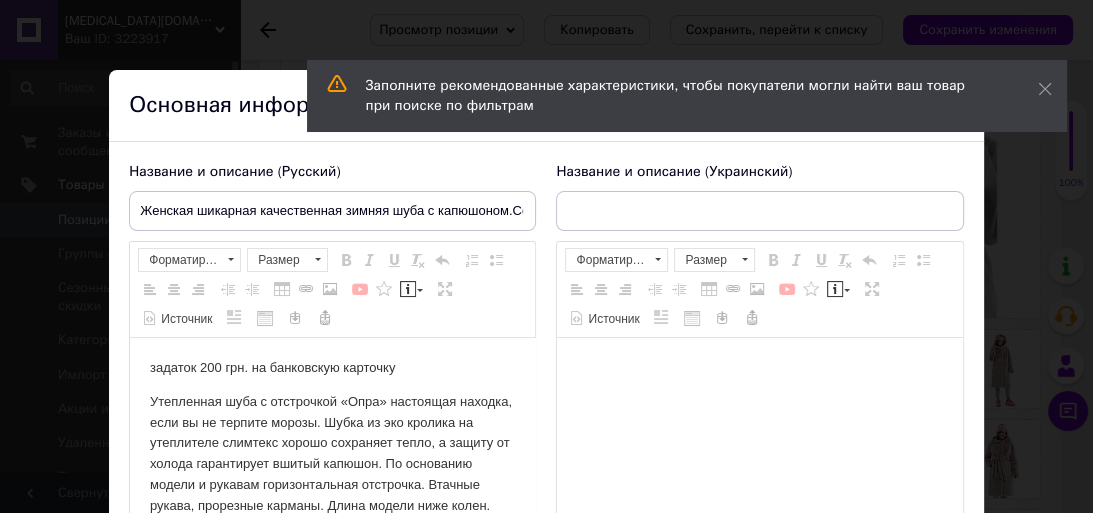 scroll, scrollTop: 0, scrollLeft: 0, axis: both 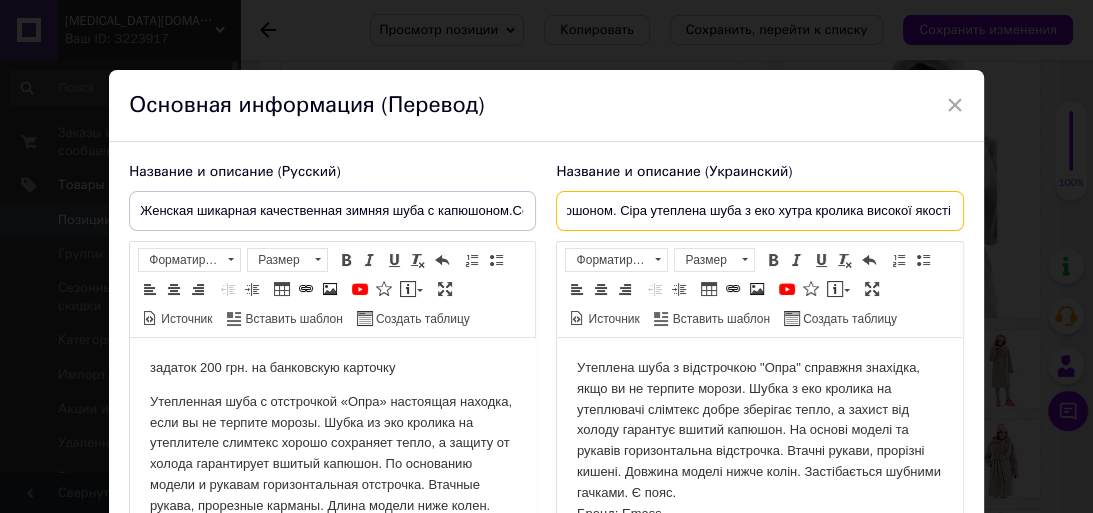drag, startPoint x: 828, startPoint y: 213, endPoint x: 952, endPoint y: 201, distance: 124.57929 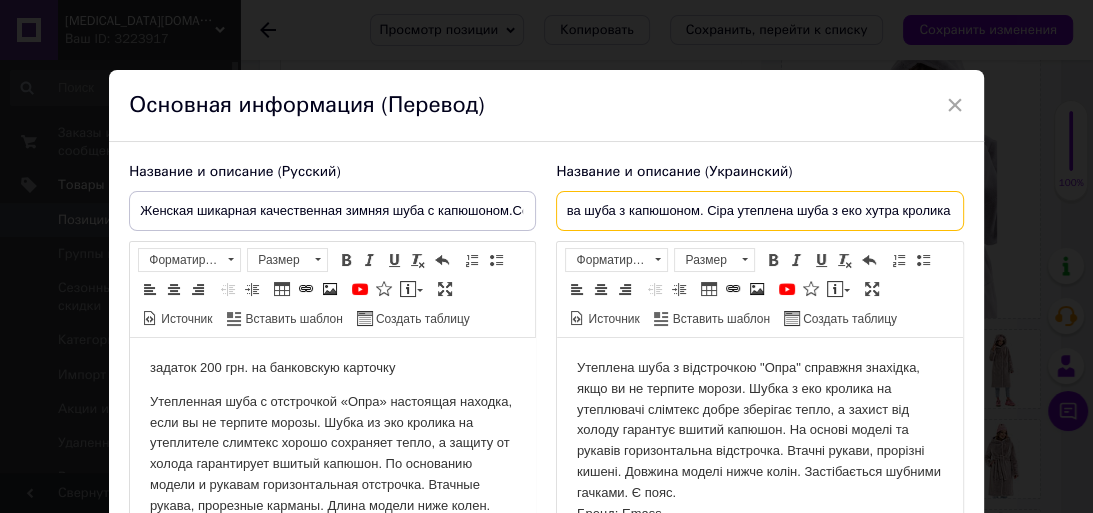 scroll, scrollTop: 0, scrollLeft: 132, axis: horizontal 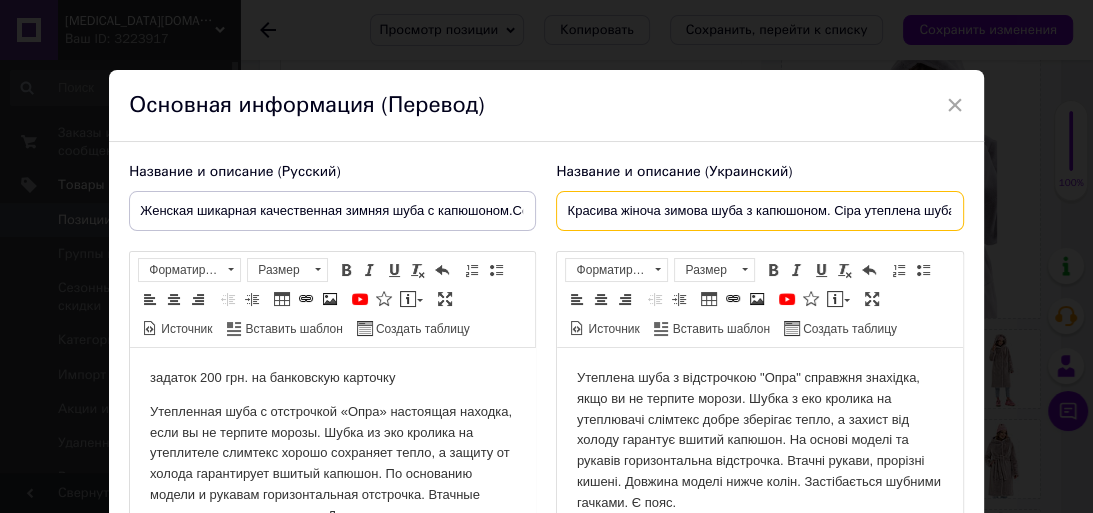 drag, startPoint x: 575, startPoint y: 212, endPoint x: 553, endPoint y: 218, distance: 22.803509 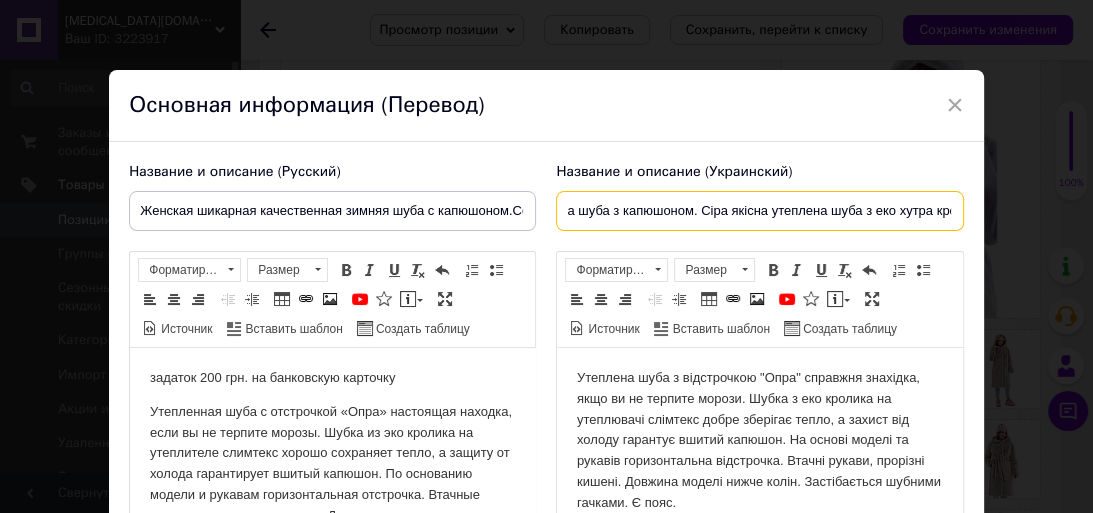 scroll, scrollTop: 0, scrollLeft: 172, axis: horizontal 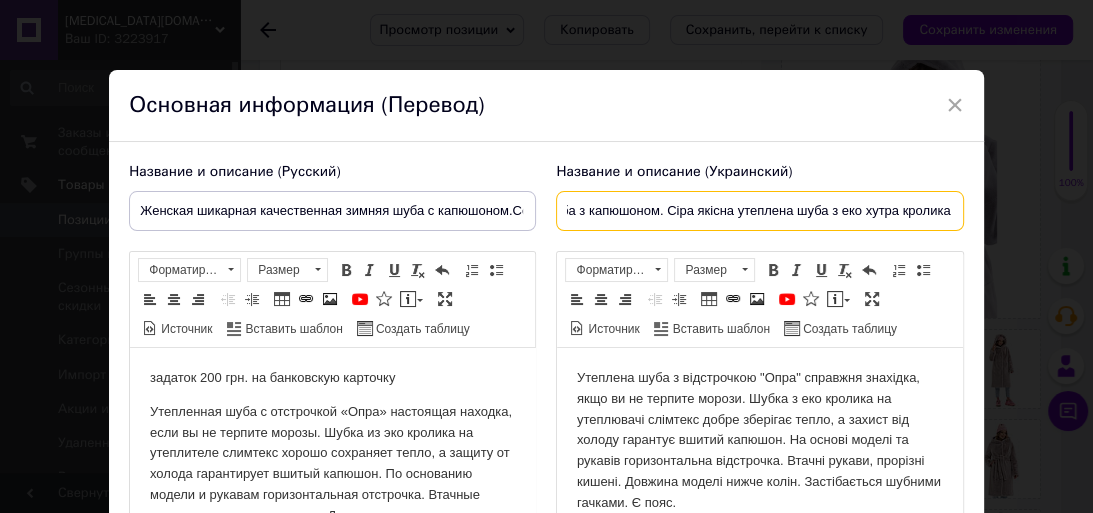 drag, startPoint x: 897, startPoint y: 209, endPoint x: 939, endPoint y: 210, distance: 42.0119 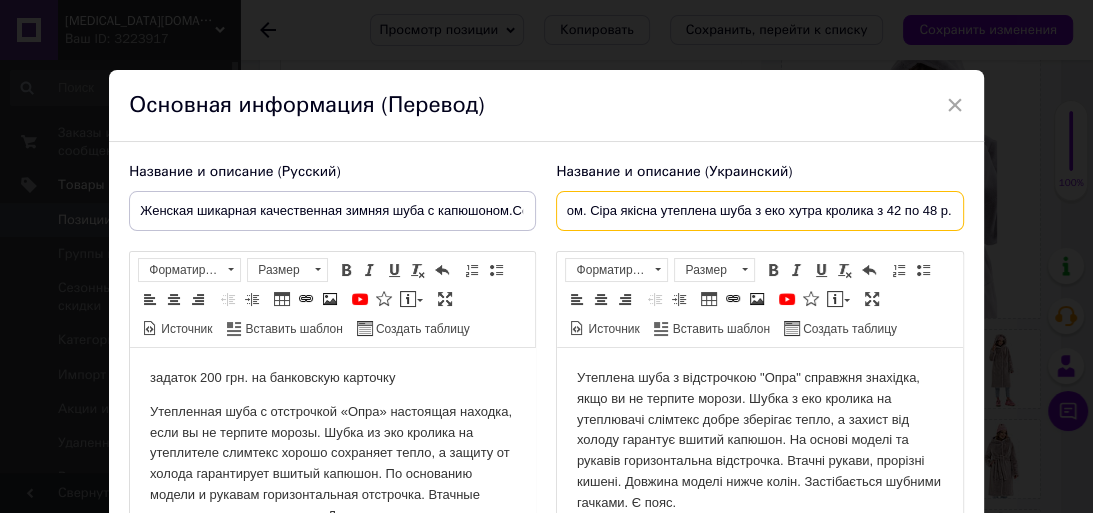 scroll, scrollTop: 0, scrollLeft: 248, axis: horizontal 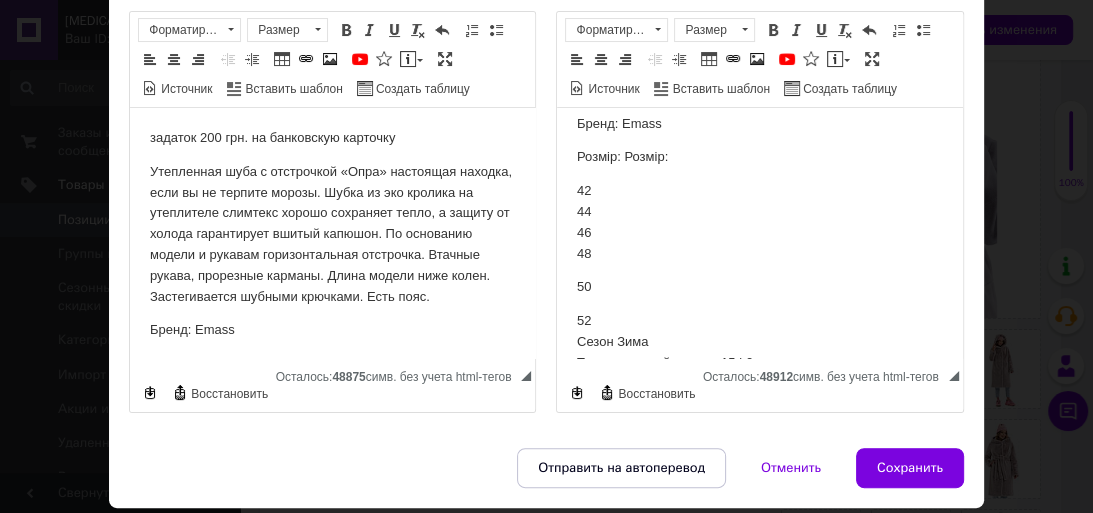 type on "Красива жіноча зимова шуба з капюшоном. Сіра якісна утеплена шуба з еко хутра кролика з 42 по 48 р." 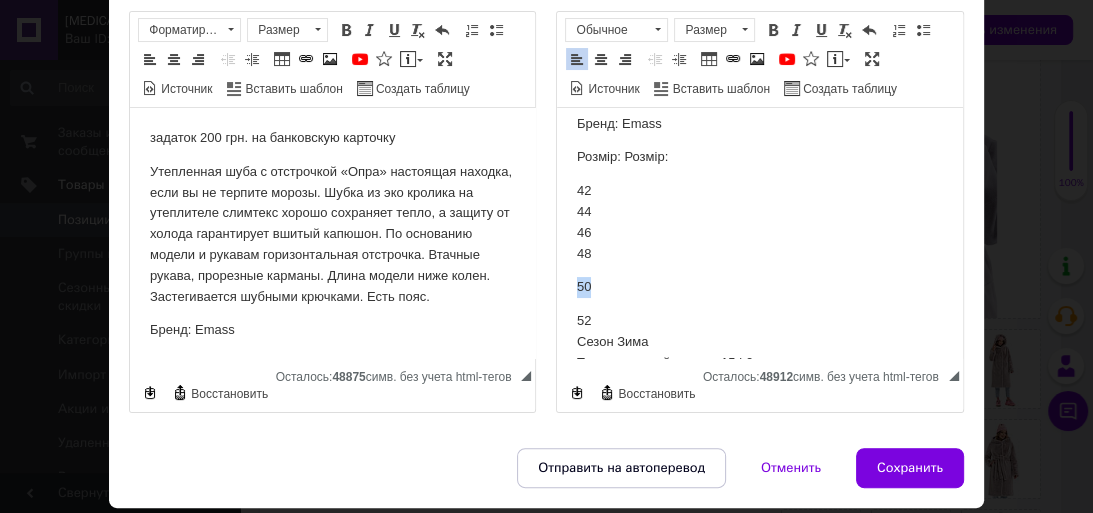 drag, startPoint x: 571, startPoint y: 286, endPoint x: 599, endPoint y: 286, distance: 28 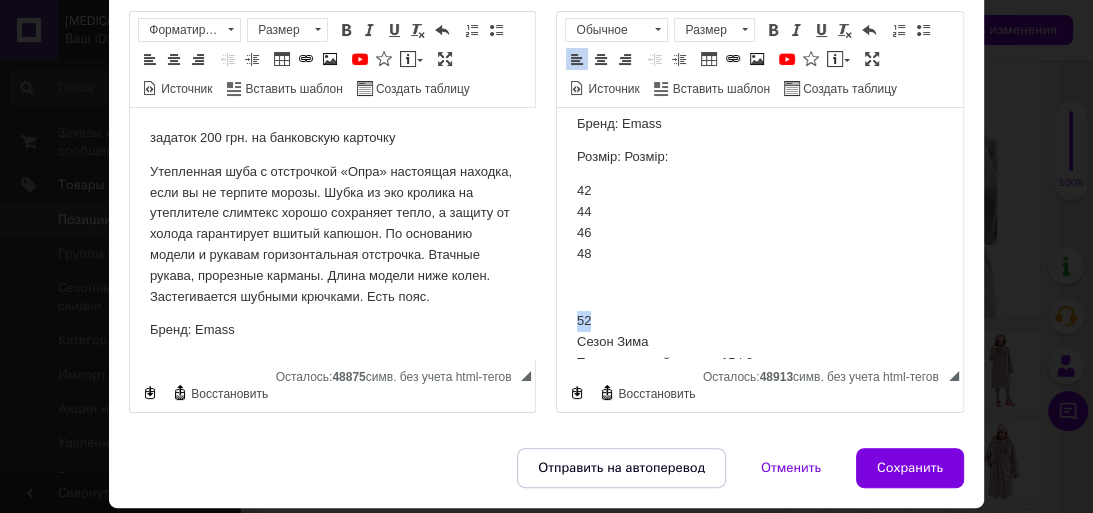 drag, startPoint x: 597, startPoint y: 315, endPoint x: 573, endPoint y: 319, distance: 24.33105 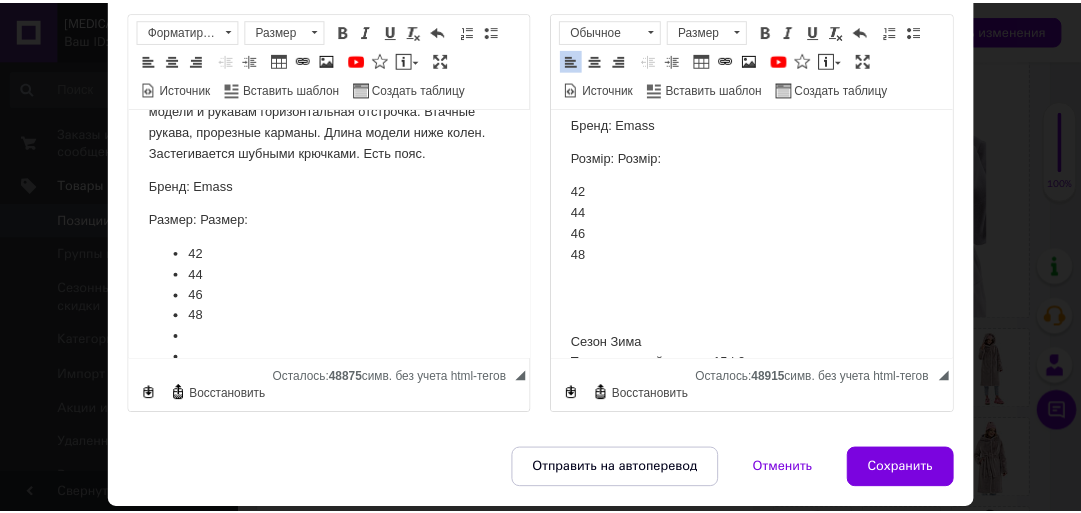 scroll, scrollTop: 160, scrollLeft: 0, axis: vertical 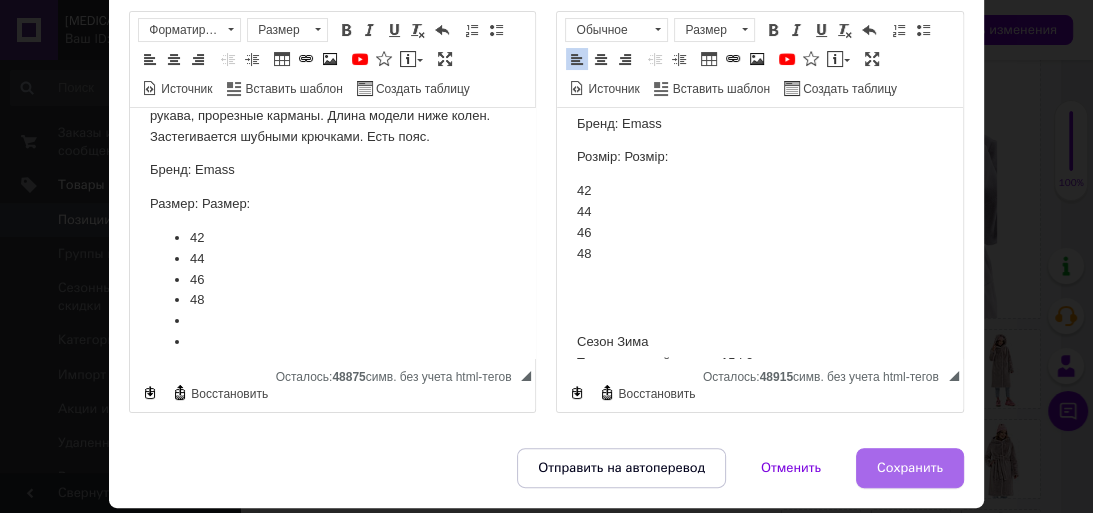 click on "Сохранить" at bounding box center [910, 468] 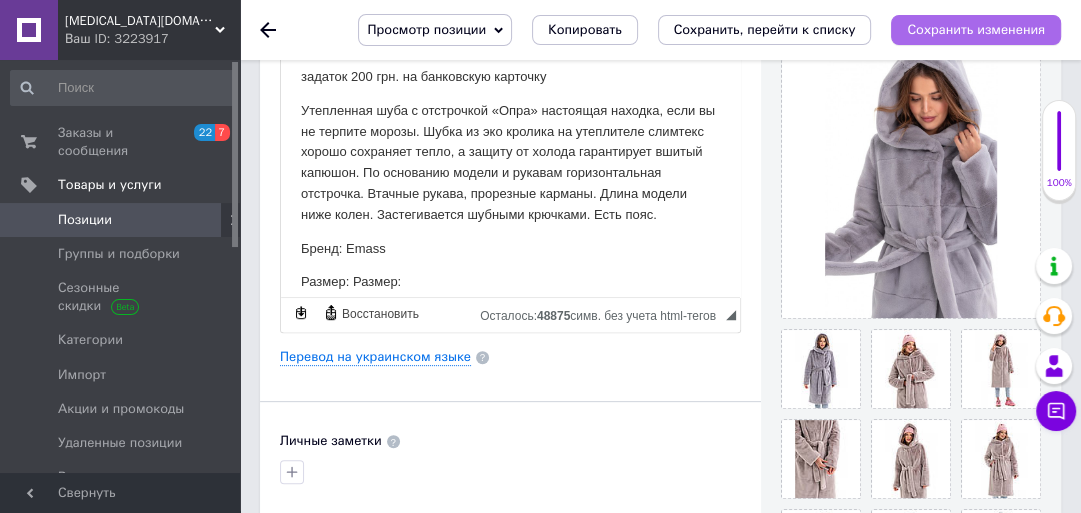click on "Сохранить изменения" at bounding box center [976, 29] 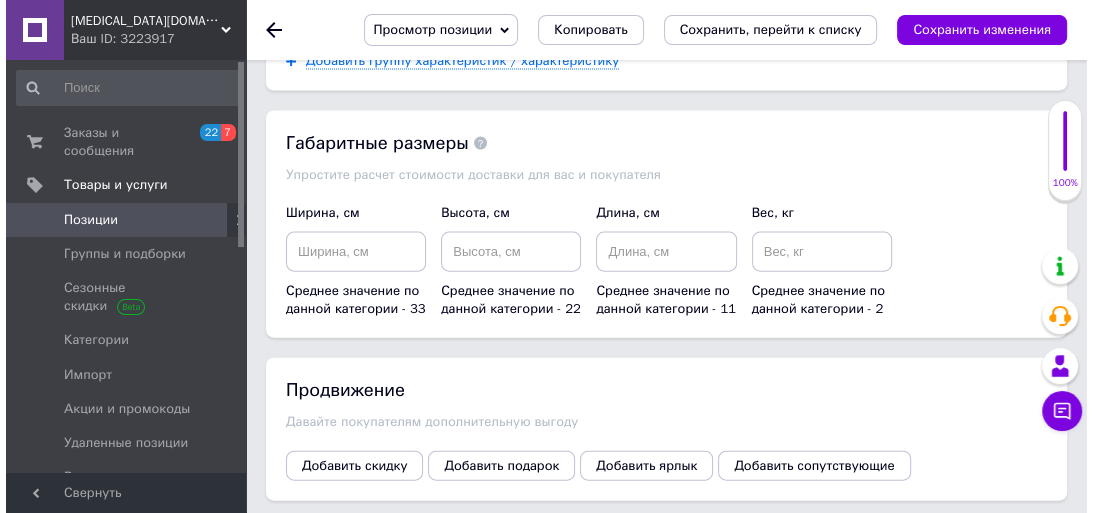 scroll, scrollTop: 3194, scrollLeft: 0, axis: vertical 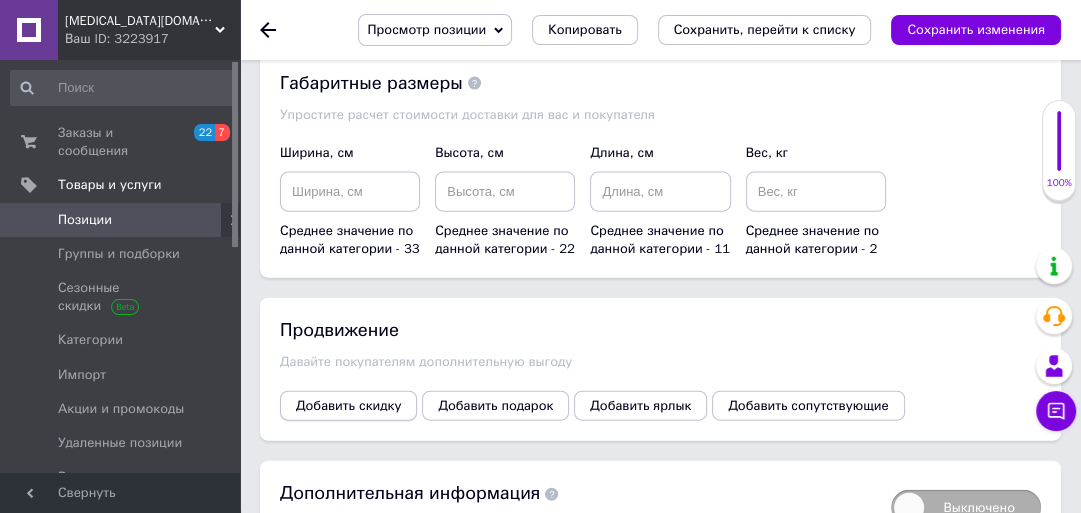 click on "Добавить скидку" at bounding box center [348, 406] 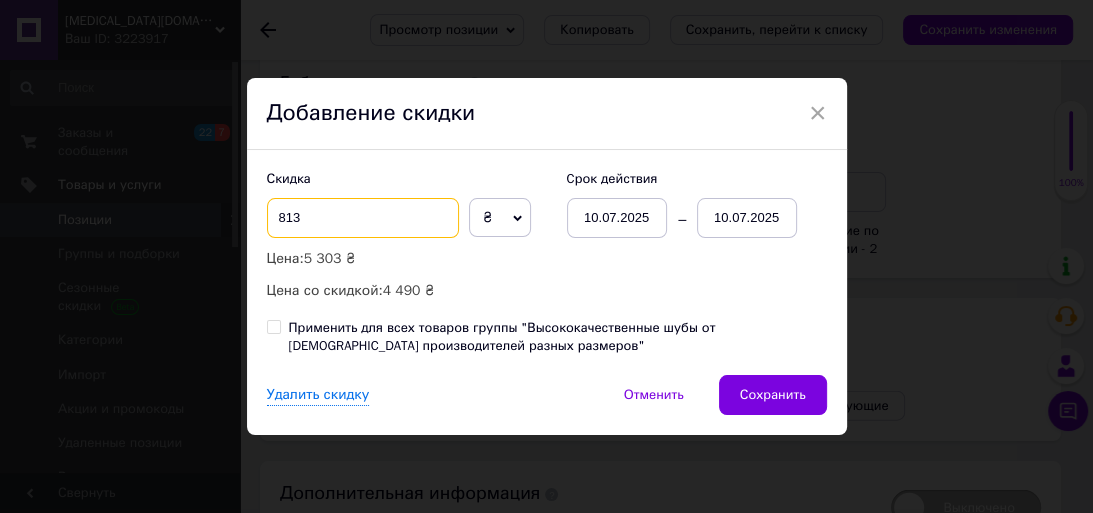 drag, startPoint x: 299, startPoint y: 220, endPoint x: 264, endPoint y: 221, distance: 35.014282 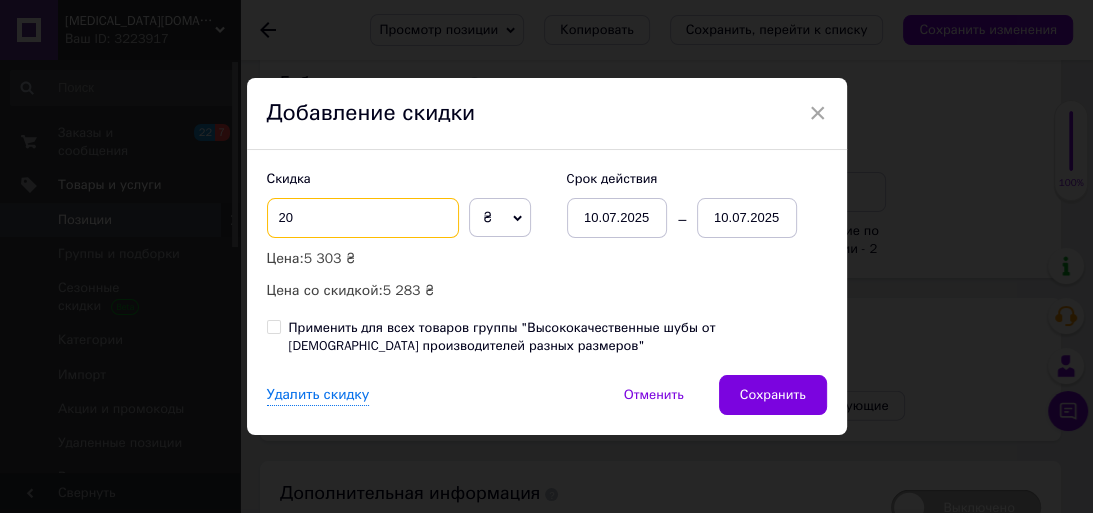 type on "2" 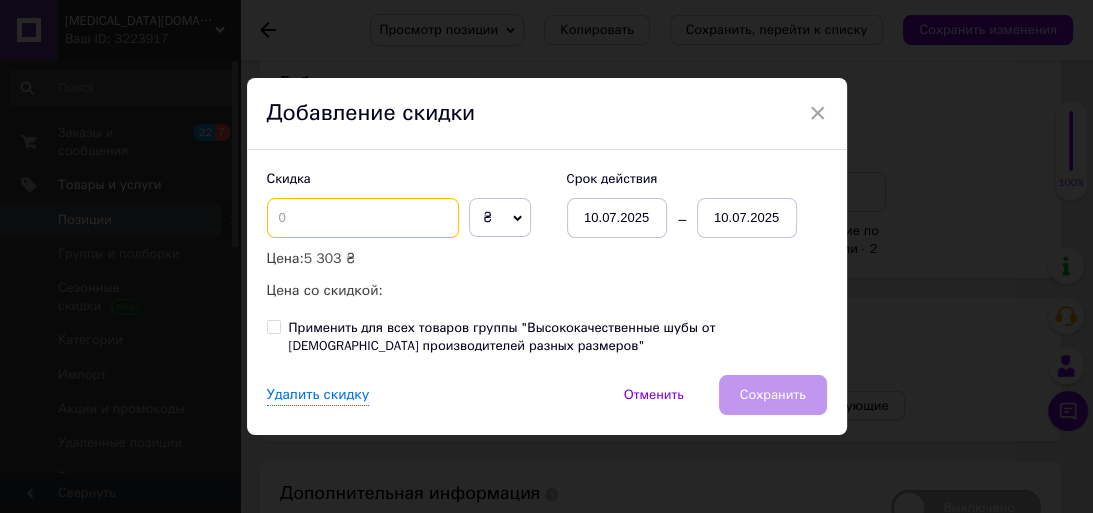 type on "3" 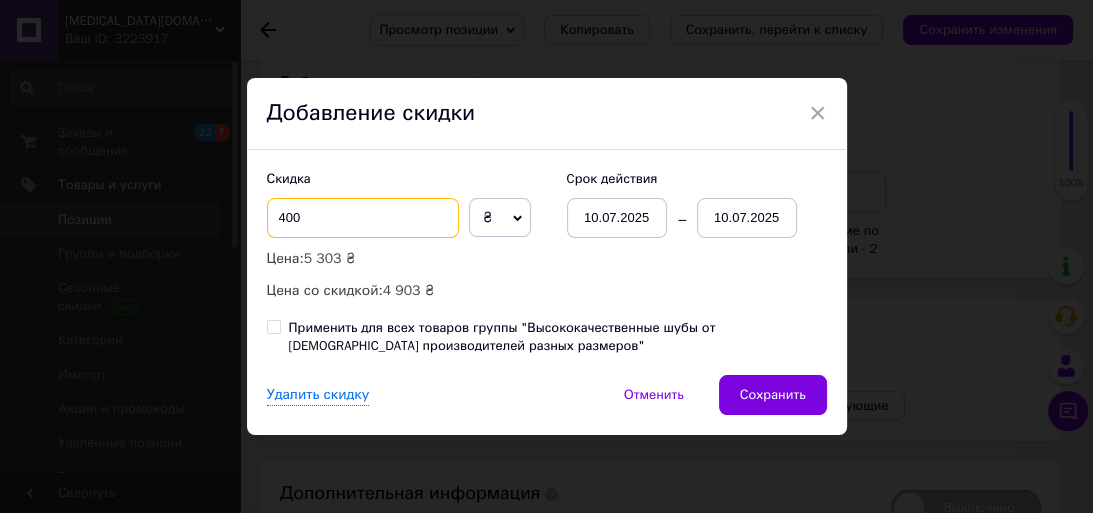 type on "400" 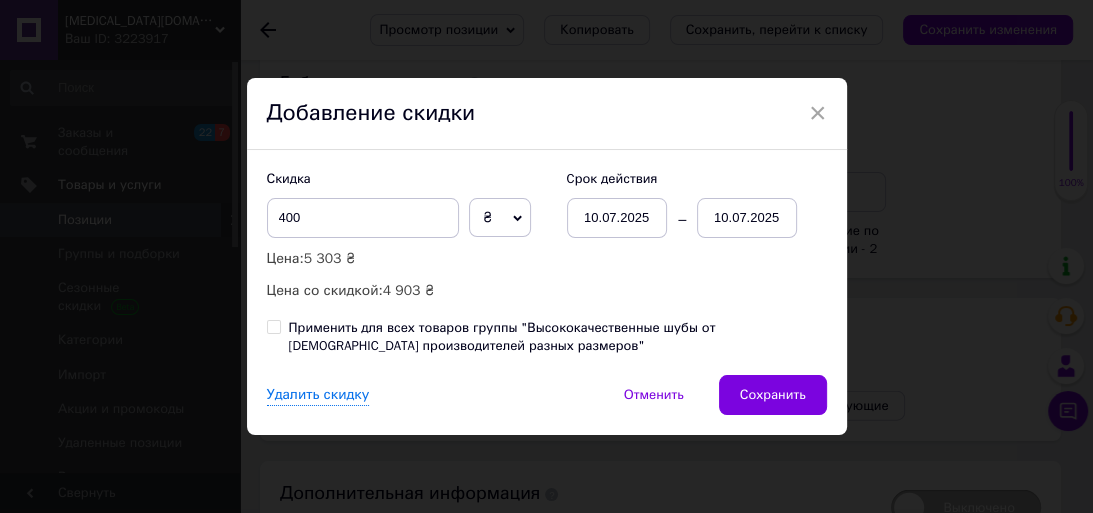 click on "10.07.2025" at bounding box center [747, 218] 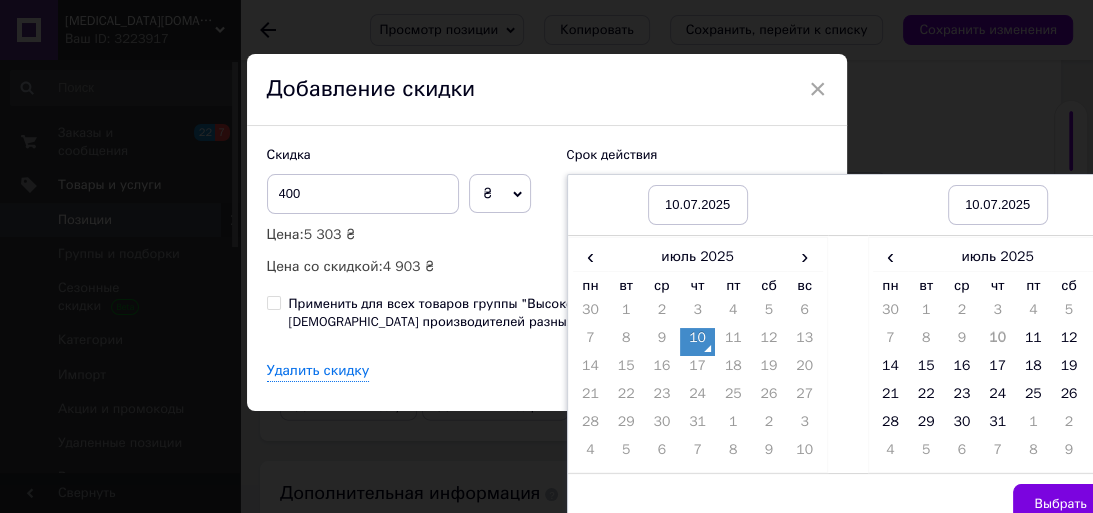 scroll, scrollTop: 47, scrollLeft: 0, axis: vertical 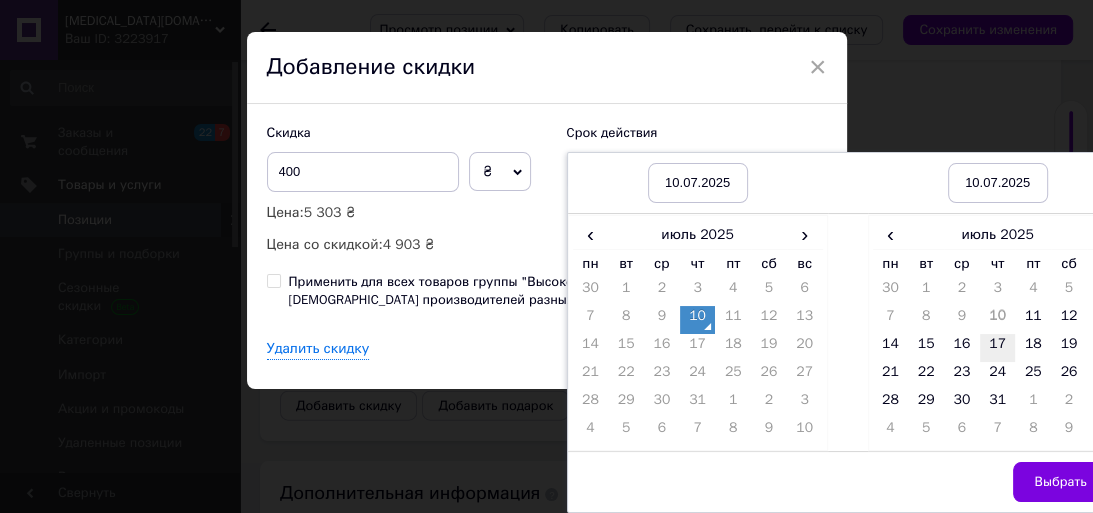 click on "17" at bounding box center [998, 348] 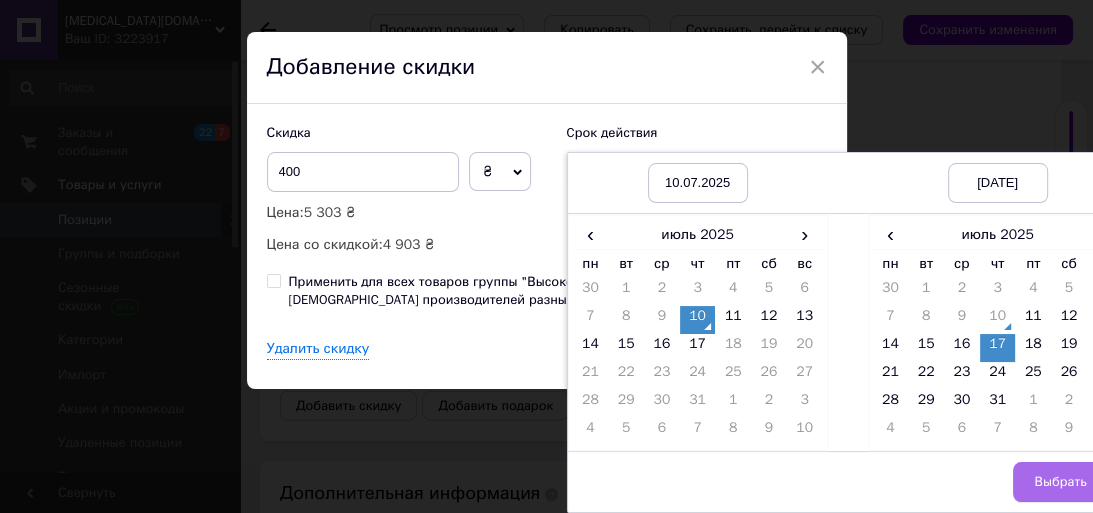 click on "Выбрать" at bounding box center [1060, 482] 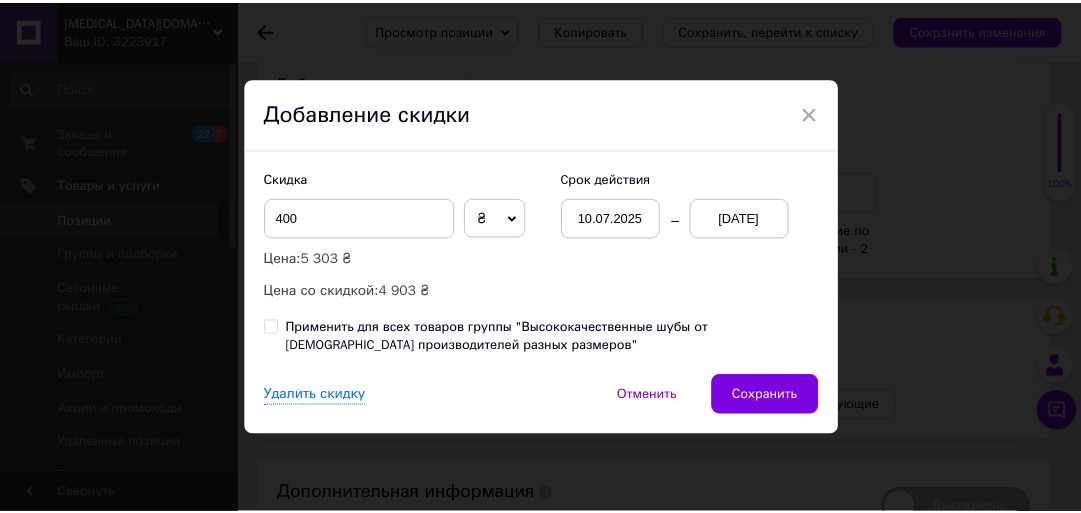 scroll, scrollTop: 0, scrollLeft: 0, axis: both 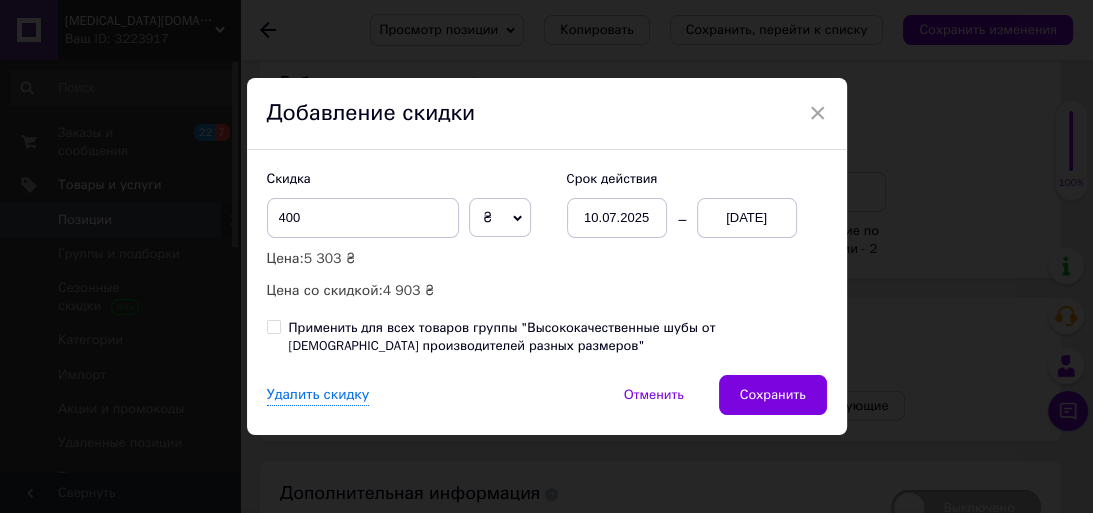 click on "Сохранить" at bounding box center [773, 395] 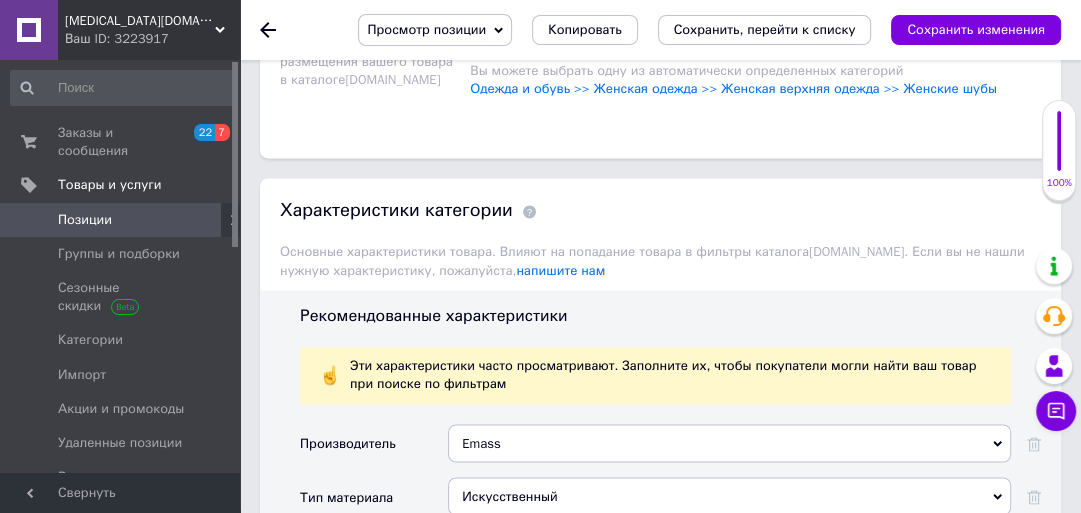 scroll, scrollTop: 2314, scrollLeft: 0, axis: vertical 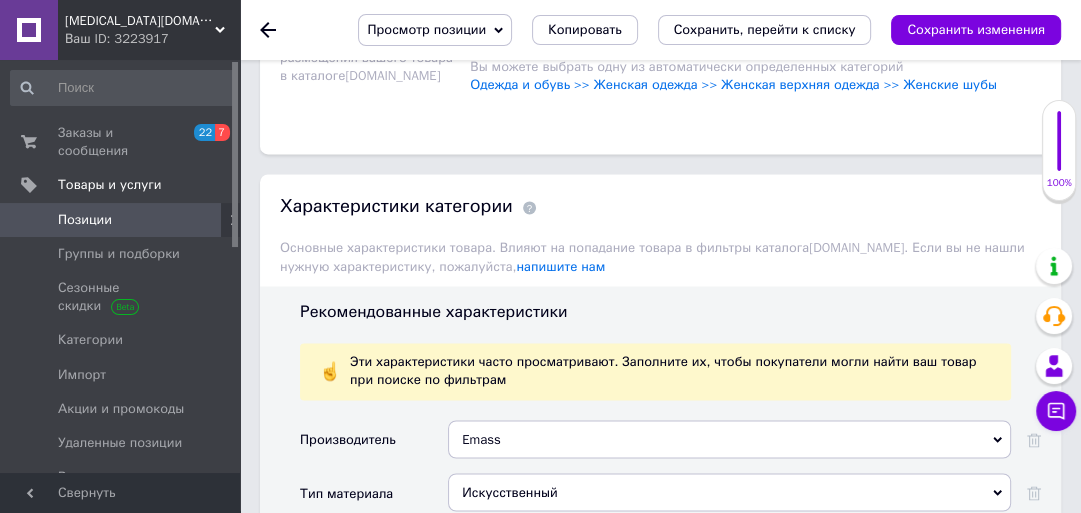 drag, startPoint x: 500, startPoint y: 318, endPoint x: 465, endPoint y: 320, distance: 35.057095 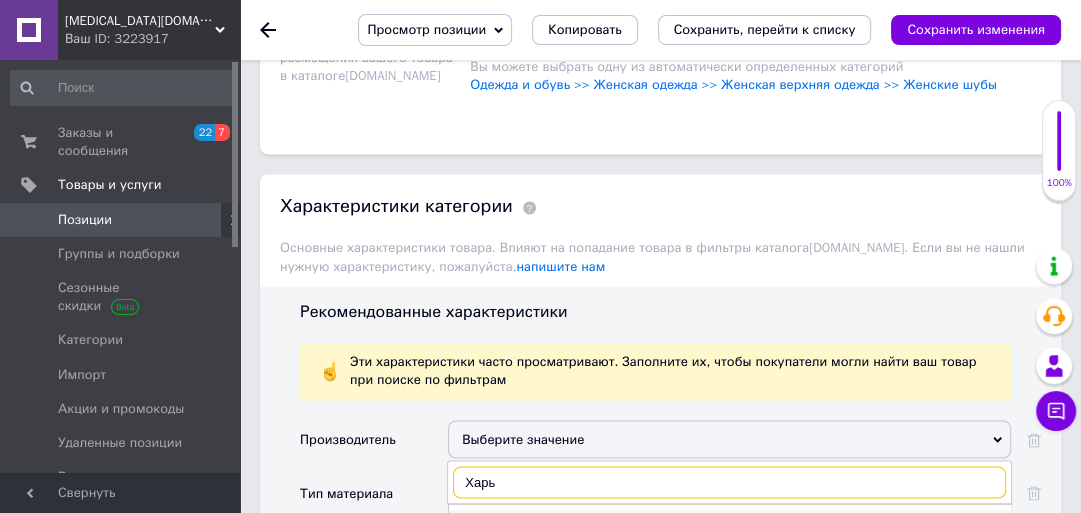 type on "Харь" 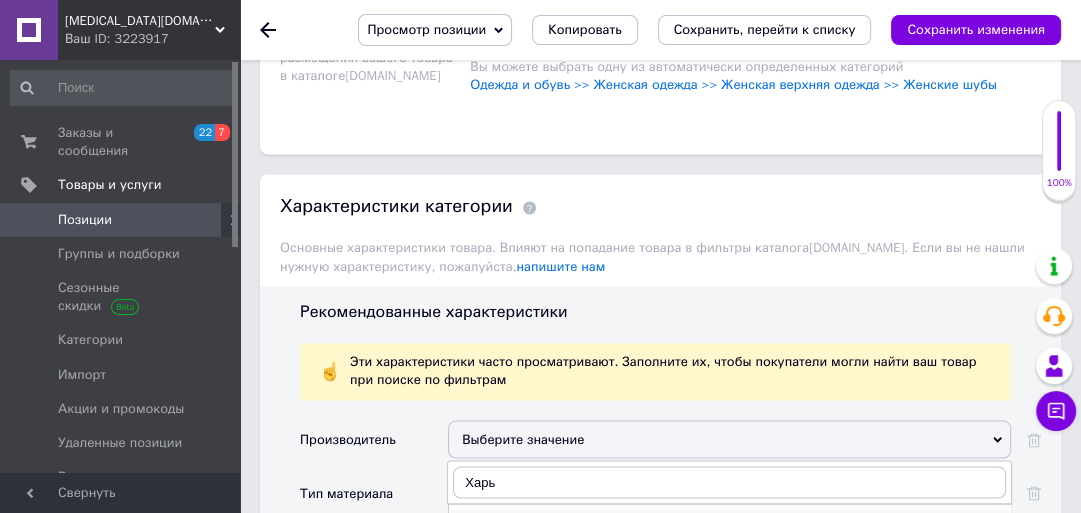 click on "Харьков" at bounding box center (729, 523) 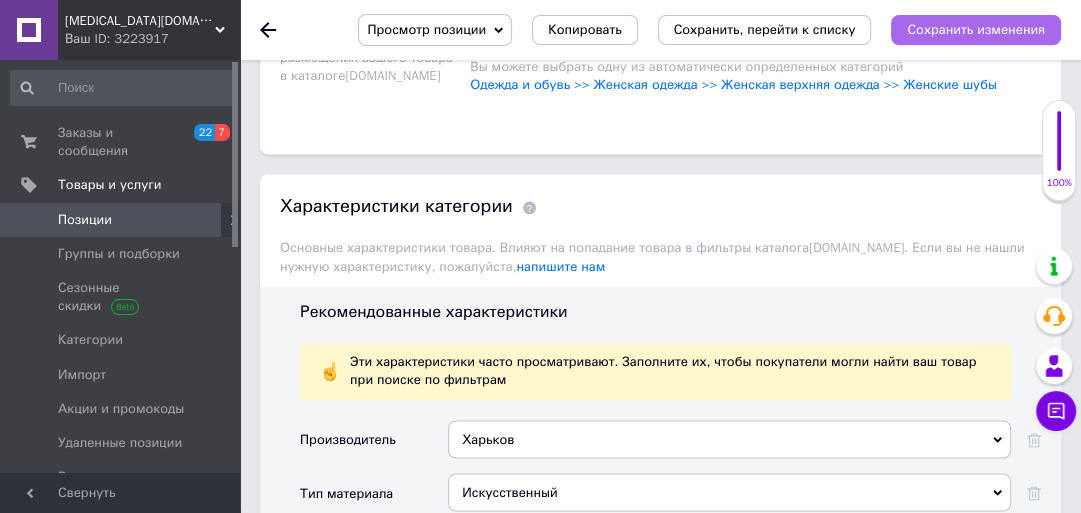 click on "Сохранить изменения" at bounding box center [976, 29] 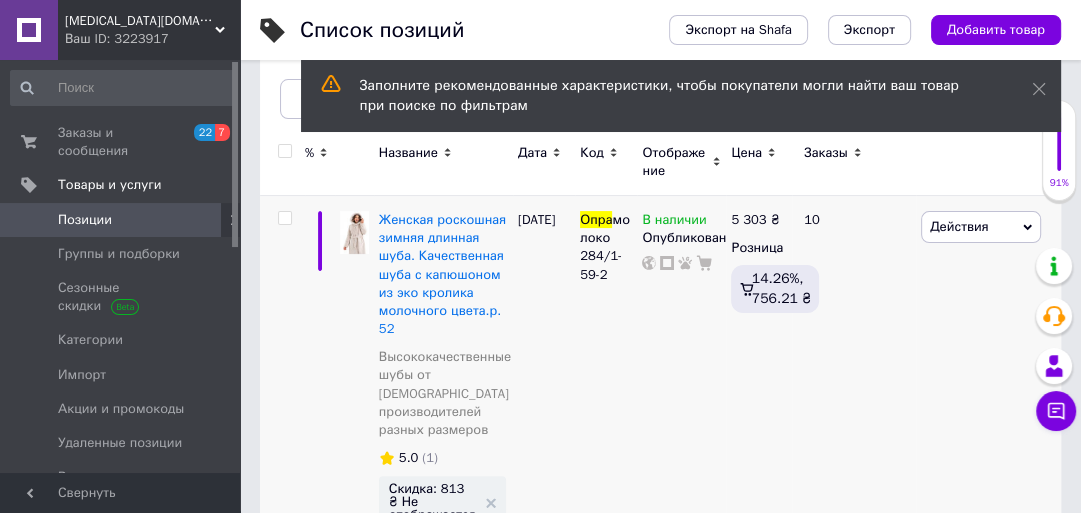 scroll, scrollTop: 240, scrollLeft: 0, axis: vertical 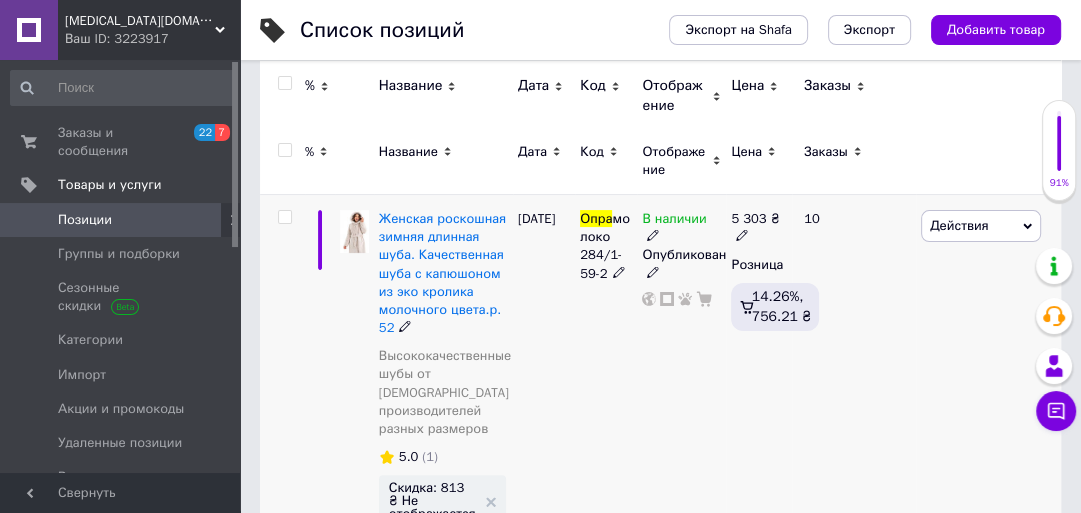 click 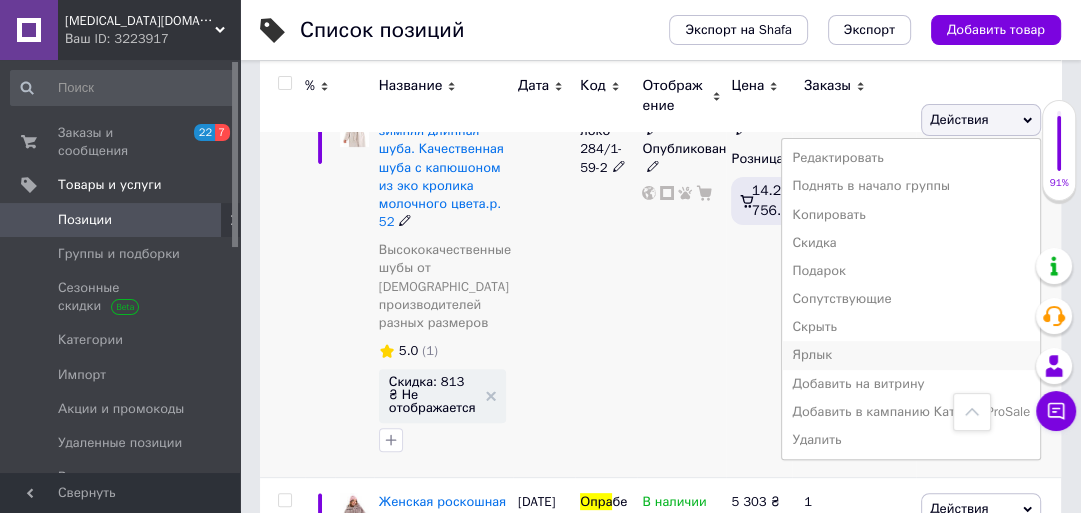 scroll, scrollTop: 320, scrollLeft: 0, axis: vertical 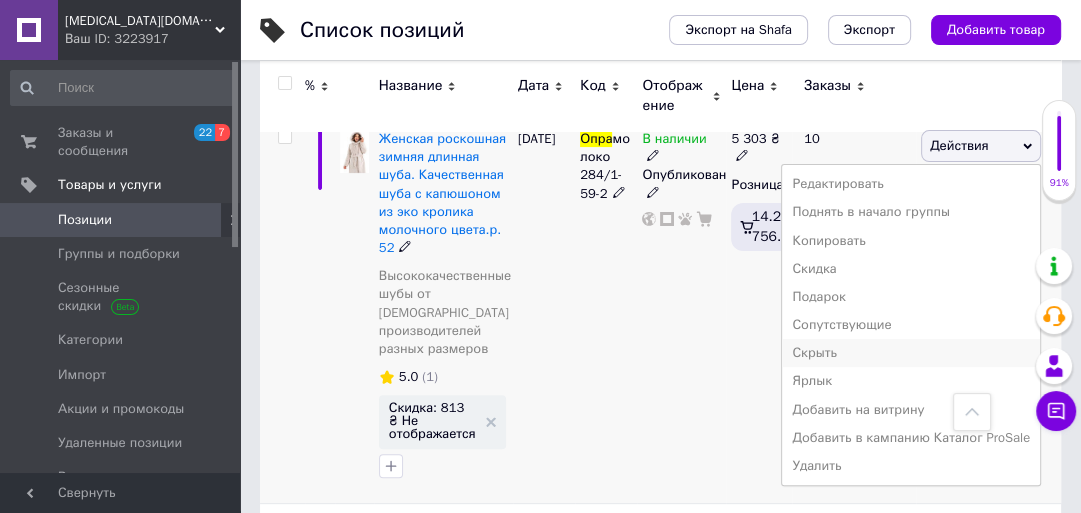 click on "Скрыть" at bounding box center [911, 353] 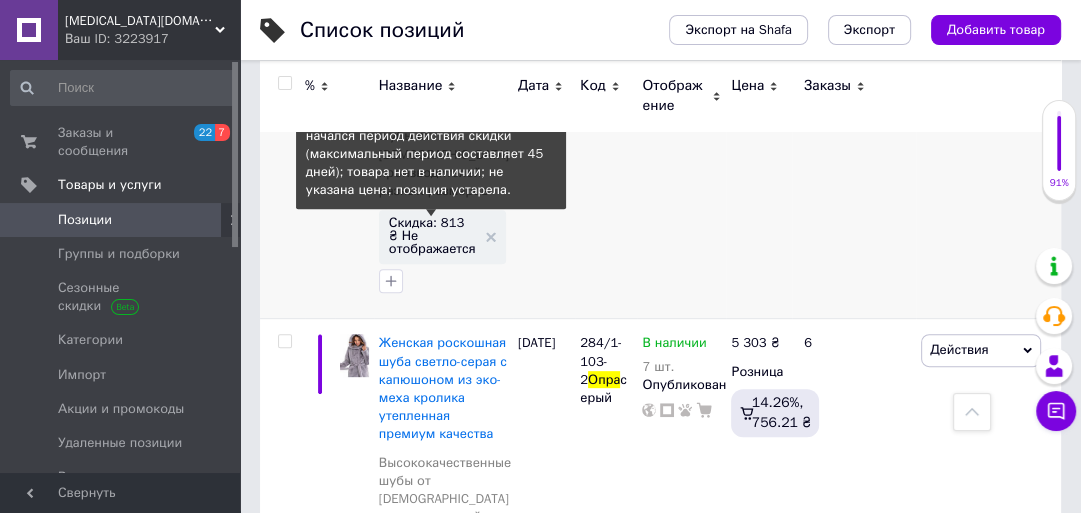 scroll, scrollTop: 480, scrollLeft: 0, axis: vertical 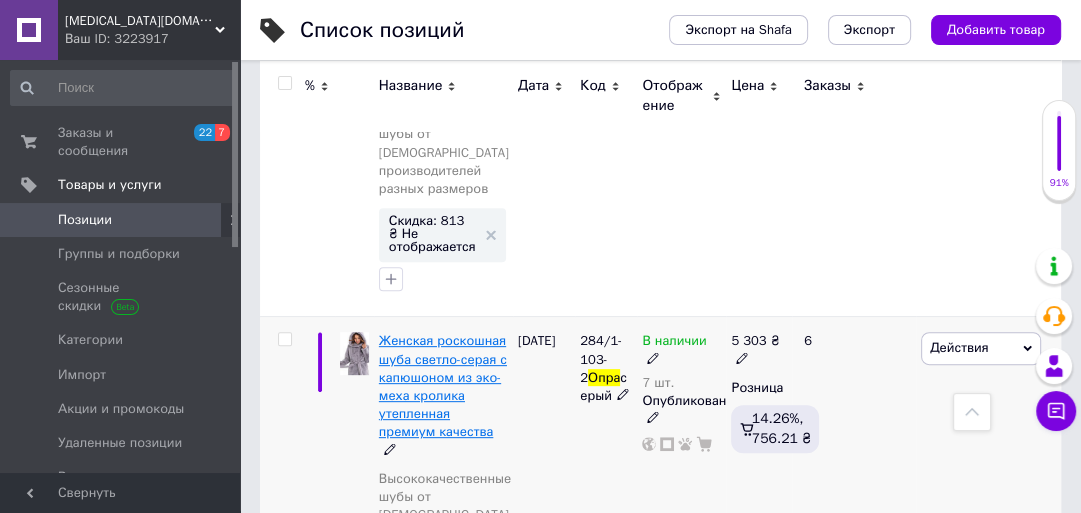 click on "Женская роскошная шуба светло-серая с капюшоном из эко-меха кролика утепленная премиум качества" at bounding box center (443, 386) 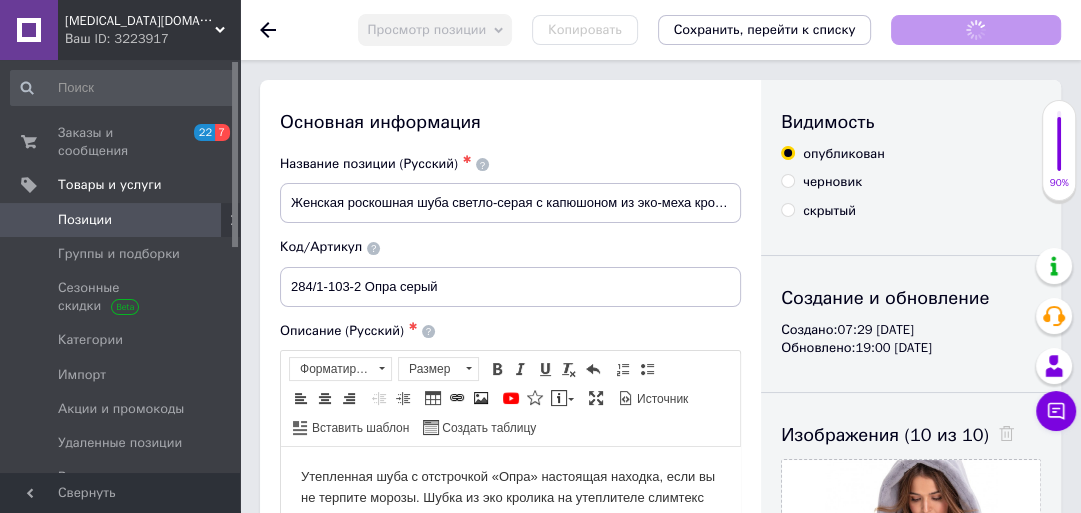 scroll, scrollTop: 0, scrollLeft: 0, axis: both 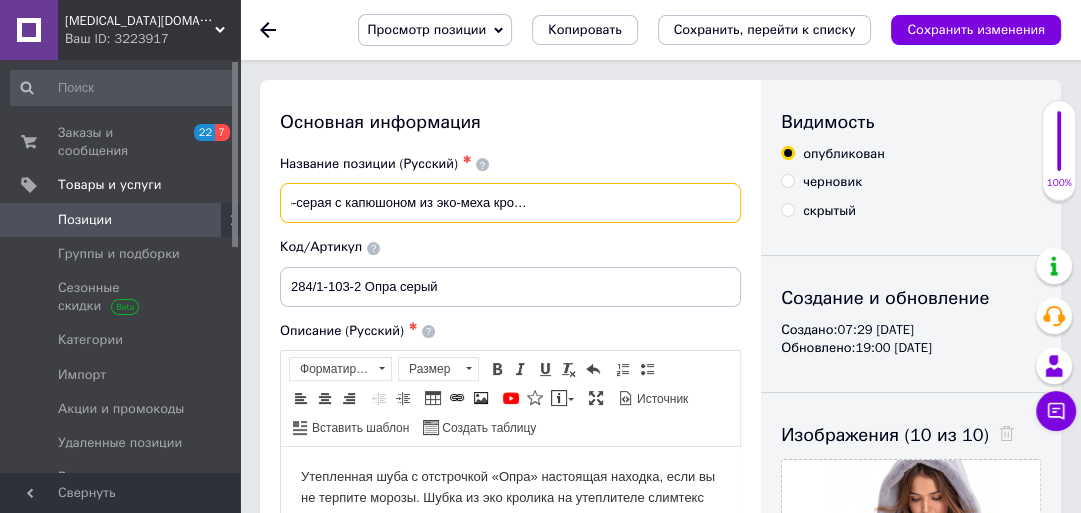 drag, startPoint x: 635, startPoint y: 203, endPoint x: 730, endPoint y: 196, distance: 95.257545 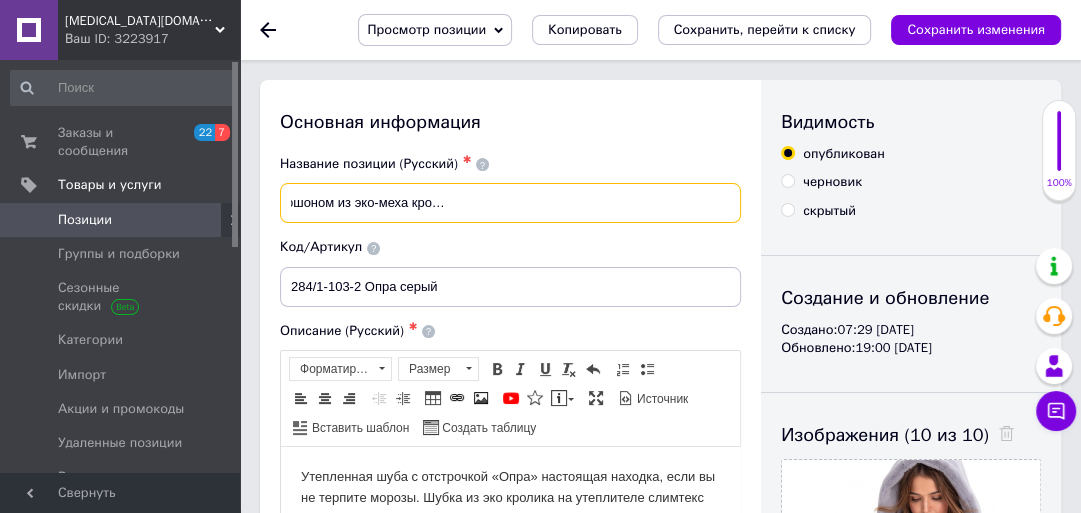 scroll, scrollTop: 0, scrollLeft: 289, axis: horizontal 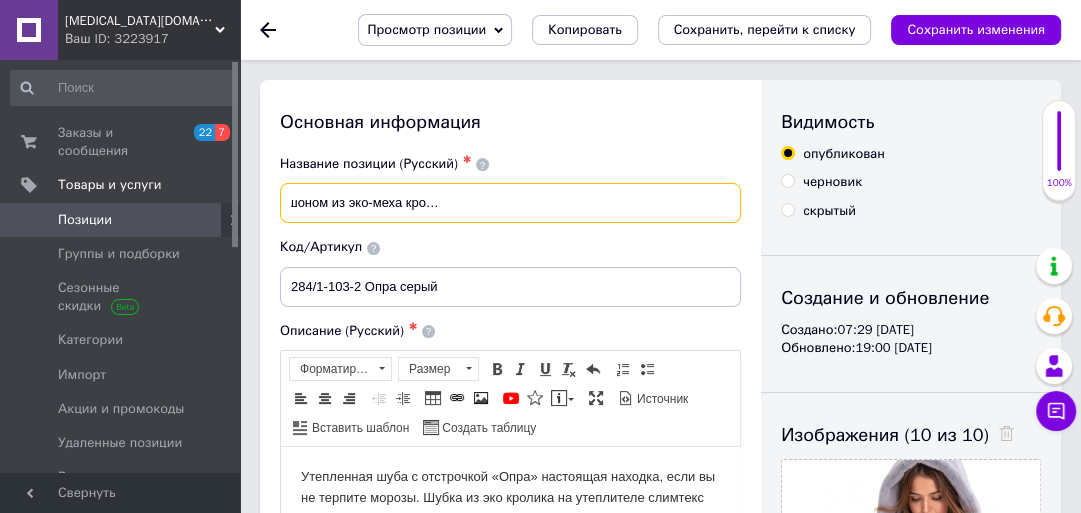 drag, startPoint x: 714, startPoint y: 201, endPoint x: 729, endPoint y: 198, distance: 15.297058 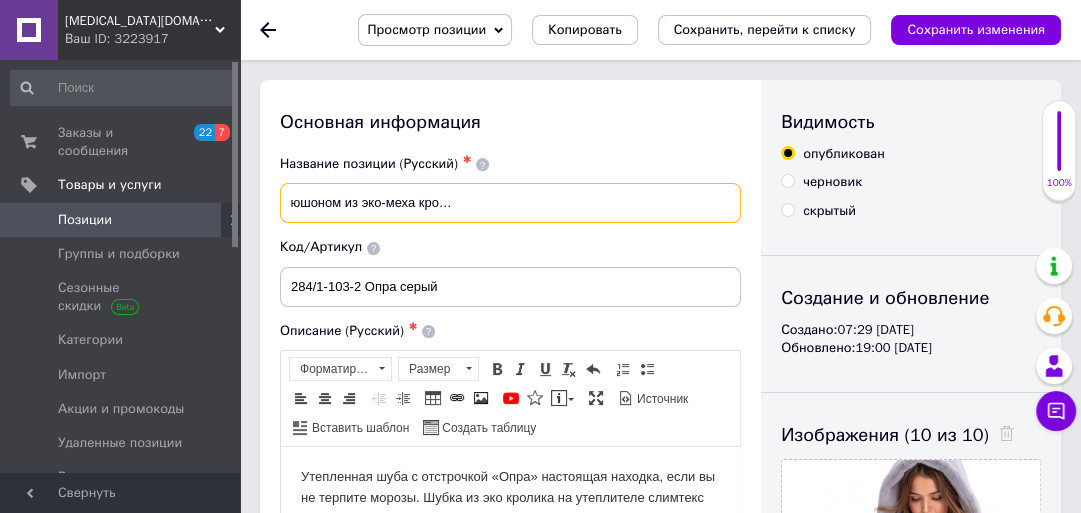 scroll, scrollTop: 0, scrollLeft: 280, axis: horizontal 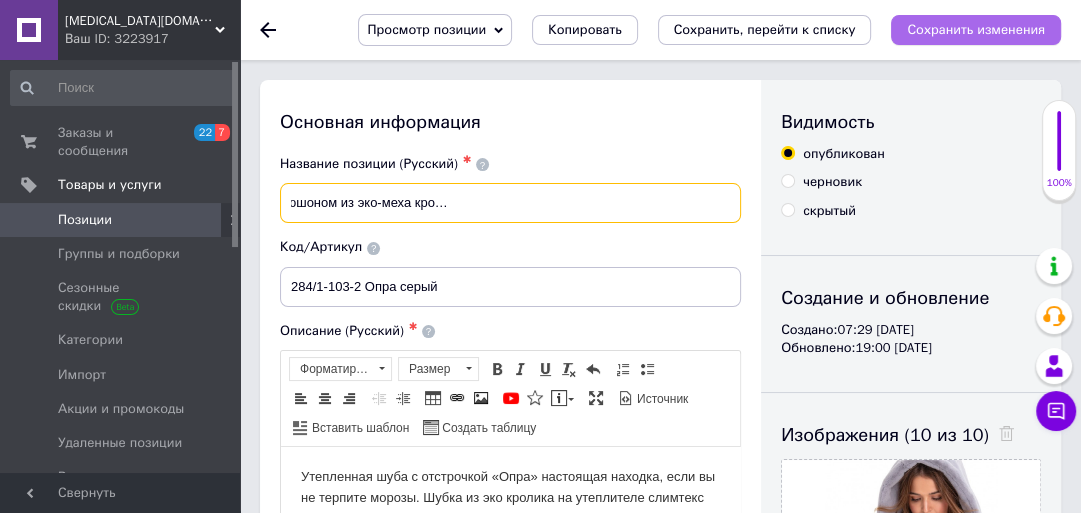 type on "Женская роскошная шуба светло-серая с капюшоном из эко-меха кролика утепленная премиум качества с 42 по 48 р." 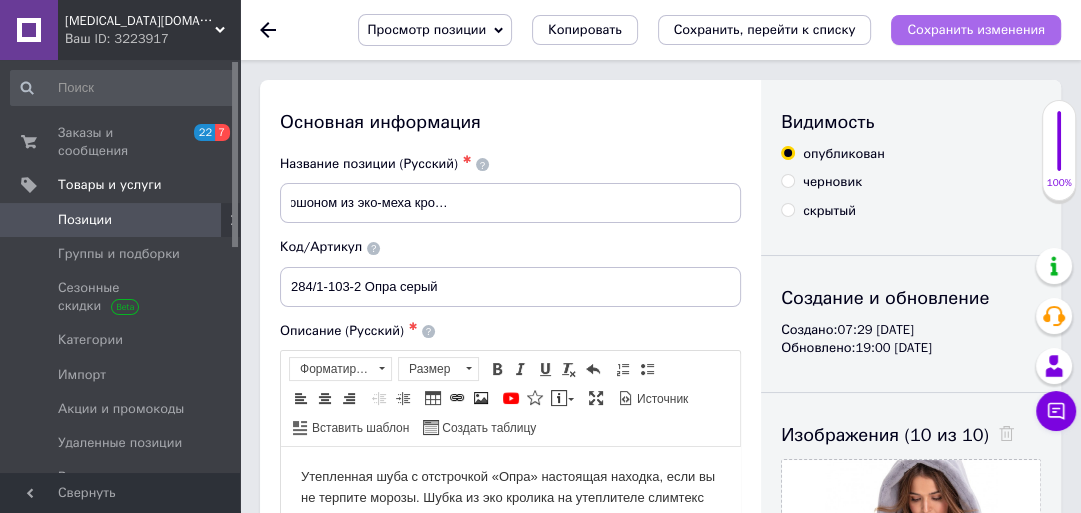 scroll, scrollTop: 0, scrollLeft: 0, axis: both 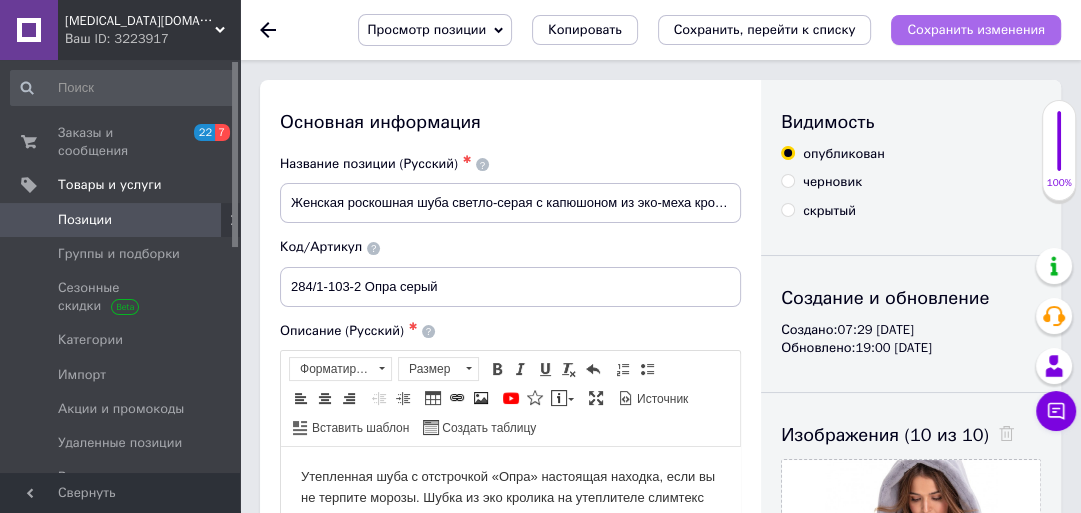 click on "Сохранить изменения" at bounding box center (976, 29) 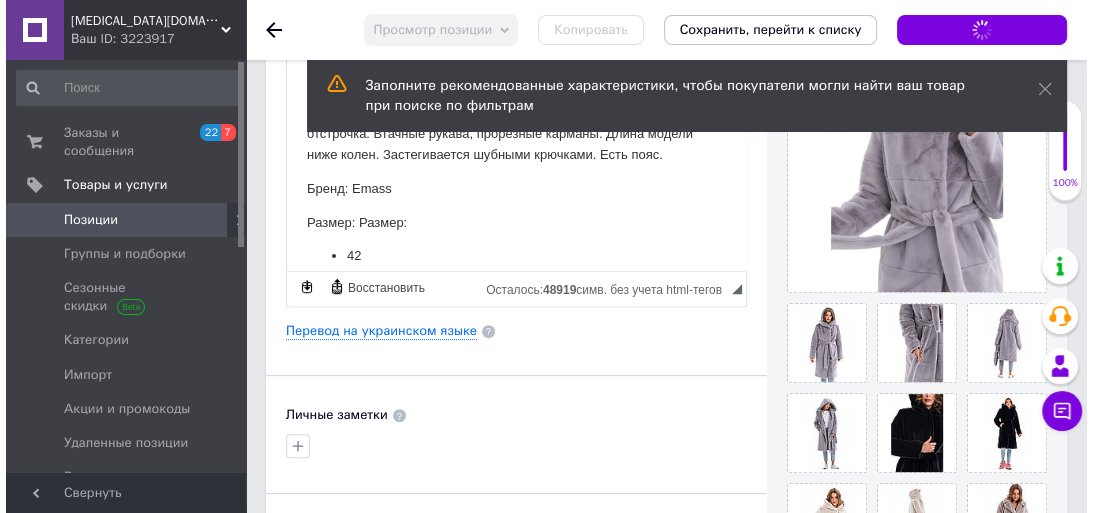 scroll, scrollTop: 480, scrollLeft: 0, axis: vertical 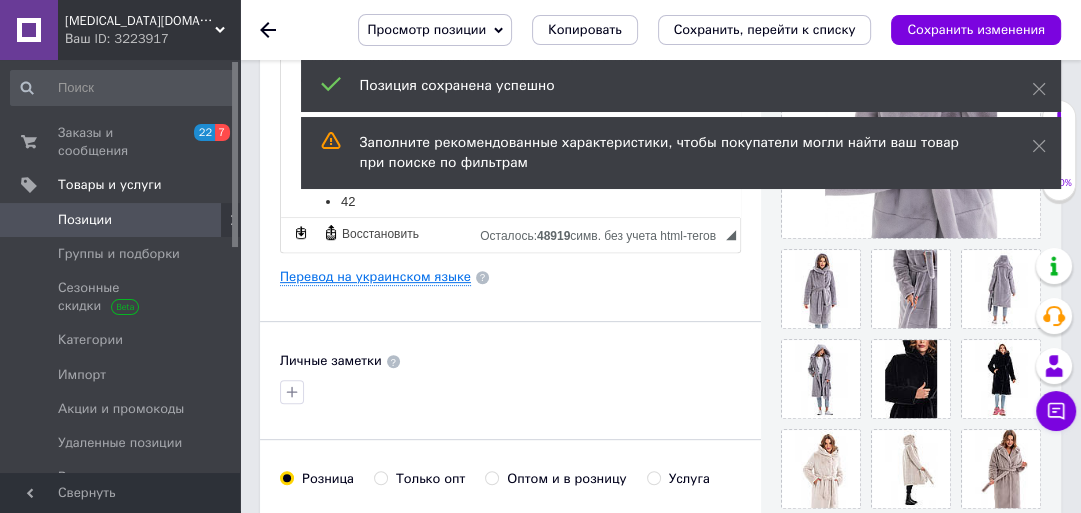click on "Перевод на украинском языке" at bounding box center (375, 277) 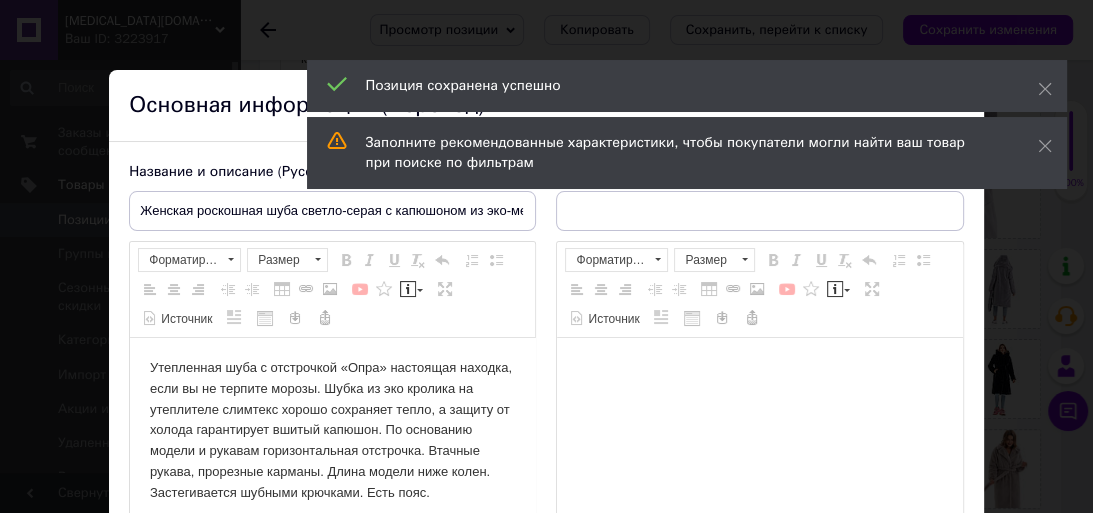 scroll, scrollTop: 0, scrollLeft: 0, axis: both 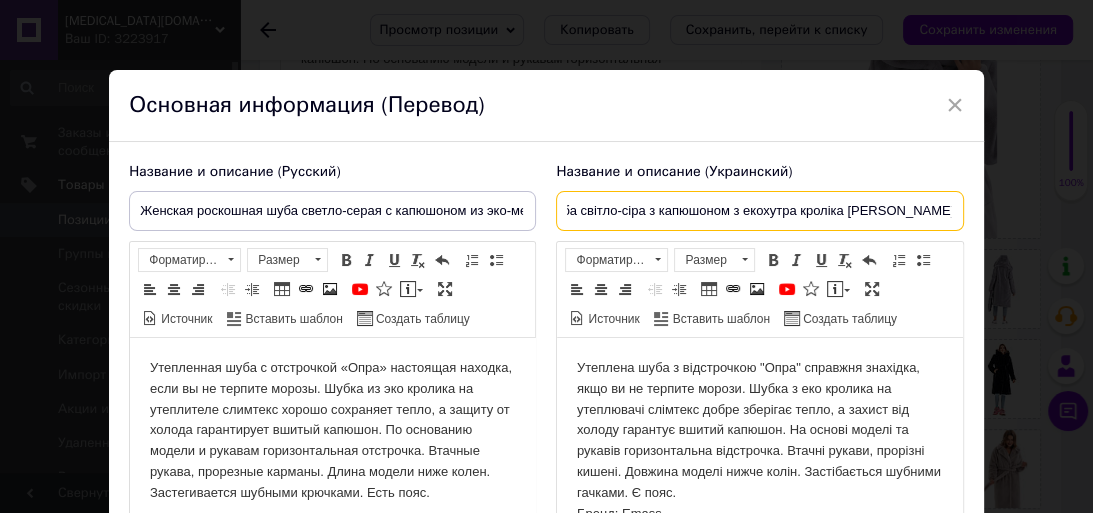 drag, startPoint x: 818, startPoint y: 210, endPoint x: 943, endPoint y: 211, distance: 125.004 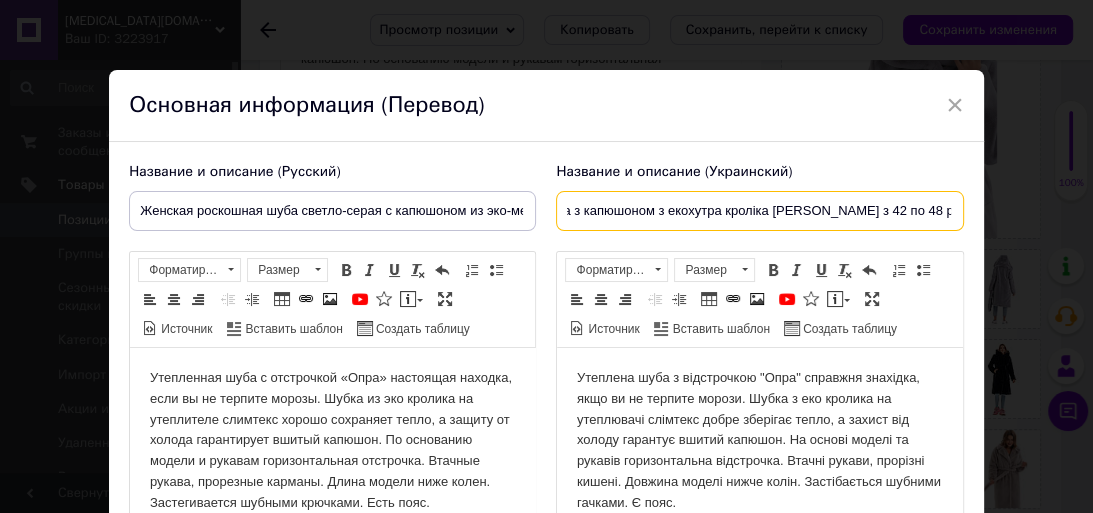scroll, scrollTop: 0, scrollLeft: 244, axis: horizontal 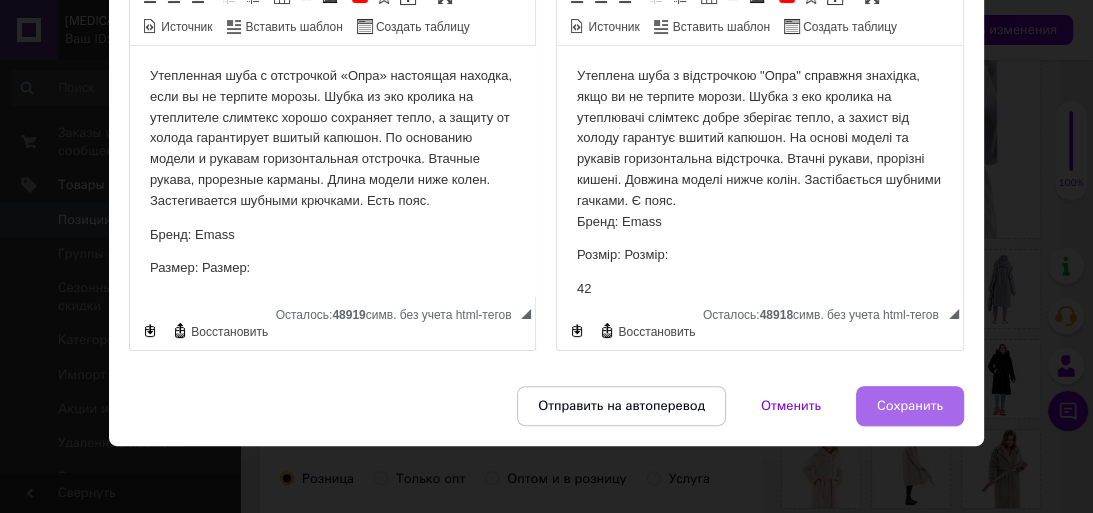 type on "Жіноча шикарна якісна шуба світло-сіра з капюшоном з екохутра кроліка [PERSON_NAME] з 42 по 48 р." 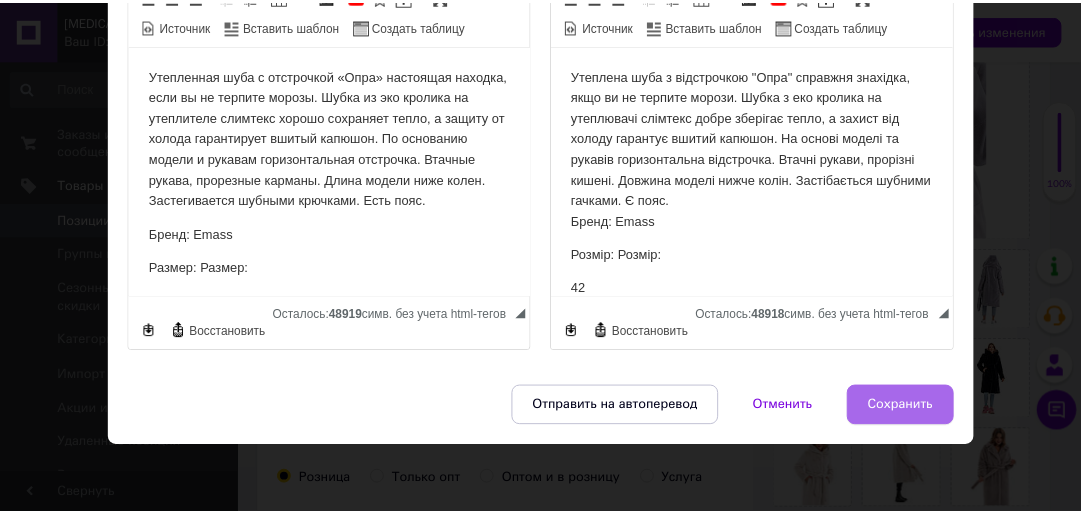 scroll, scrollTop: 0, scrollLeft: 0, axis: both 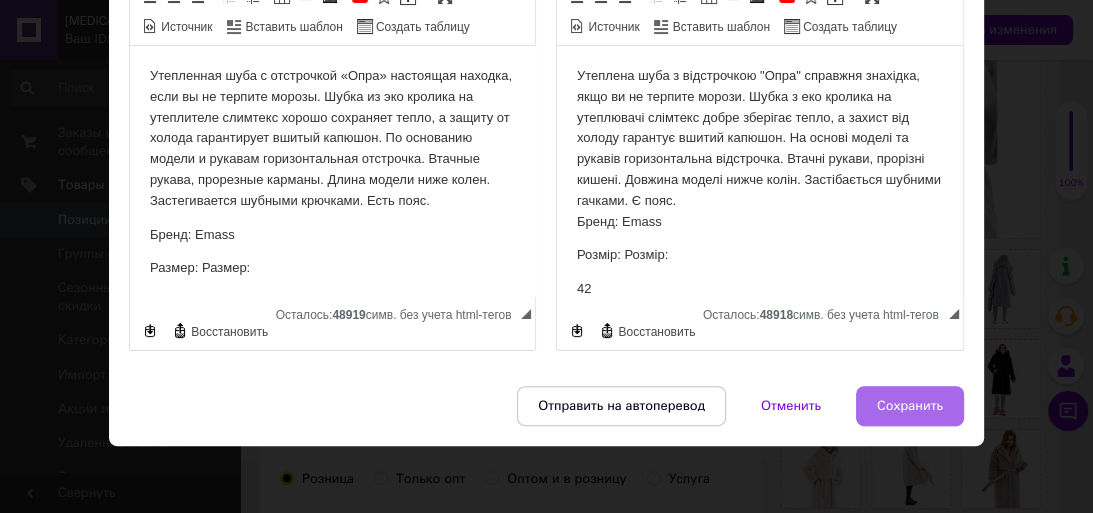 click on "Сохранить" at bounding box center (910, 406) 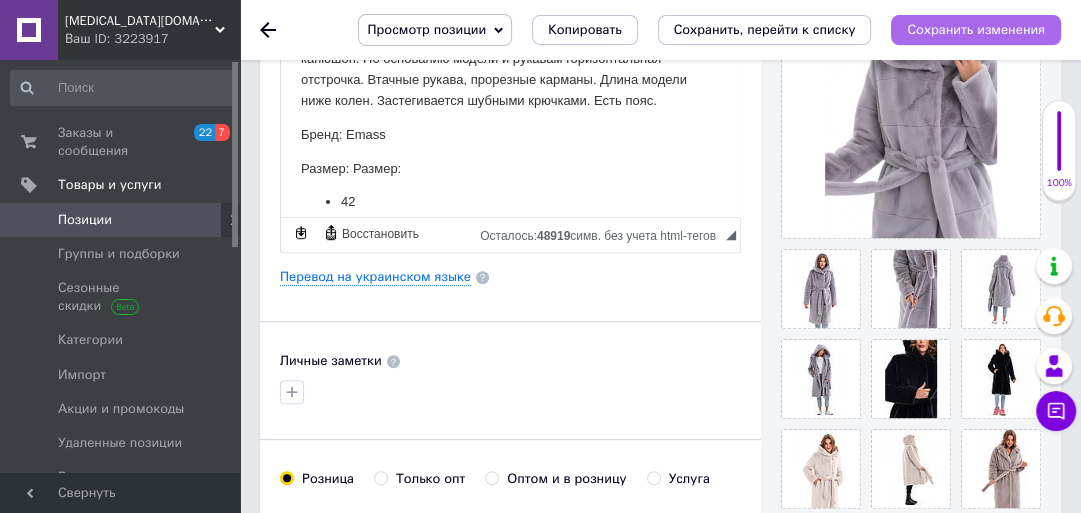 click on "Сохранить изменения" at bounding box center [976, 29] 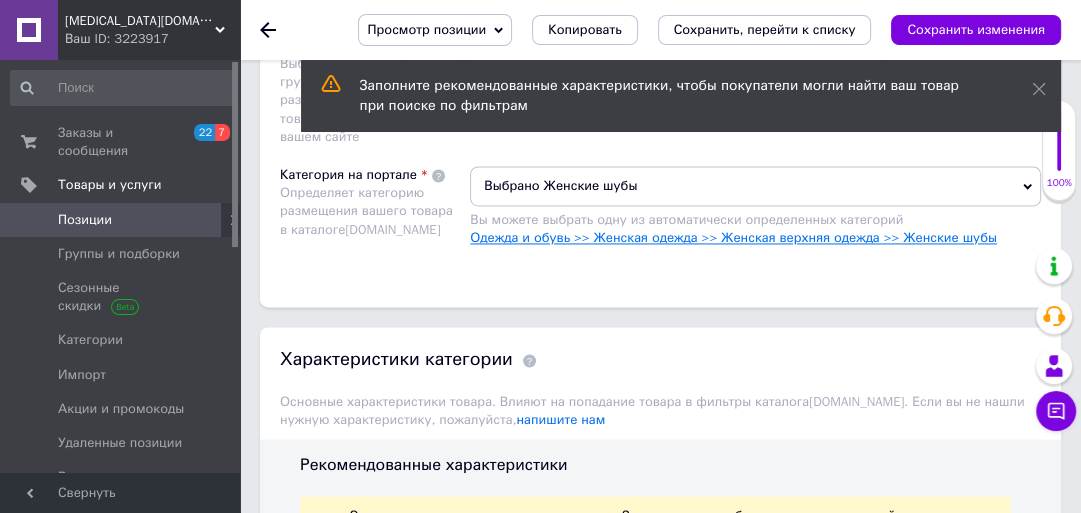 scroll, scrollTop: 2240, scrollLeft: 0, axis: vertical 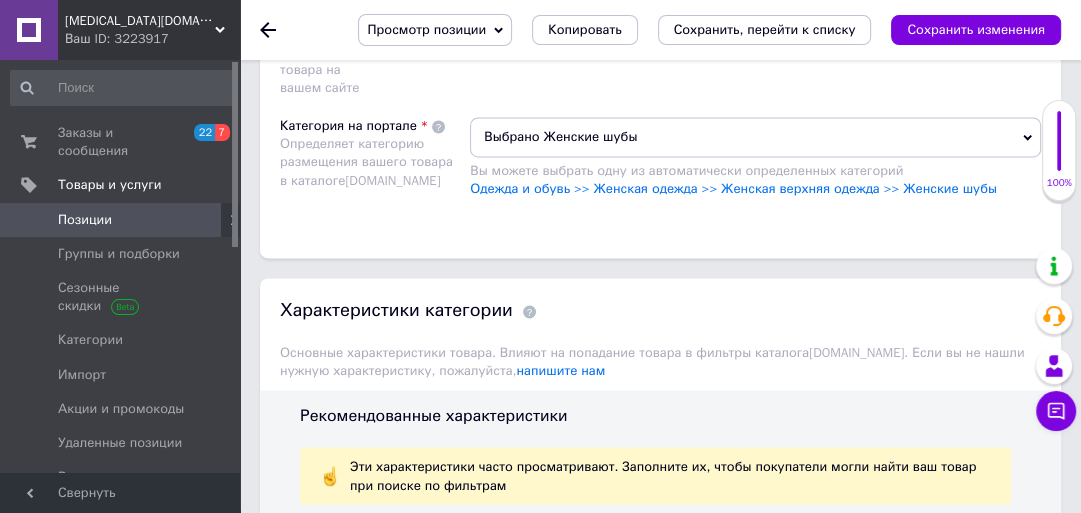 click 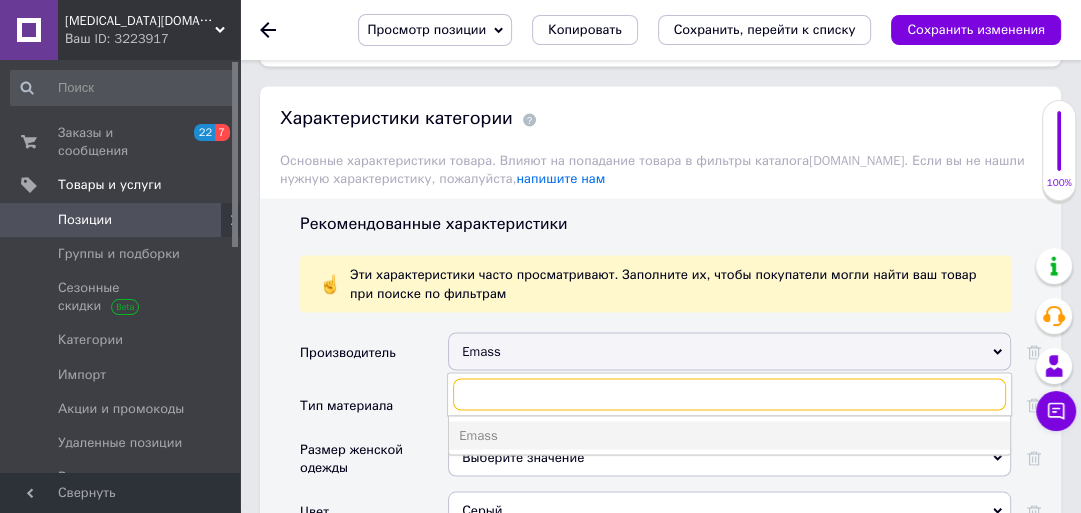 scroll, scrollTop: 2480, scrollLeft: 0, axis: vertical 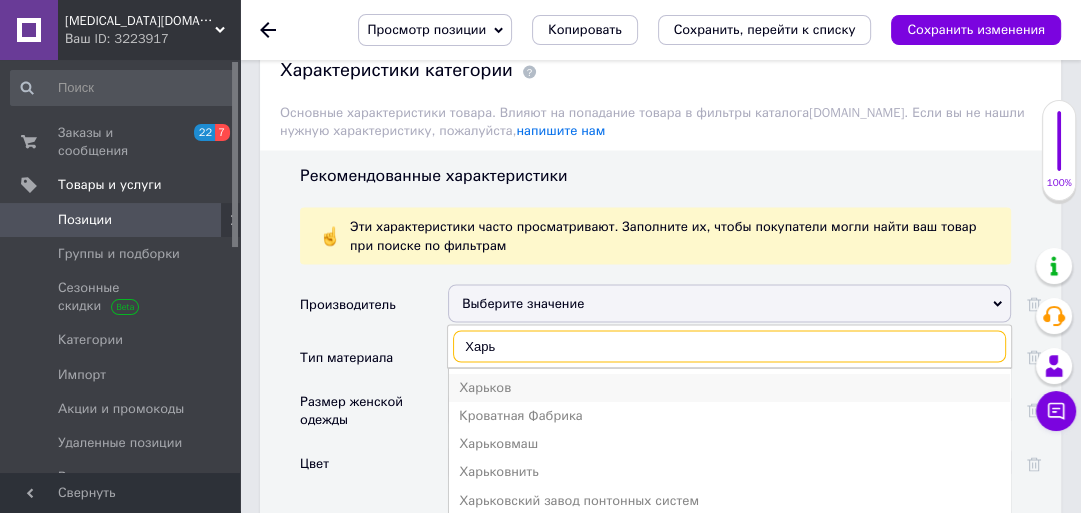 type on "Харь" 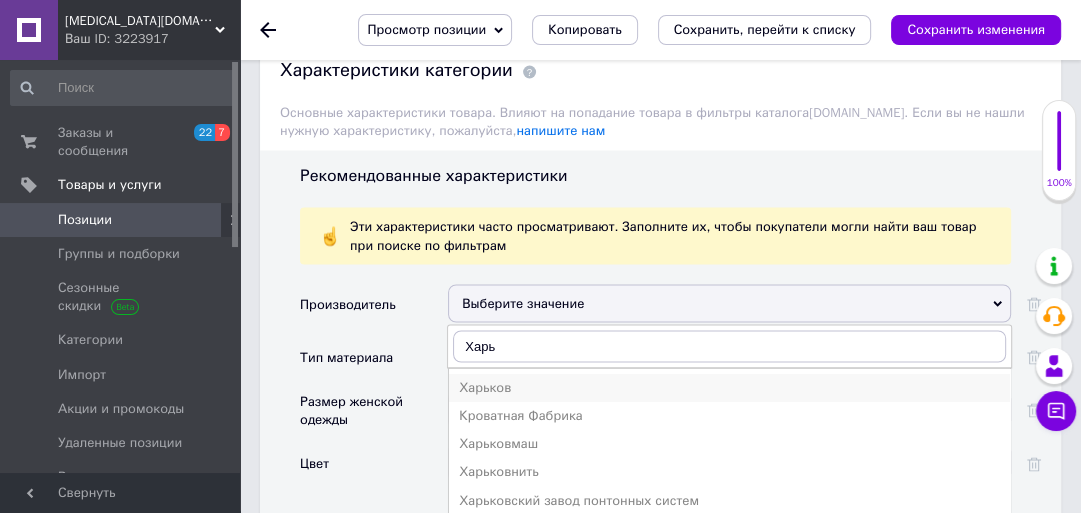 click on "Харьков" at bounding box center [729, 387] 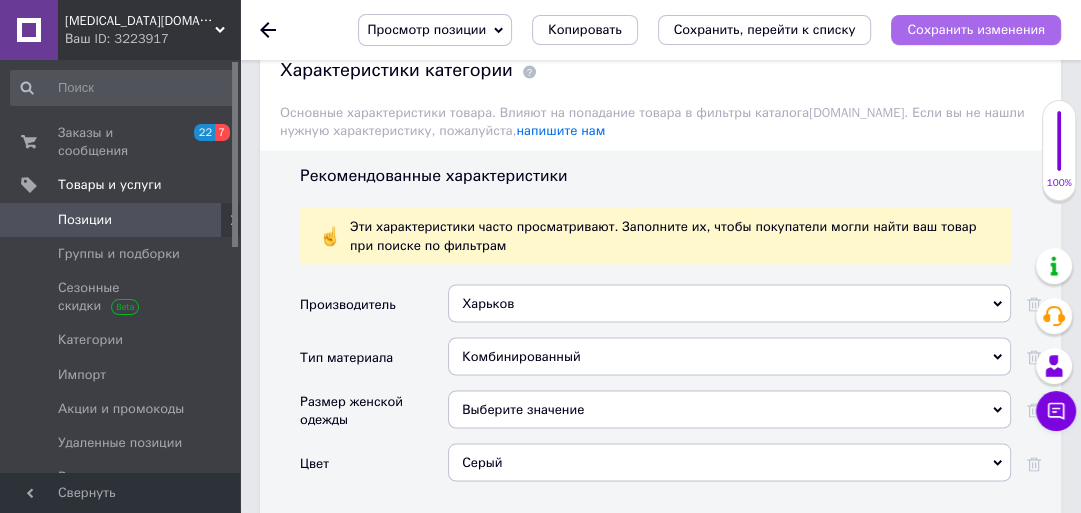 click on "Сохранить изменения" at bounding box center [976, 29] 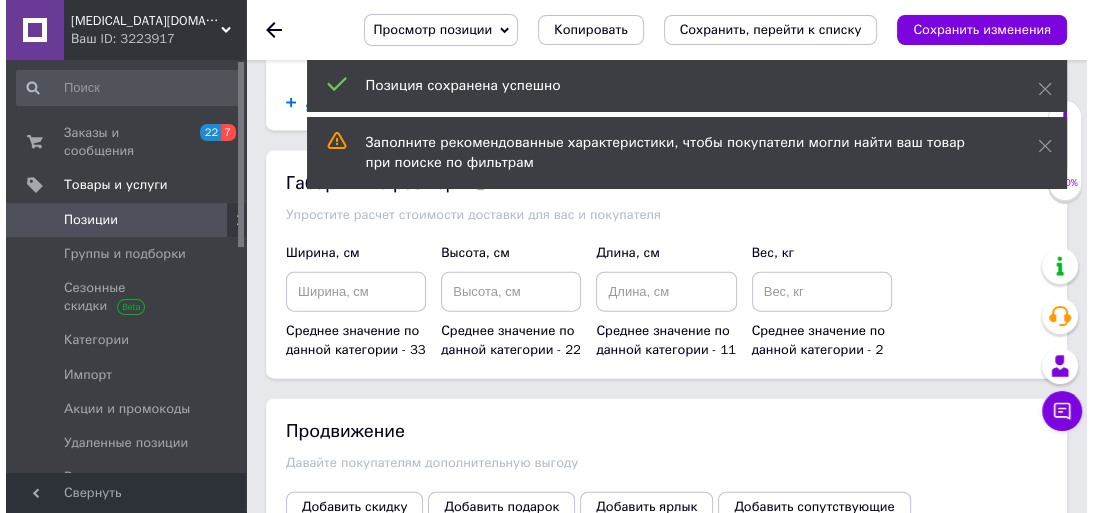 scroll, scrollTop: 3200, scrollLeft: 0, axis: vertical 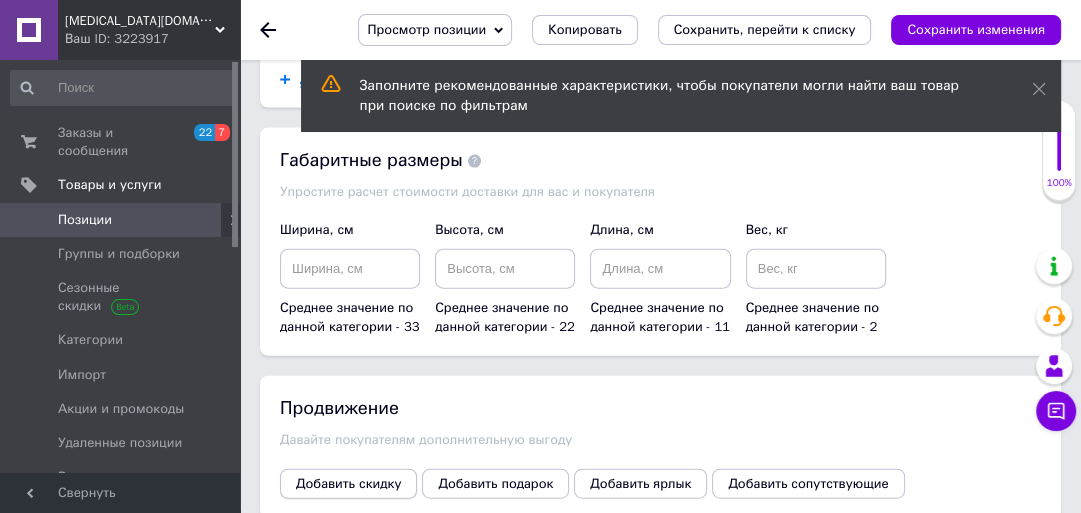 click on "Добавить скидку" at bounding box center [348, 484] 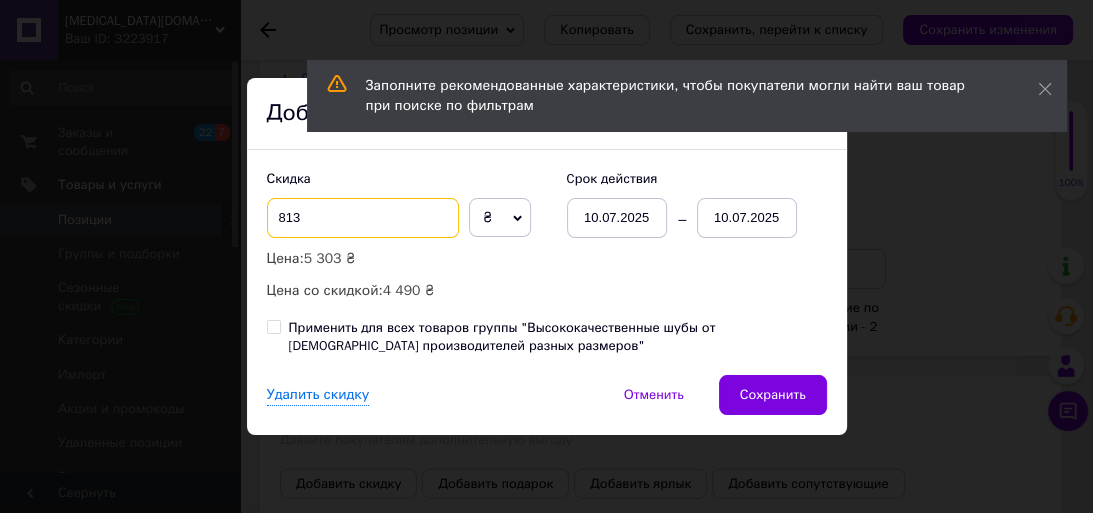 drag, startPoint x: 296, startPoint y: 215, endPoint x: 272, endPoint y: 216, distance: 24.020824 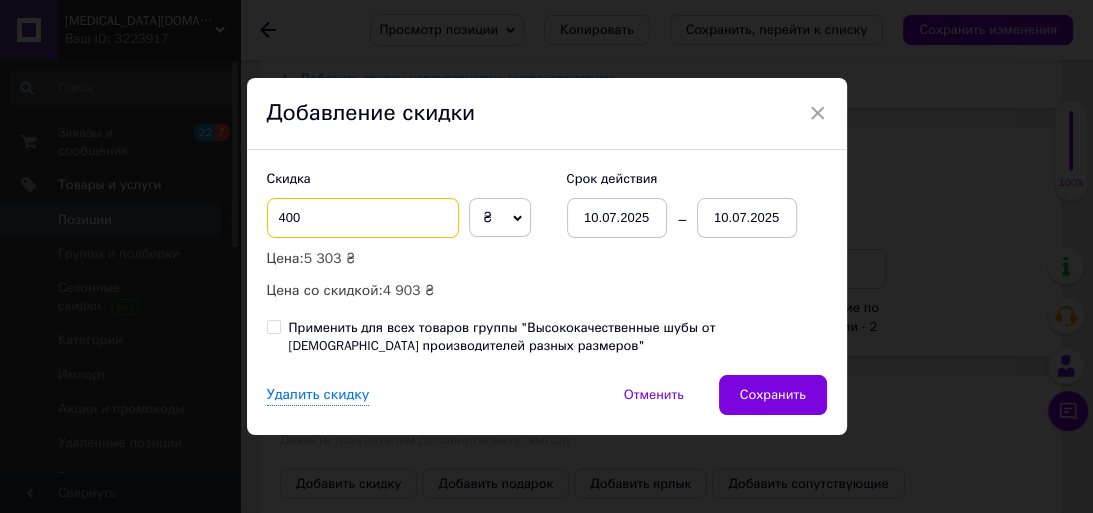 type on "400" 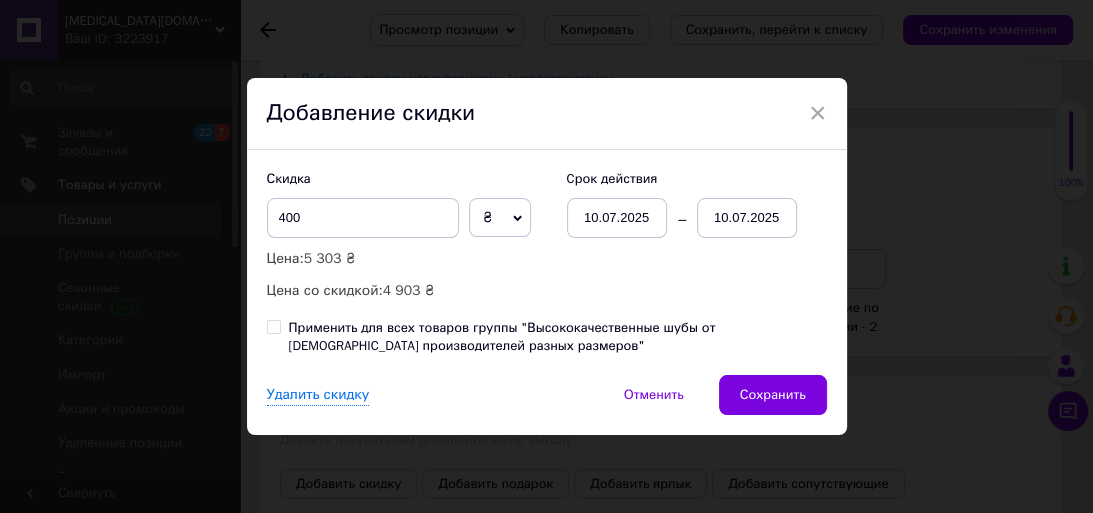 click on "10.07.2025" at bounding box center (747, 218) 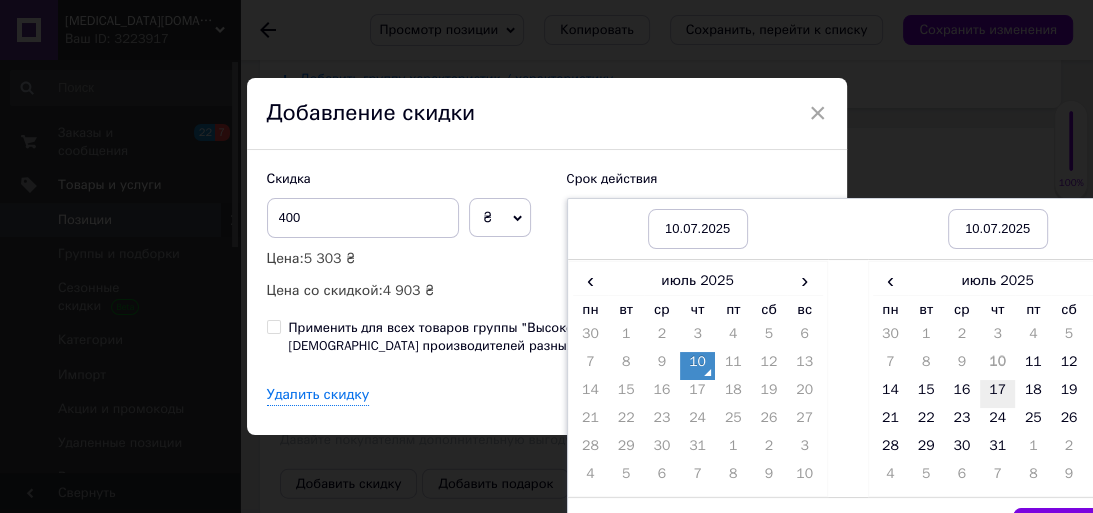 click on "17" at bounding box center (998, 394) 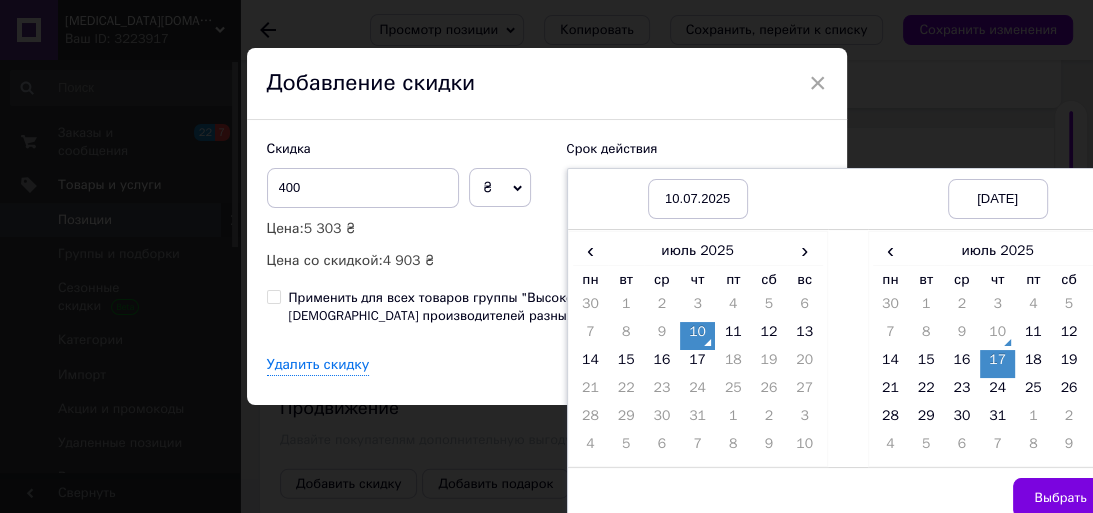 scroll, scrollTop: 47, scrollLeft: 0, axis: vertical 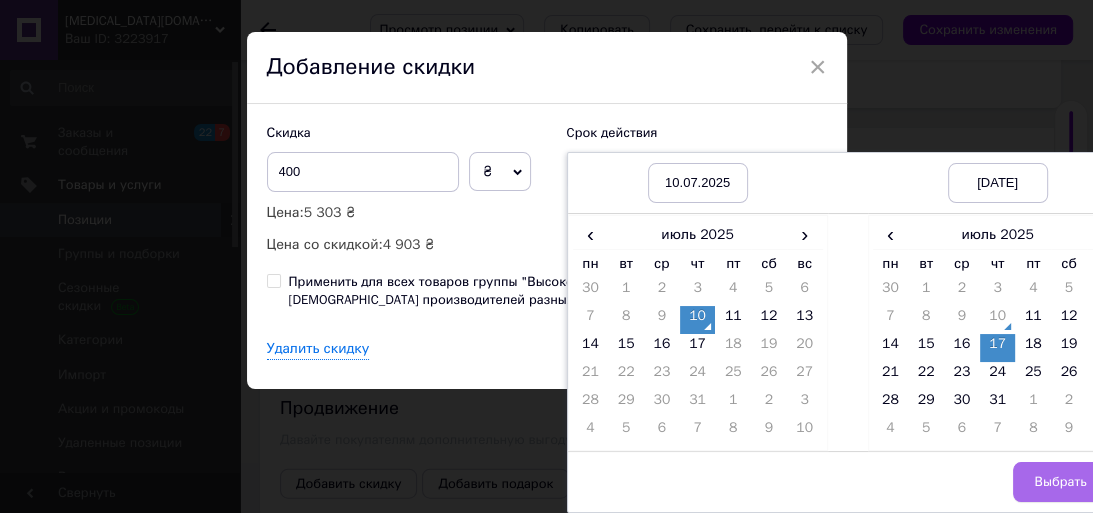 click on "Выбрать" at bounding box center (1060, 482) 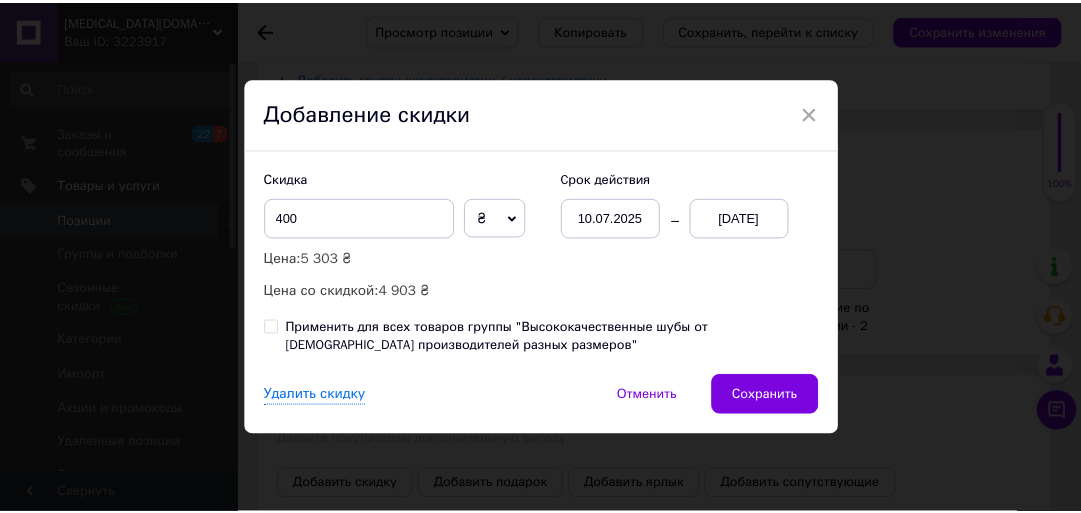 scroll, scrollTop: 0, scrollLeft: 0, axis: both 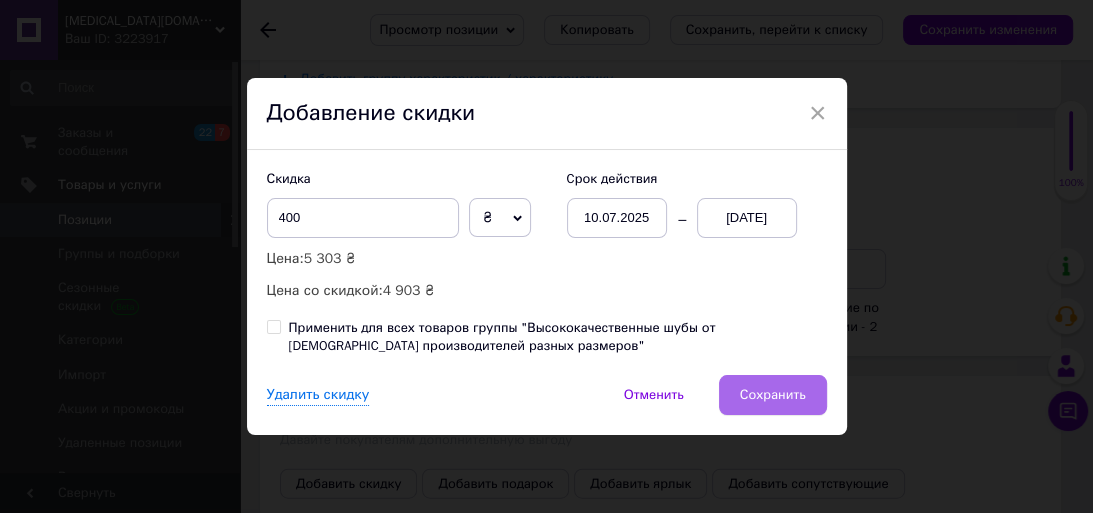 click on "Сохранить" at bounding box center [773, 395] 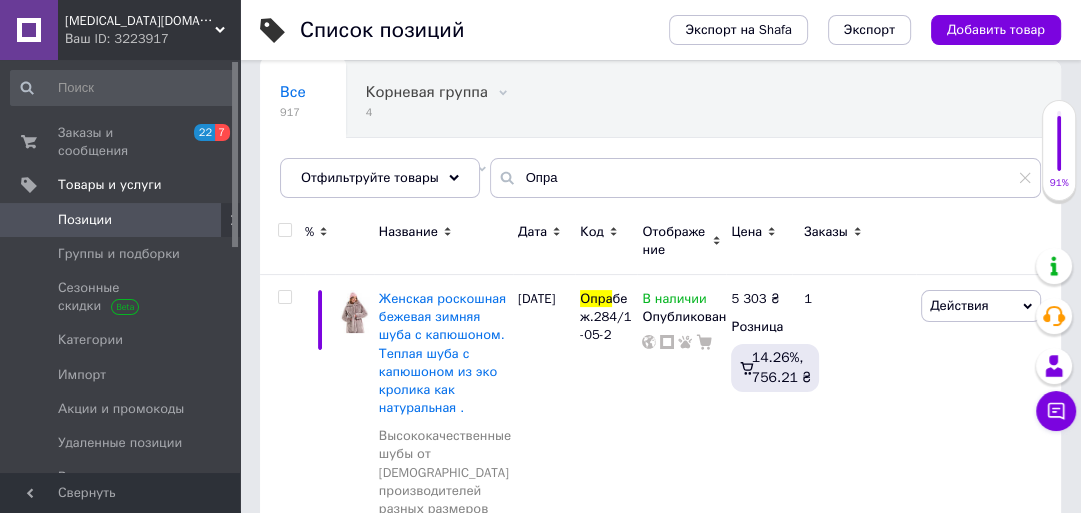 scroll, scrollTop: 240, scrollLeft: 0, axis: vertical 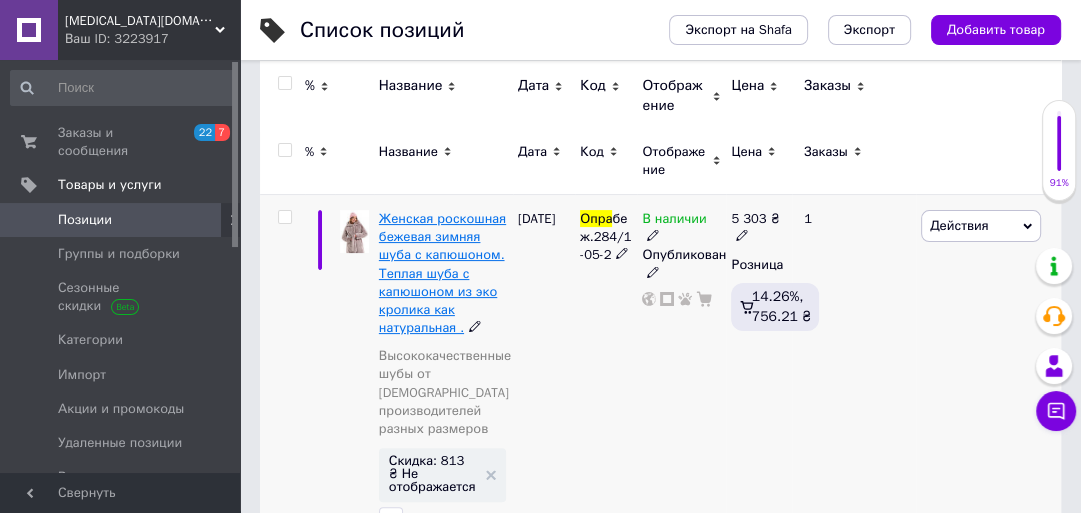 click on "Женская роскошная бежевая зимняя шуба с капюшоном. Теплая шуба с капюшоном из эко кролика  как натуральная ." at bounding box center [442, 273] 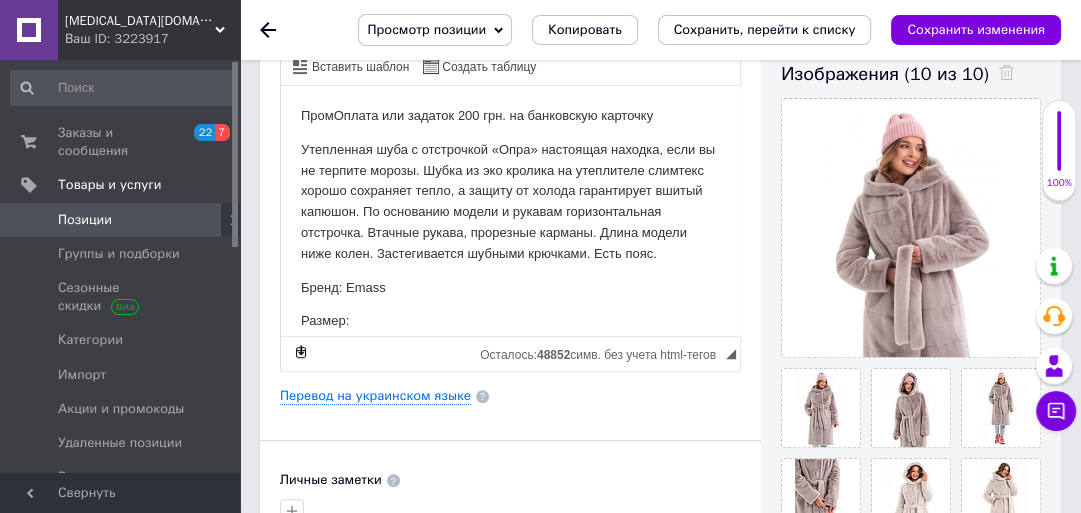 scroll, scrollTop: 400, scrollLeft: 0, axis: vertical 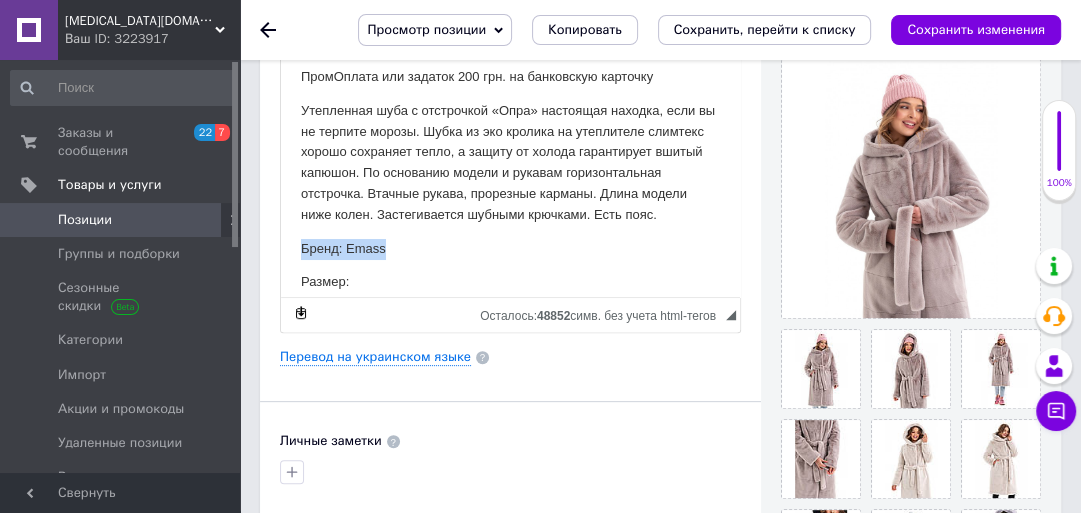 drag, startPoint x: 299, startPoint y: 273, endPoint x: 391, endPoint y: 272, distance: 92.00543 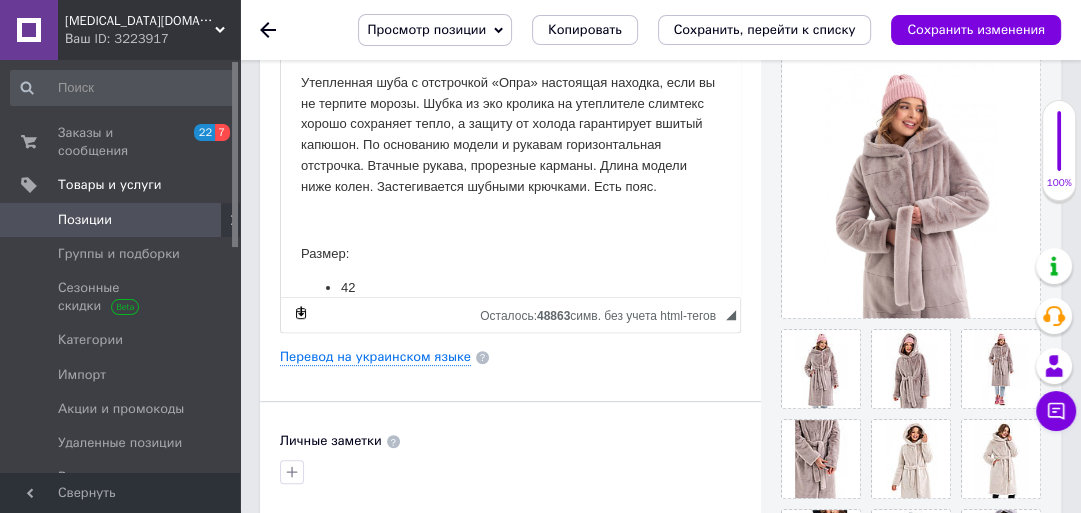scroll, scrollTop: 0, scrollLeft: 0, axis: both 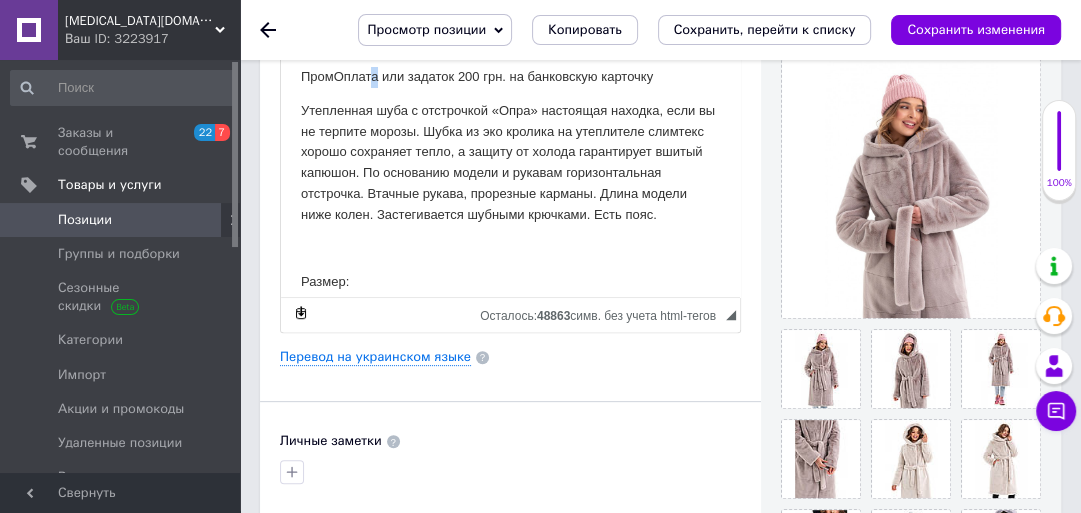 click on "ПромОплата или задаток 200 грн. на банковскую карточку" at bounding box center (510, 76) 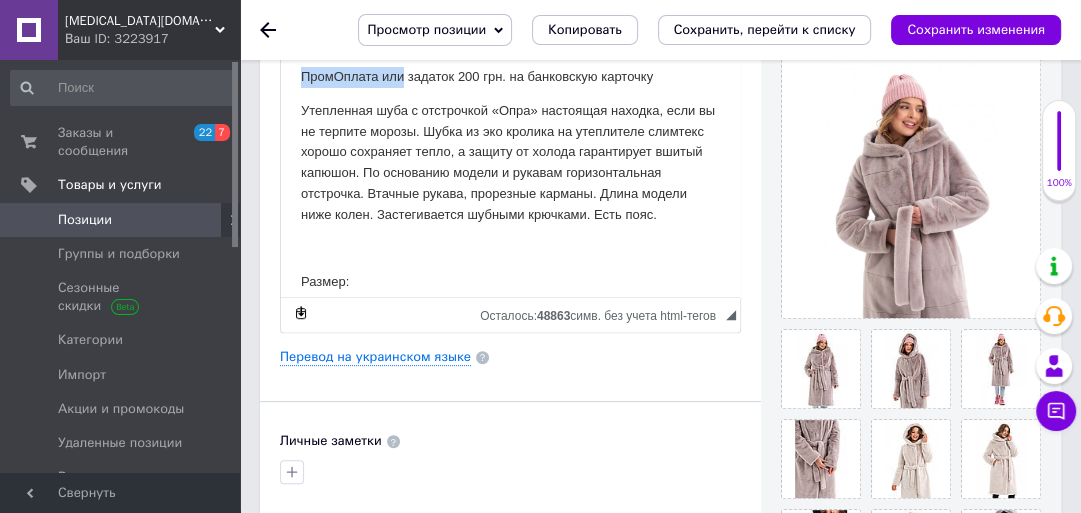 drag, startPoint x: 405, startPoint y: 76, endPoint x: 291, endPoint y: 84, distance: 114.28036 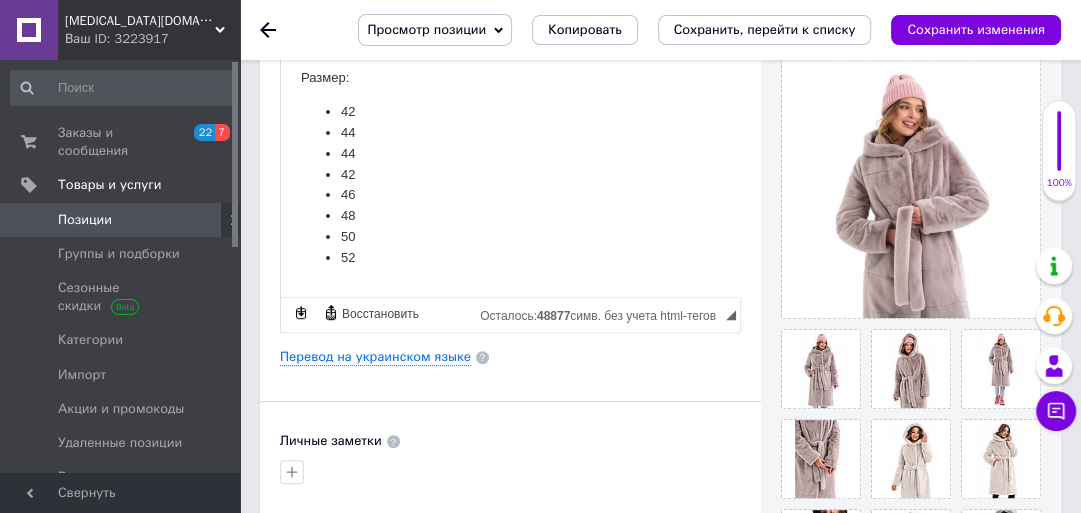 scroll, scrollTop: 240, scrollLeft: 0, axis: vertical 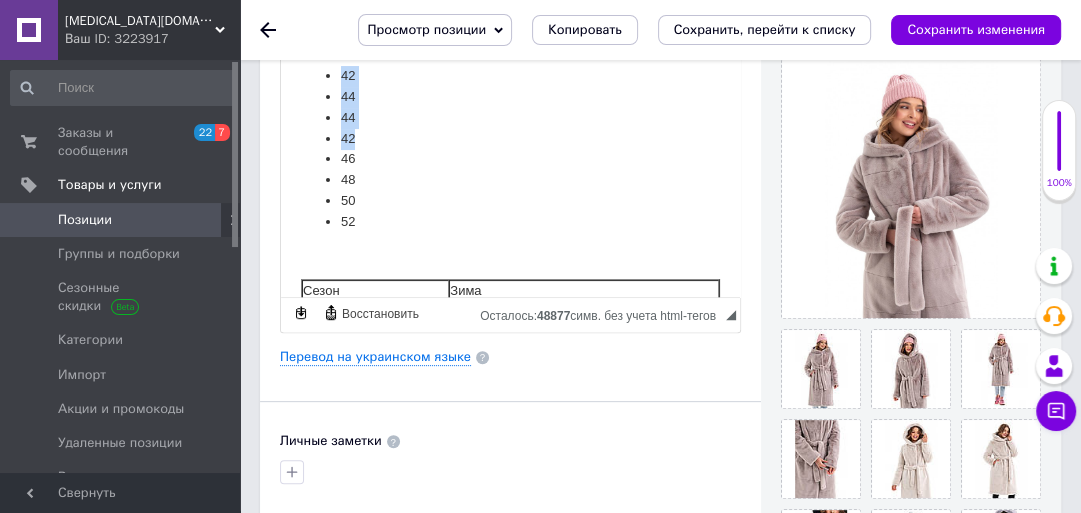 drag, startPoint x: 320, startPoint y: 99, endPoint x: 377, endPoint y: 151, distance: 77.155685 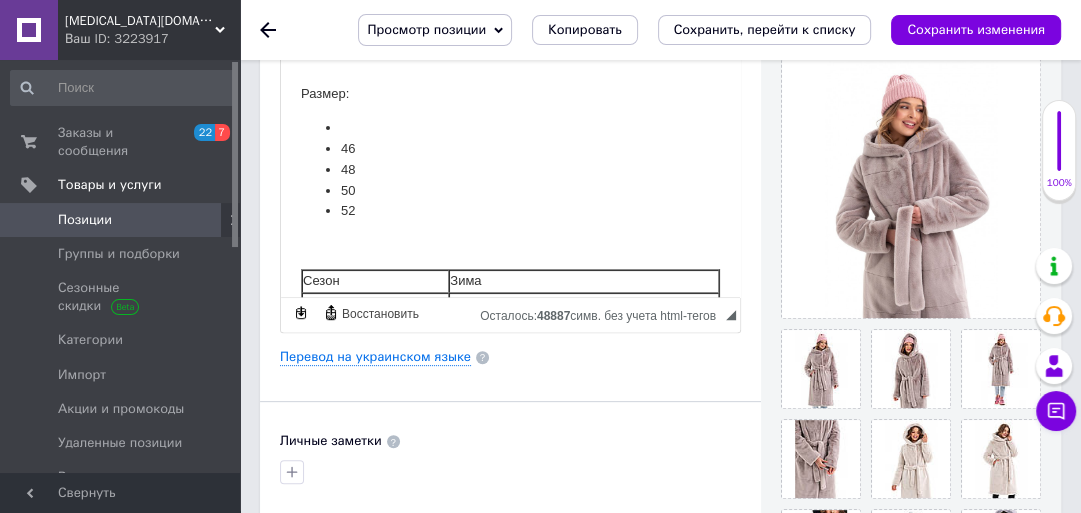 scroll, scrollTop: 160, scrollLeft: 0, axis: vertical 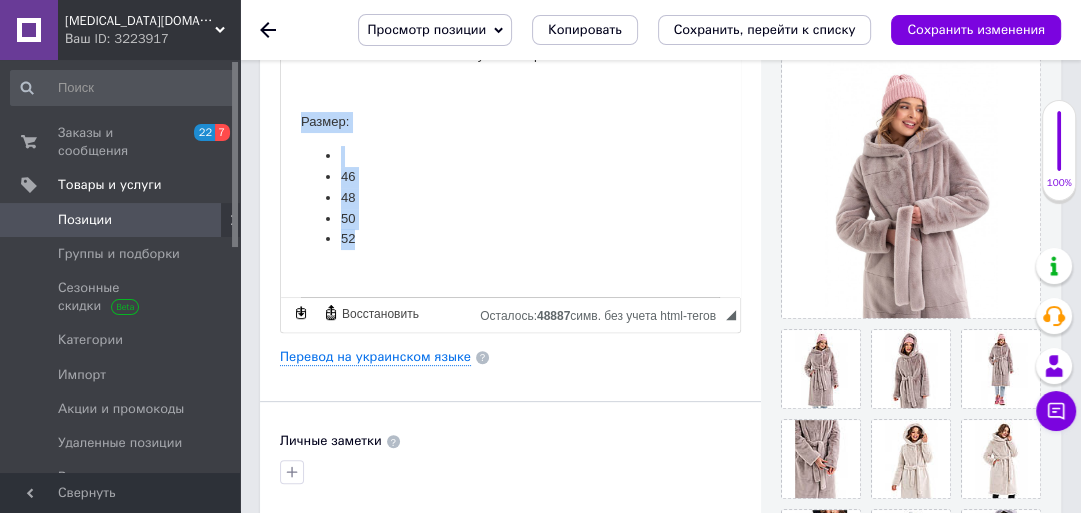drag, startPoint x: 297, startPoint y: 145, endPoint x: 378, endPoint y: 261, distance: 141.48145 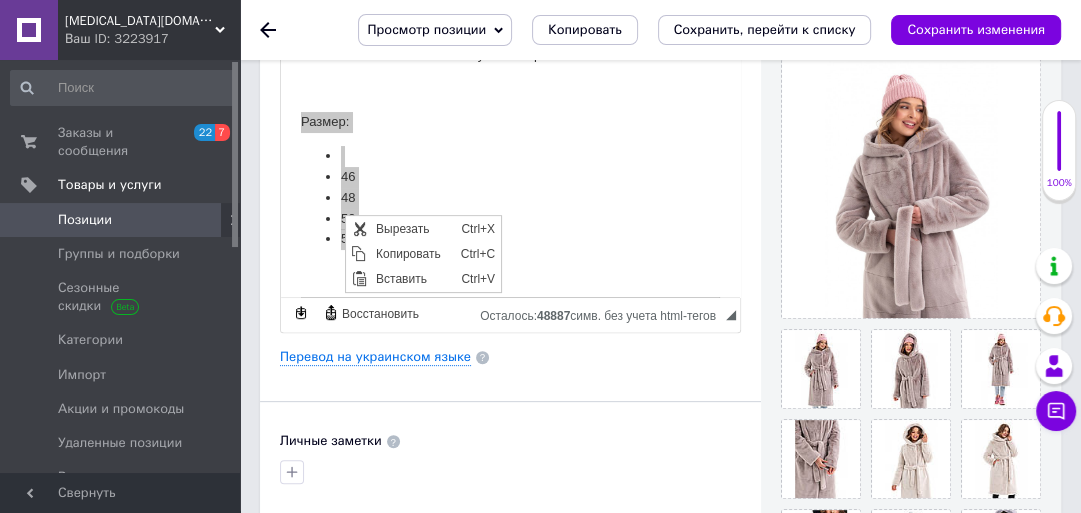 scroll, scrollTop: 0, scrollLeft: 0, axis: both 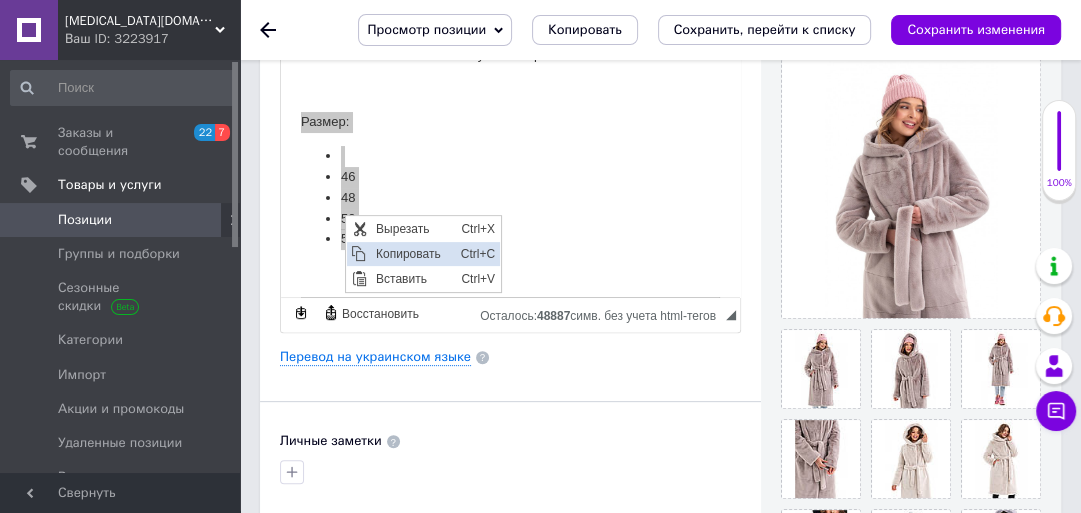 click on "Копировать" at bounding box center (412, 254) 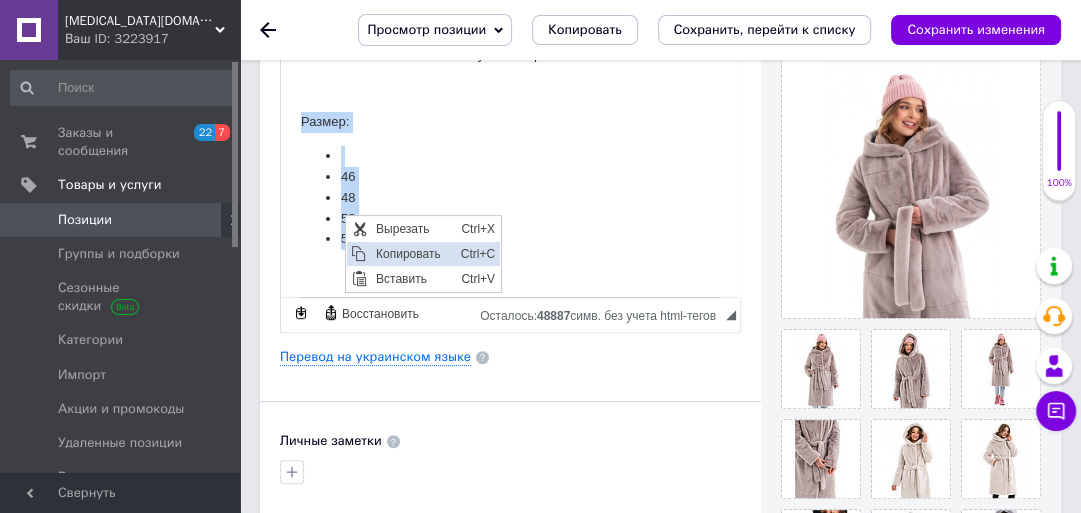 copy on "Размер:       46 48 50 52" 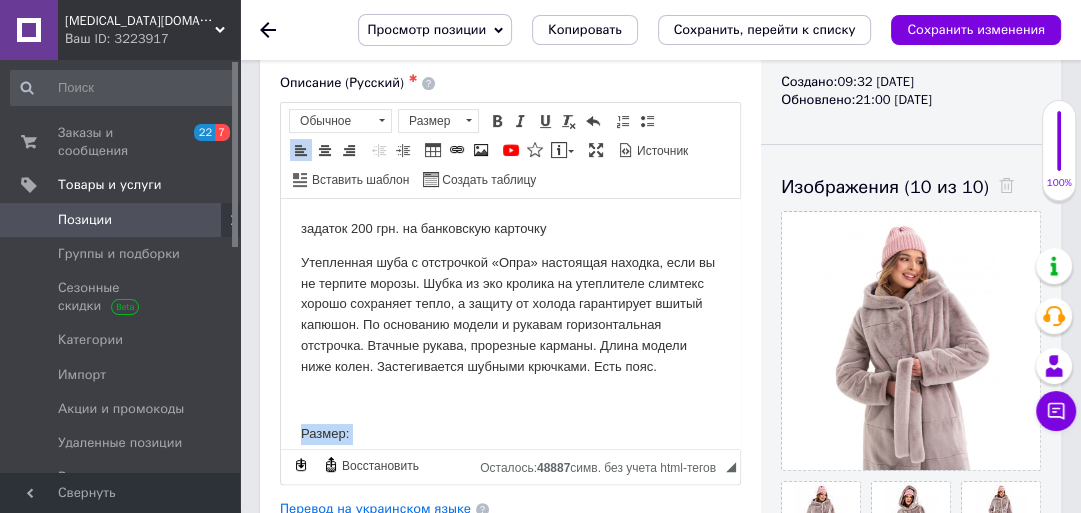 scroll, scrollTop: 240, scrollLeft: 0, axis: vertical 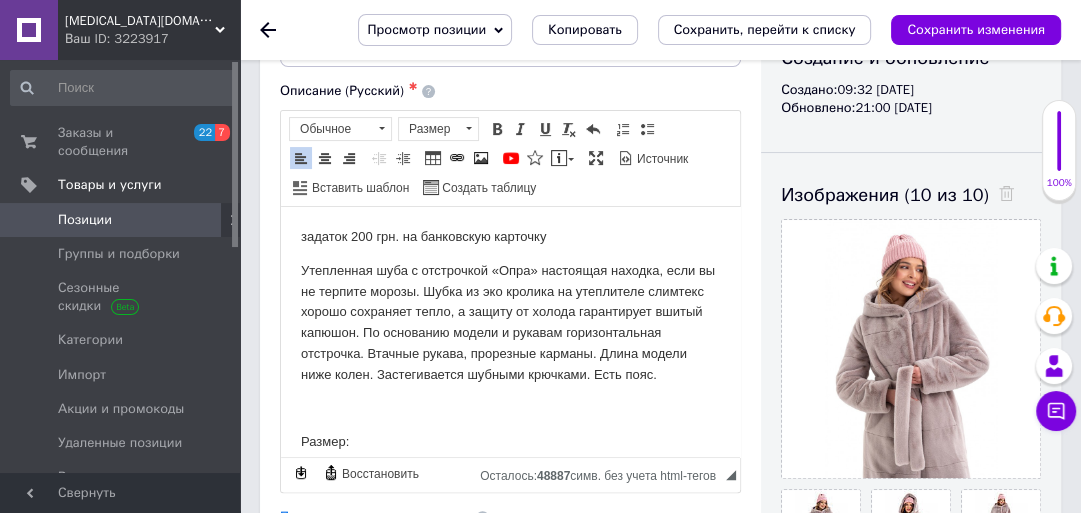click on "задаток 200 грн. на банковскую карточку" at bounding box center [510, 236] 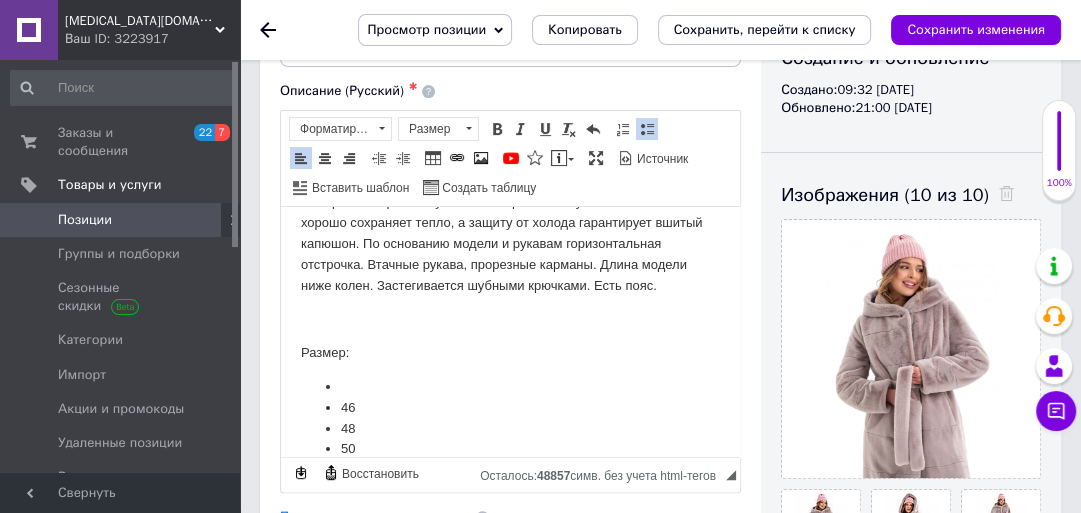 scroll, scrollTop: 320, scrollLeft: 0, axis: vertical 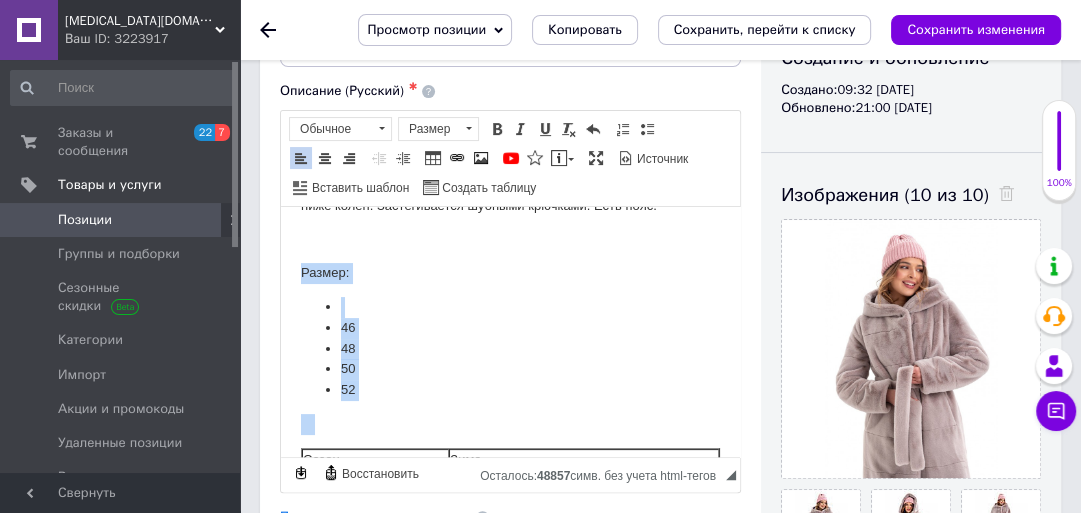 drag, startPoint x: 293, startPoint y: 294, endPoint x: 379, endPoint y: 424, distance: 155.87173 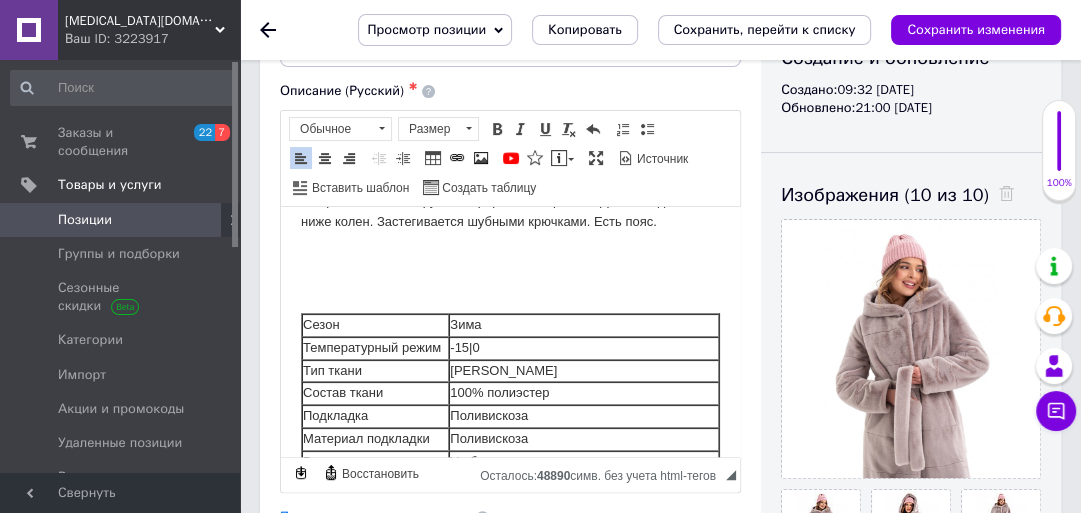 scroll, scrollTop: 236, scrollLeft: 0, axis: vertical 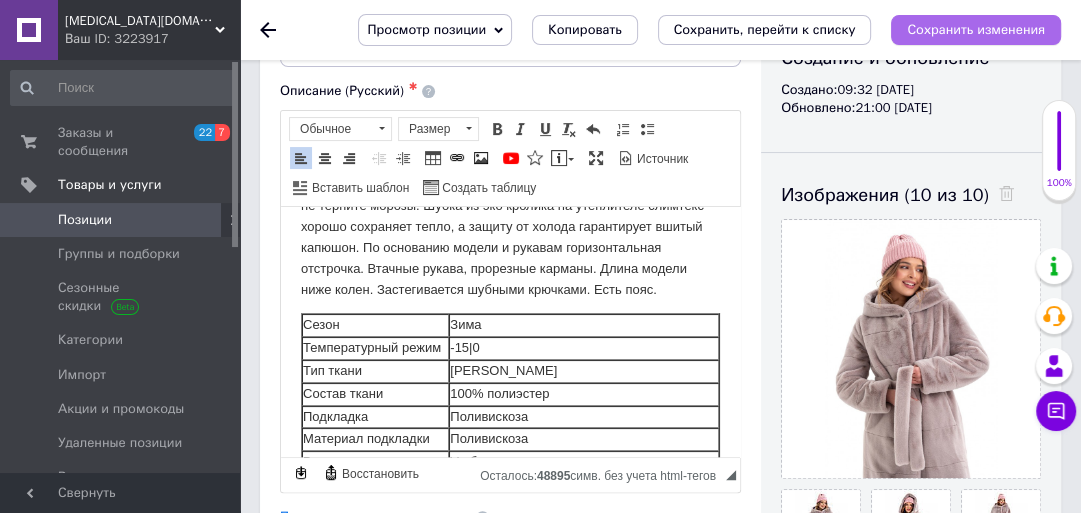 click on "Сохранить изменения" at bounding box center (976, 29) 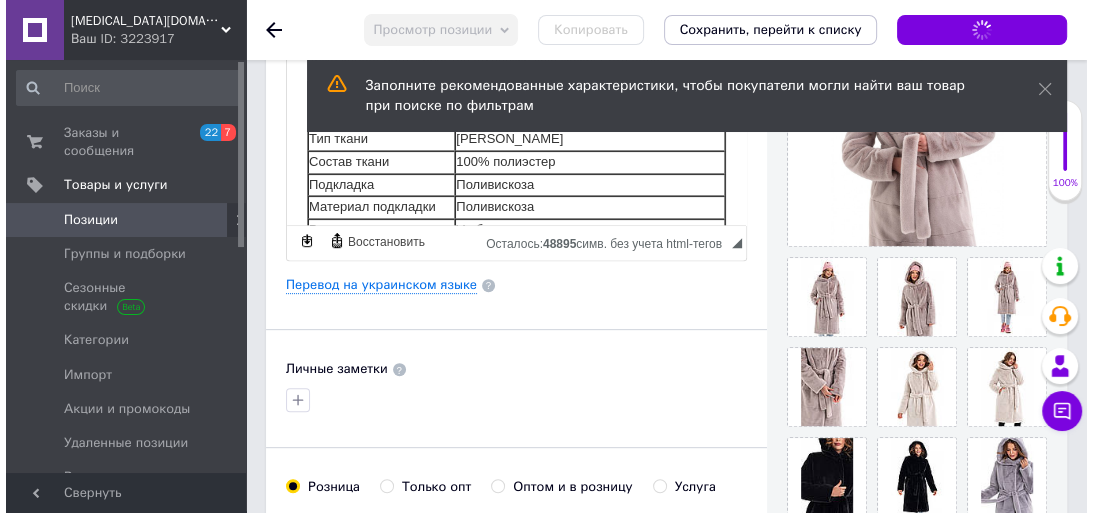 scroll, scrollTop: 480, scrollLeft: 0, axis: vertical 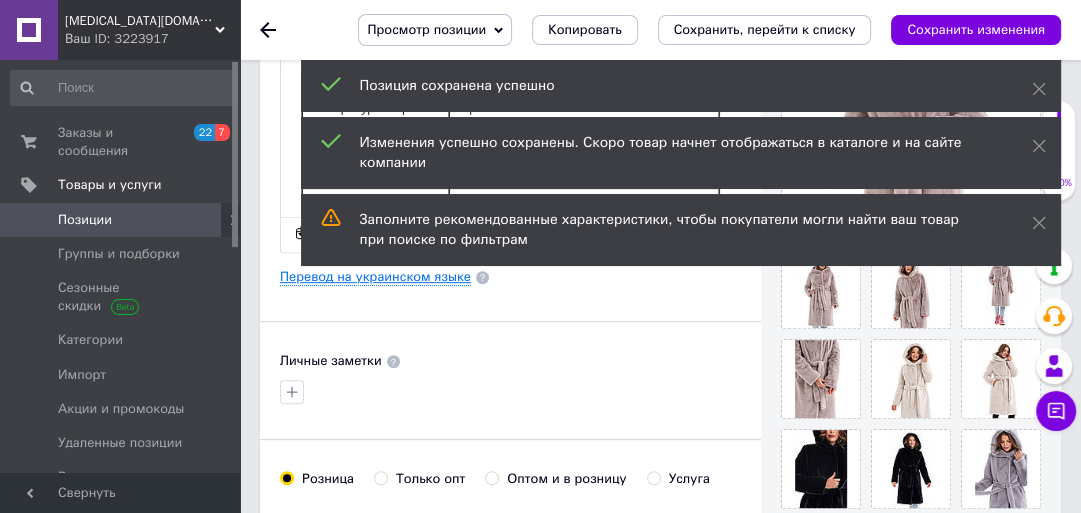 click on "Перевод на украинском языке" at bounding box center (375, 277) 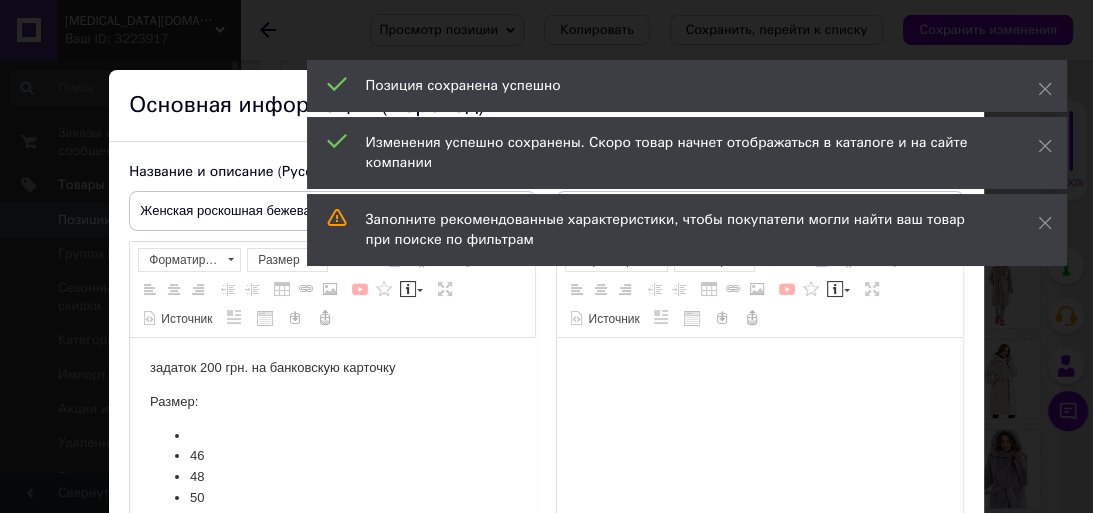 type on "Жіноча розкішна бежева зимова шуба з капюшоном. Тепла шуба з еко кролика бежевого кольору високої якості." 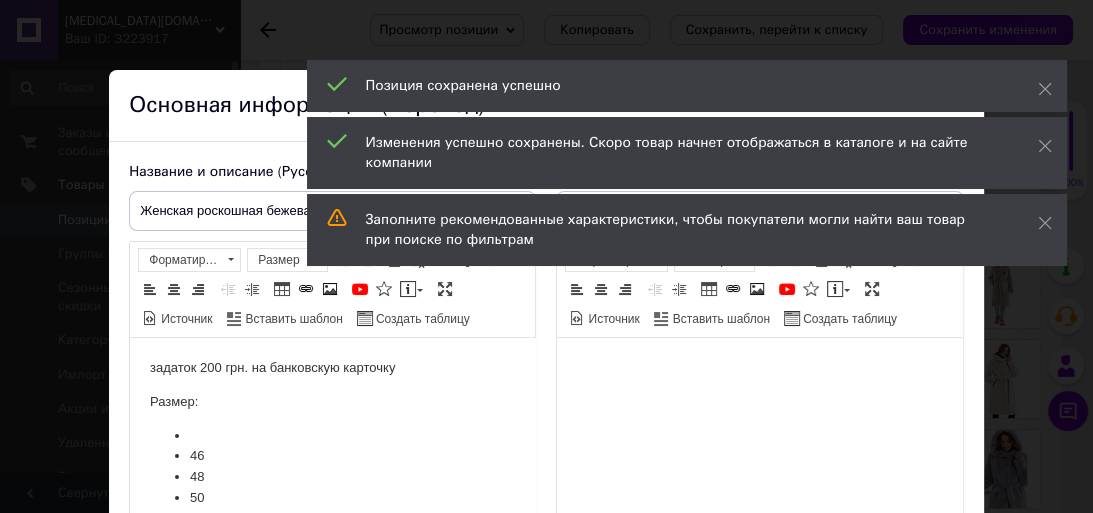 scroll, scrollTop: 0, scrollLeft: 0, axis: both 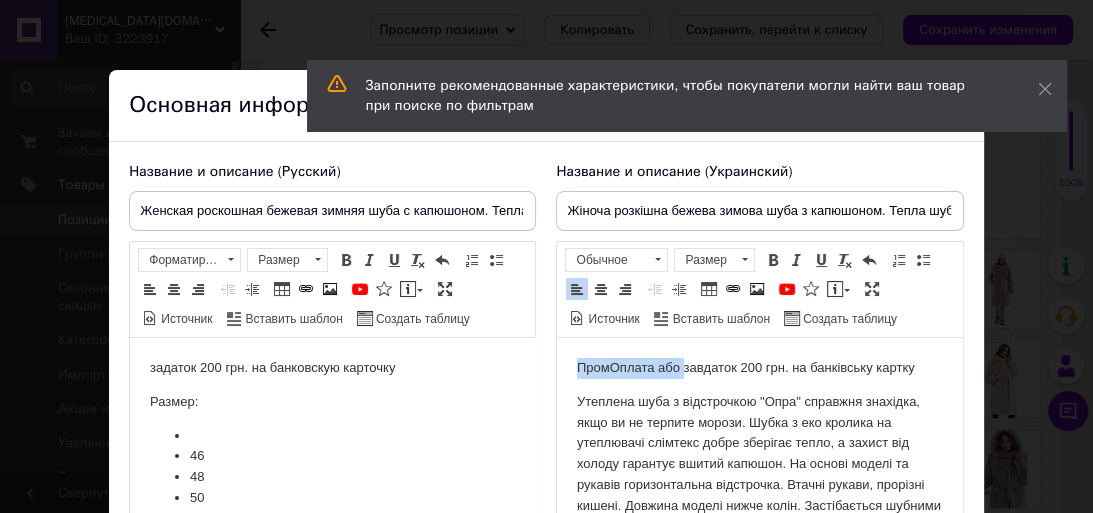 drag, startPoint x: 685, startPoint y: 366, endPoint x: 565, endPoint y: 365, distance: 120.004166 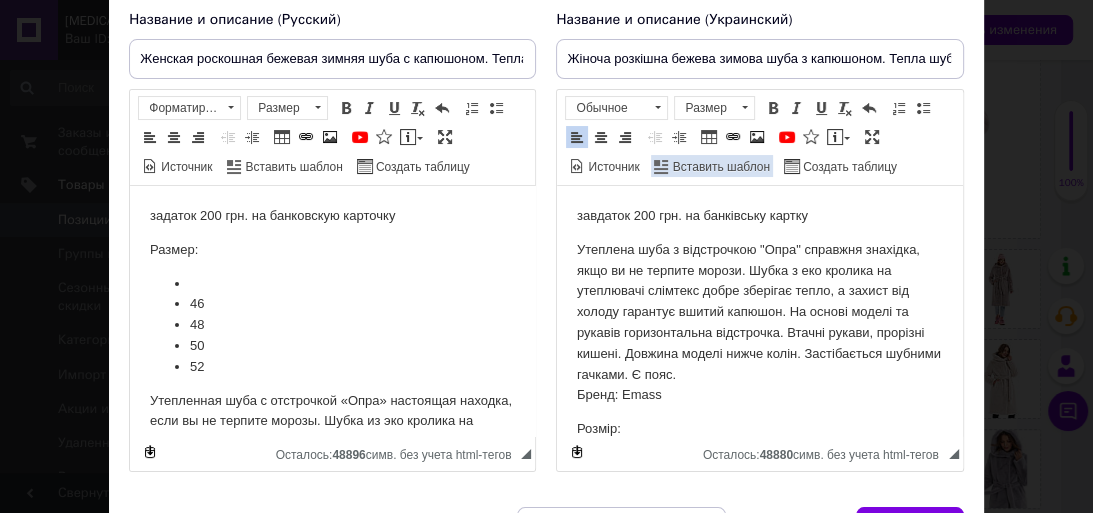 scroll, scrollTop: 160, scrollLeft: 0, axis: vertical 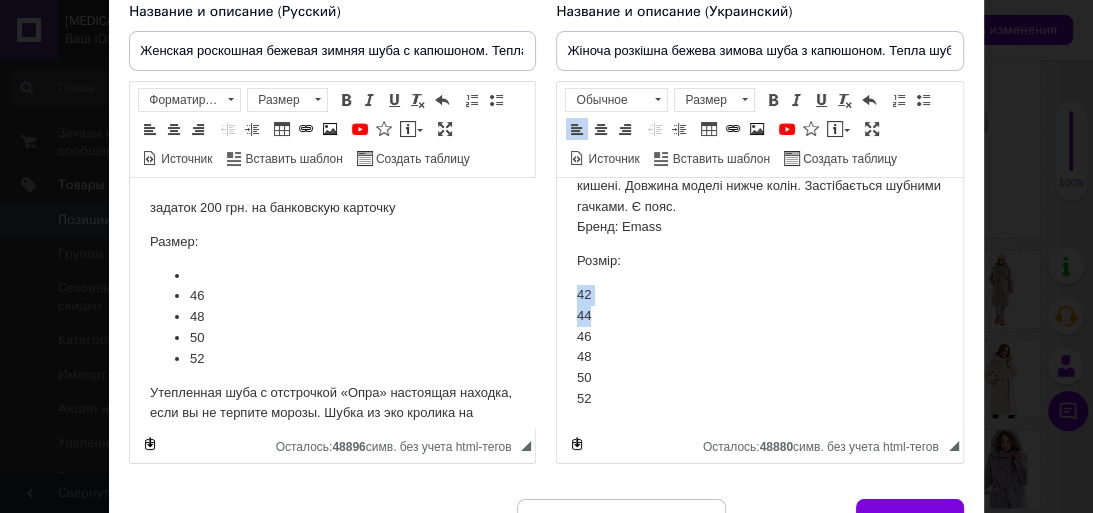 drag, startPoint x: 575, startPoint y: 293, endPoint x: 601, endPoint y: 309, distance: 30.528675 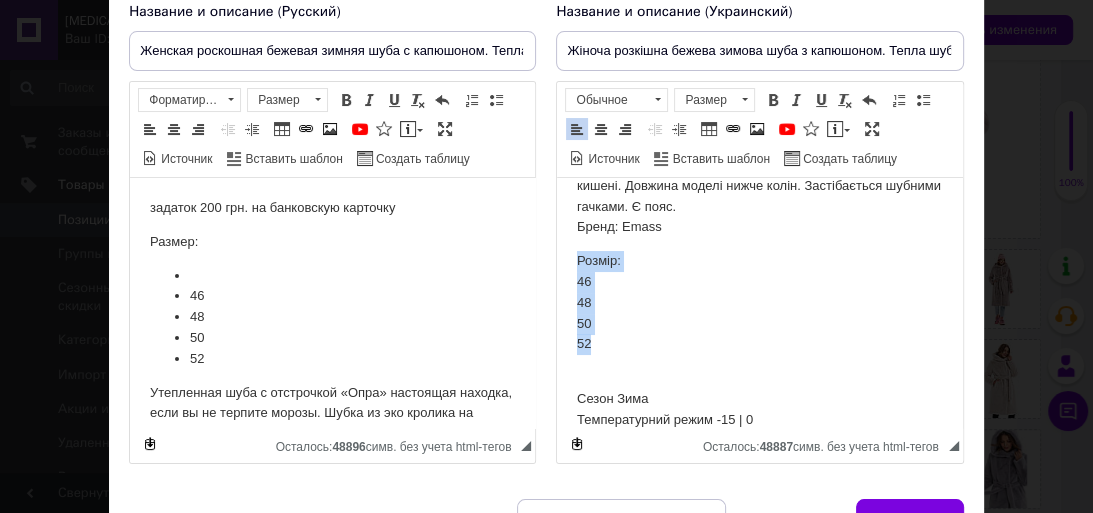 drag, startPoint x: 573, startPoint y: 265, endPoint x: 624, endPoint y: 344, distance: 94.031906 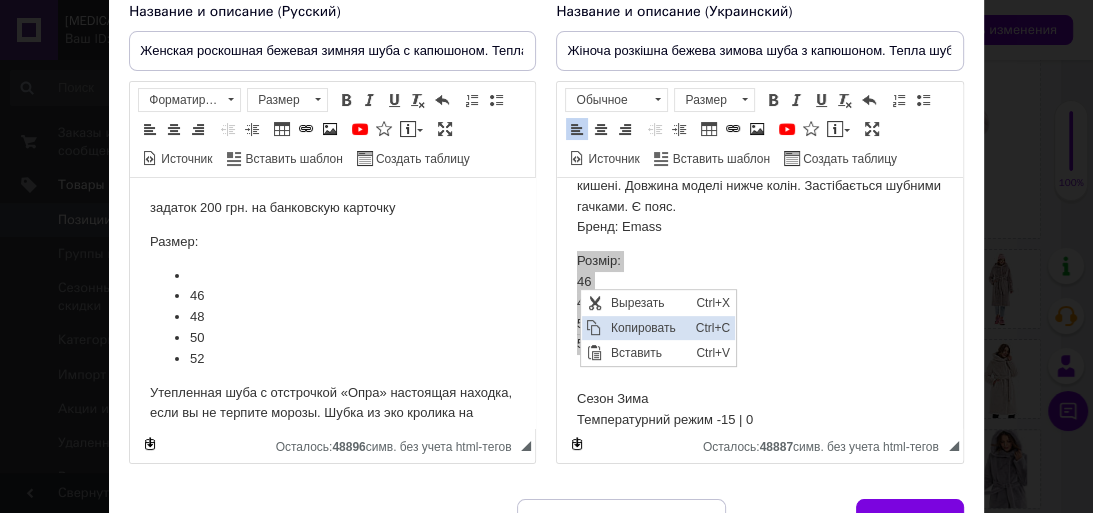 click on "Копировать" at bounding box center (648, 328) 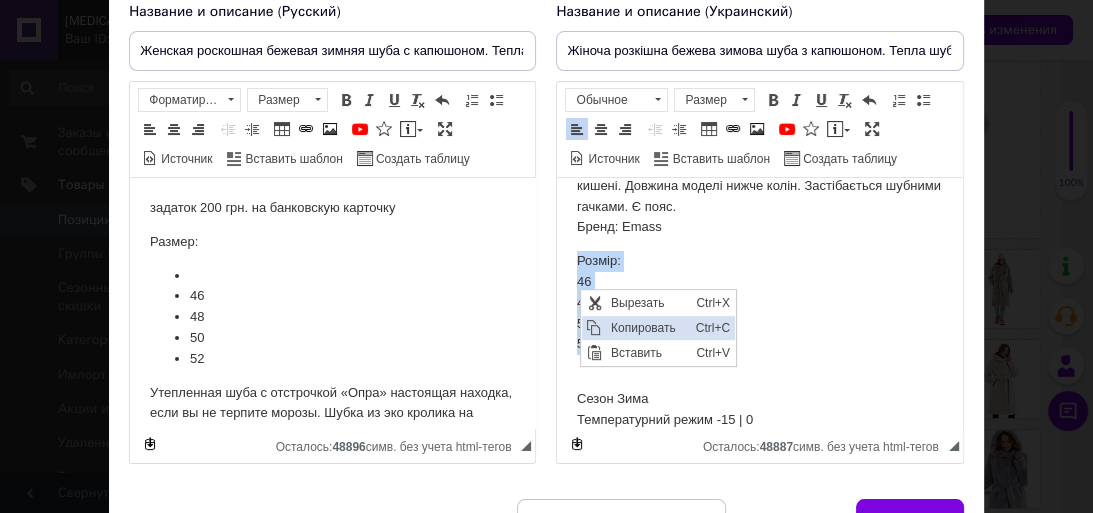 copy on "Розмір: 46 48 50 52" 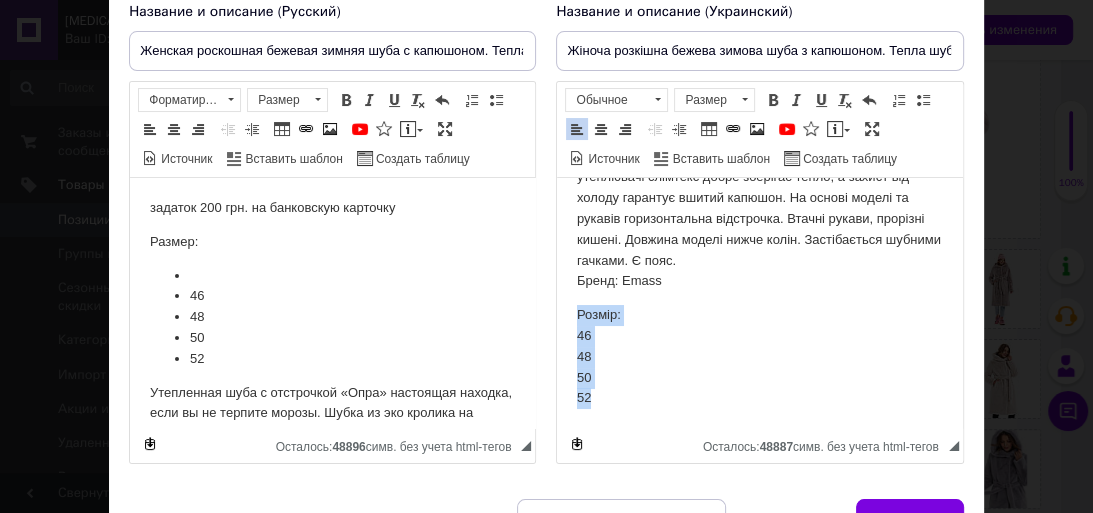 scroll, scrollTop: 0, scrollLeft: 0, axis: both 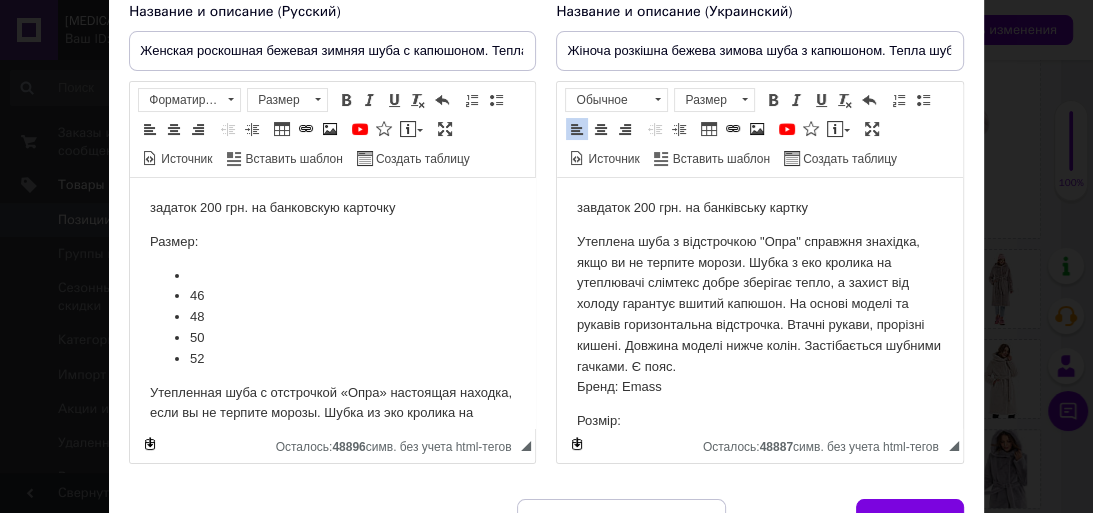 click on "завдаток 200 грн. на банківську картку" at bounding box center (759, 208) 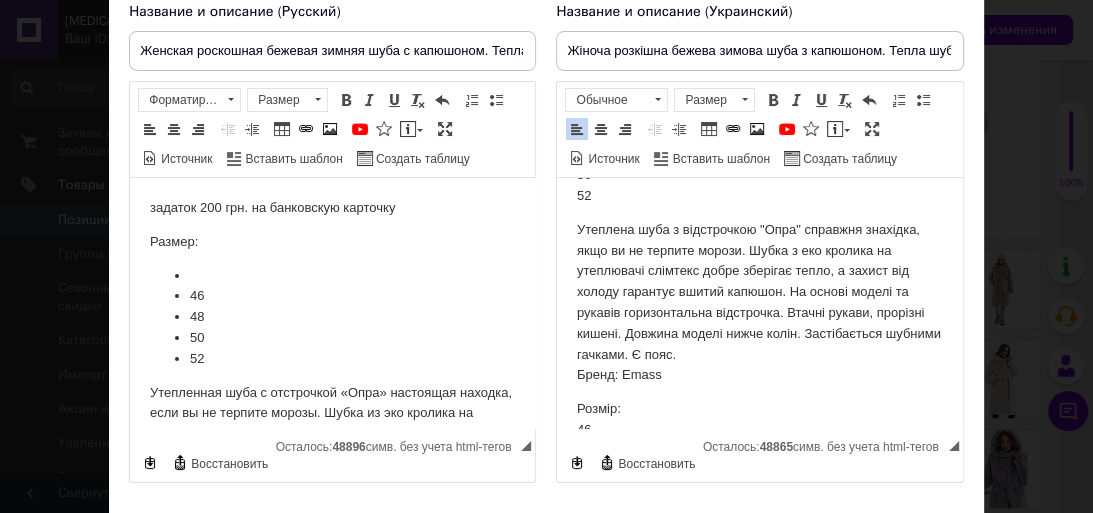 scroll, scrollTop: 240, scrollLeft: 0, axis: vertical 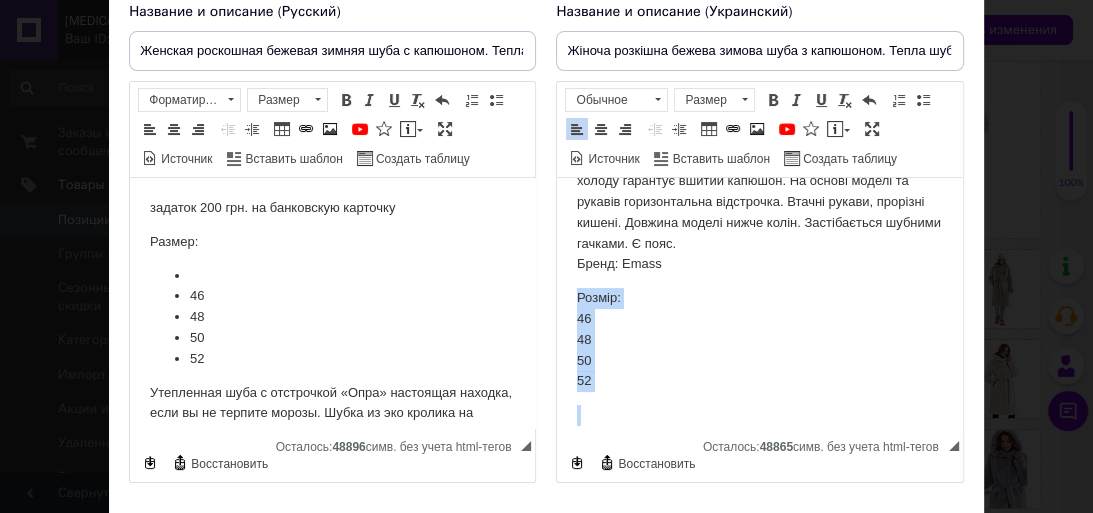 drag, startPoint x: 572, startPoint y: 303, endPoint x: 611, endPoint y: 397, distance: 101.76935 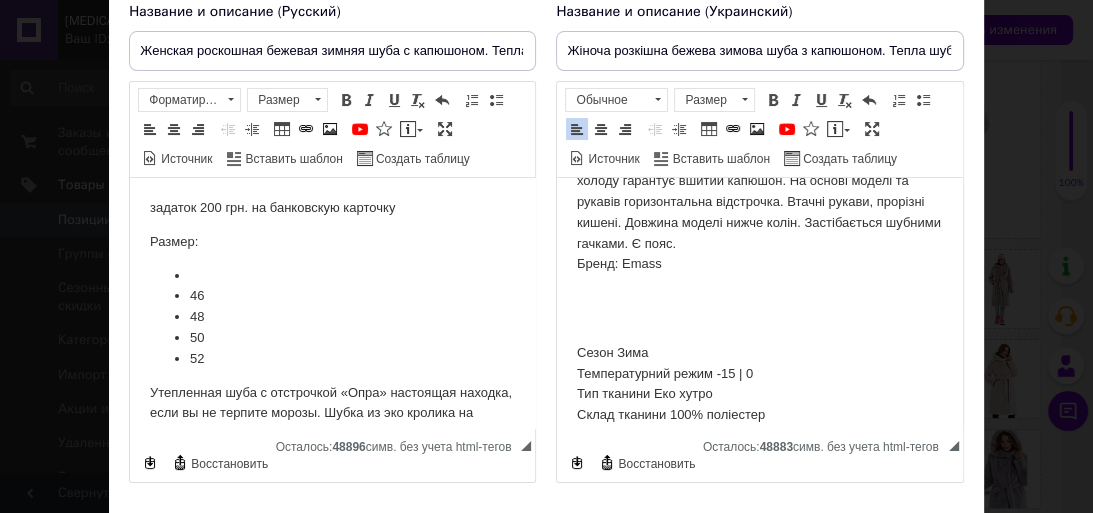 click on "завдаток 200 грн. на банківську картку Розмір: 46 48 50 52 Утеплена шуба з відстрочкою "Опра" справжня знахідка, якщо ви не терпите морози. Шубка з еко кролика на утеплювачі слімтекс добре зберігає тепло, а захист від холоду гарантує вшитий капюшон. На основі моделі та рукавів горизонтальна відстрочка. Втачні рукави, прорізні кишені. Довжина моделі нижче колін. Застібається шубними гачками. Є пояс. Бренд: Emass Сезон Зима Температурний режим -15 | 0 Тип тканини Еко хутро Склад тканини 100% поліестер Підкладка Полівіскозу Матеріал підкладки Полівіскоза Фасон Прямий" at bounding box center [759, 400] 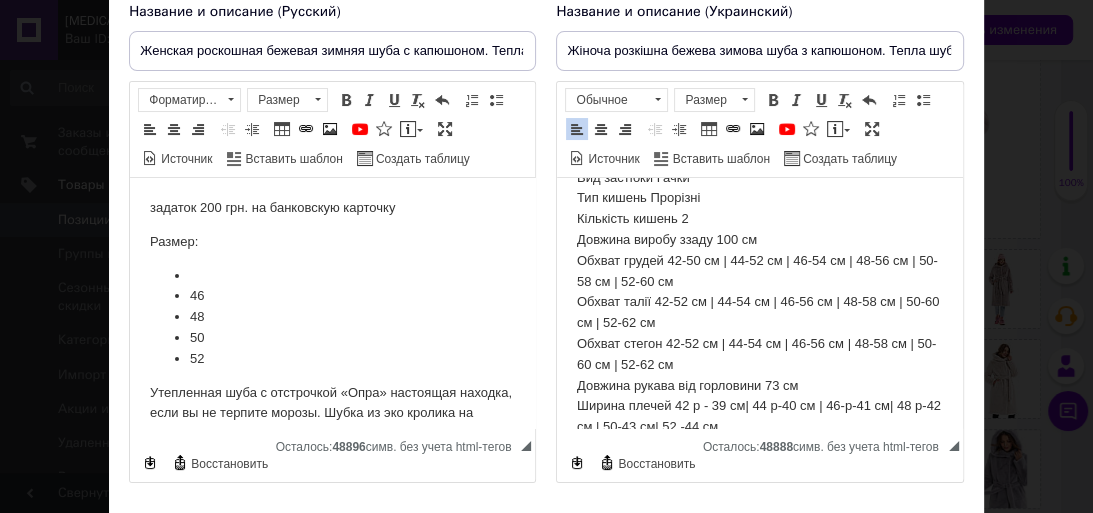 scroll, scrollTop: 526, scrollLeft: 0, axis: vertical 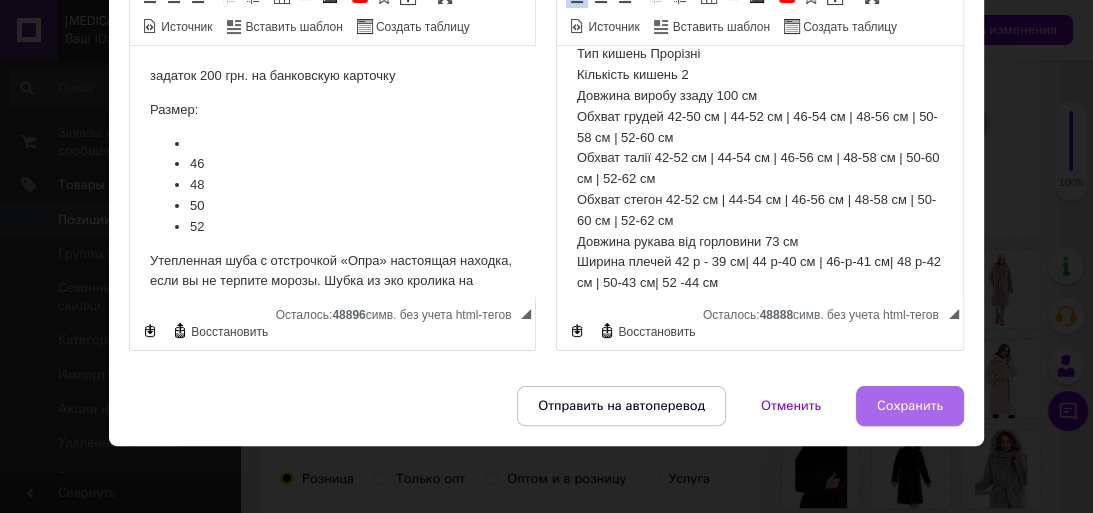 click on "Сохранить" at bounding box center [910, 406] 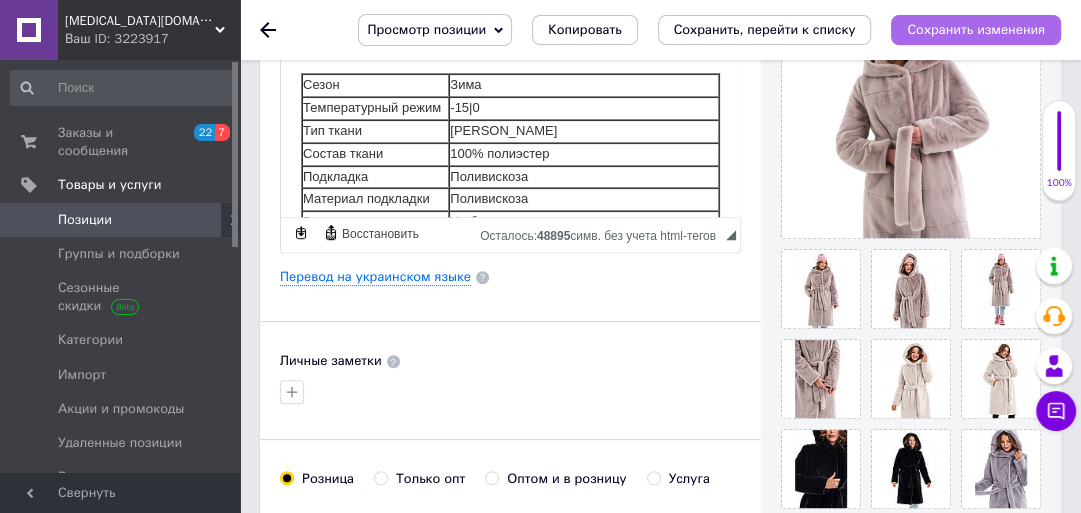 click on "Сохранить изменения" at bounding box center [976, 29] 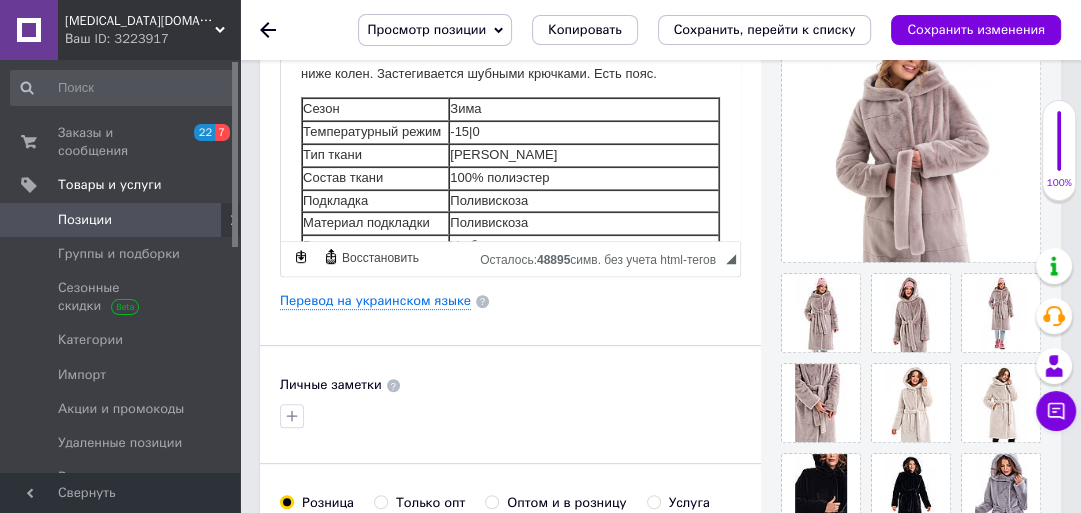 scroll, scrollTop: 480, scrollLeft: 0, axis: vertical 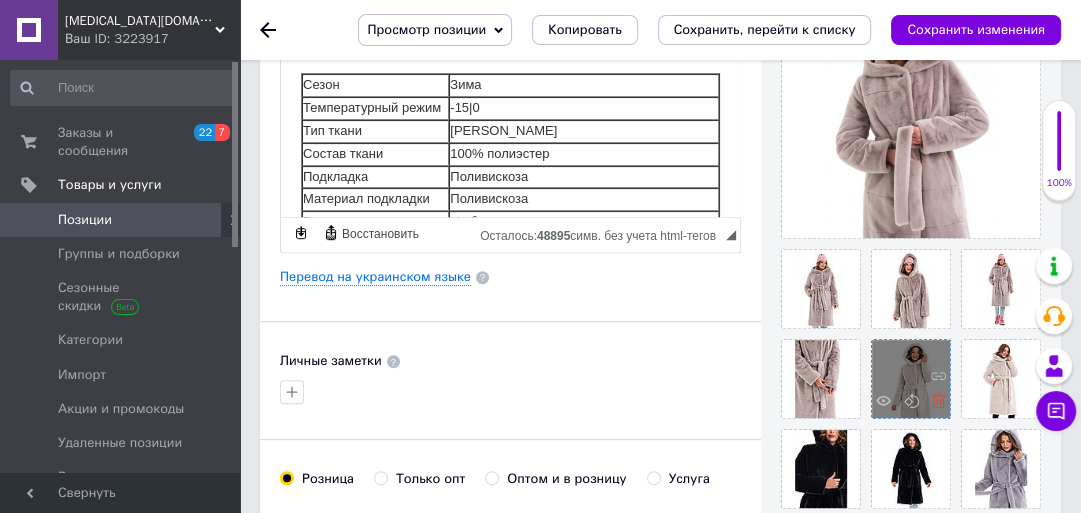 click 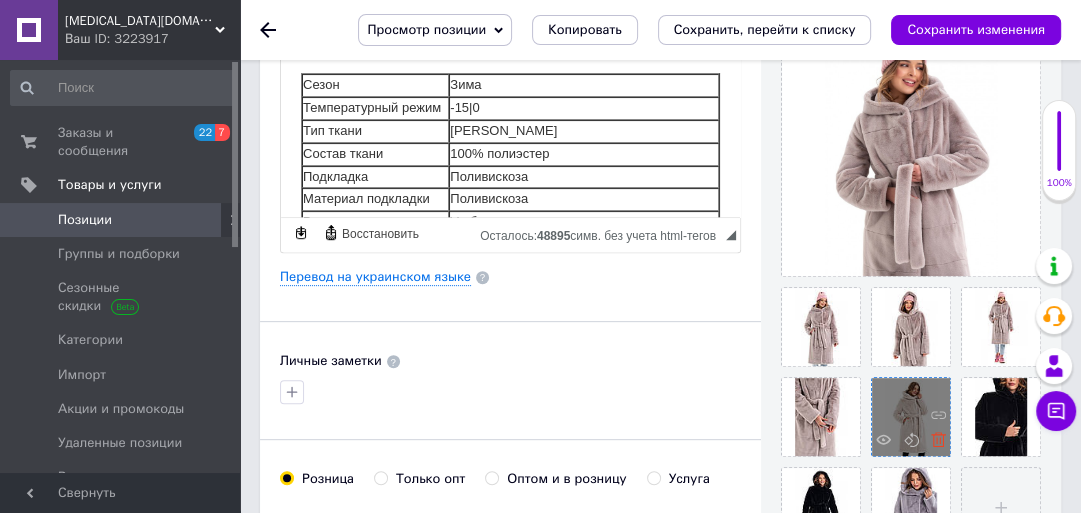 click 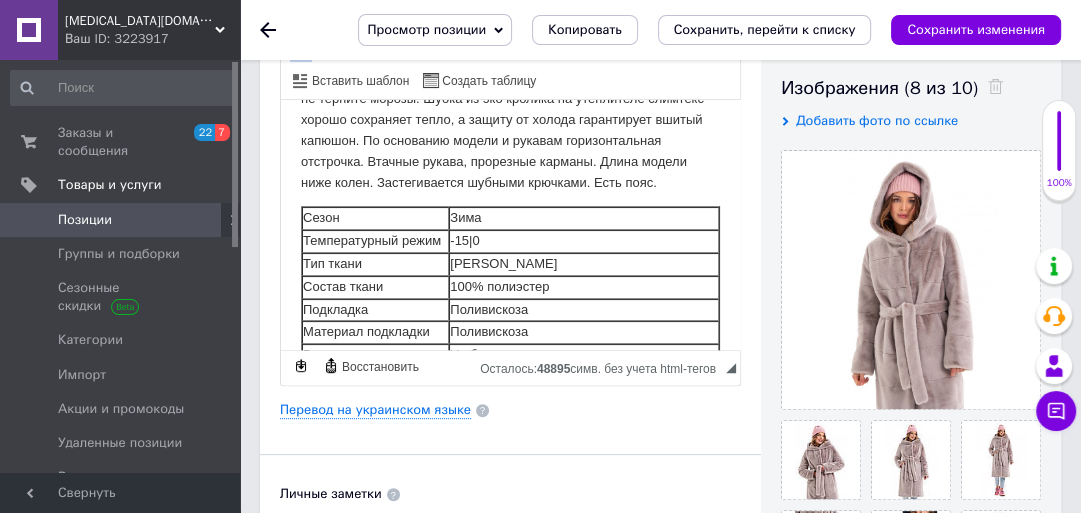 scroll, scrollTop: 320, scrollLeft: 0, axis: vertical 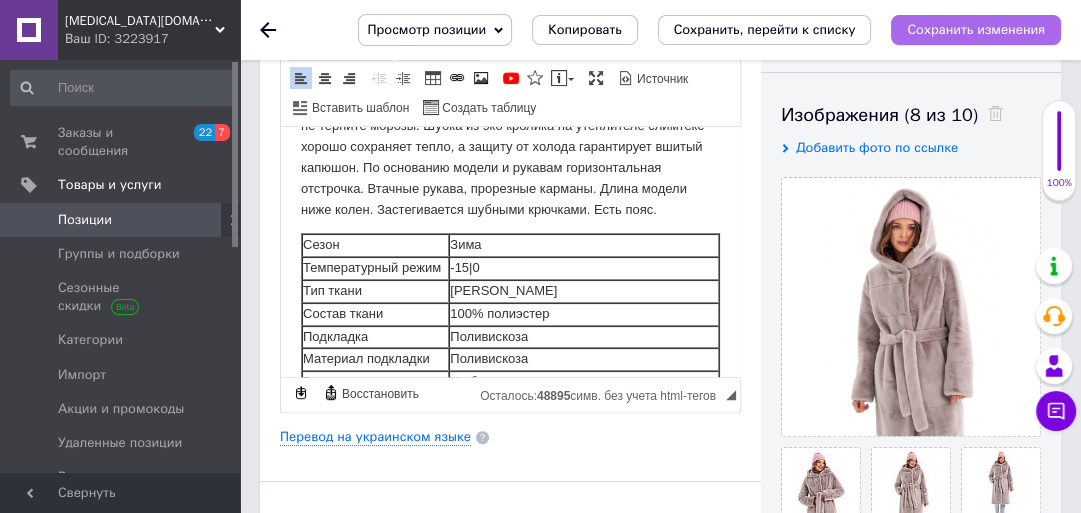 click on "Сохранить изменения" at bounding box center [976, 29] 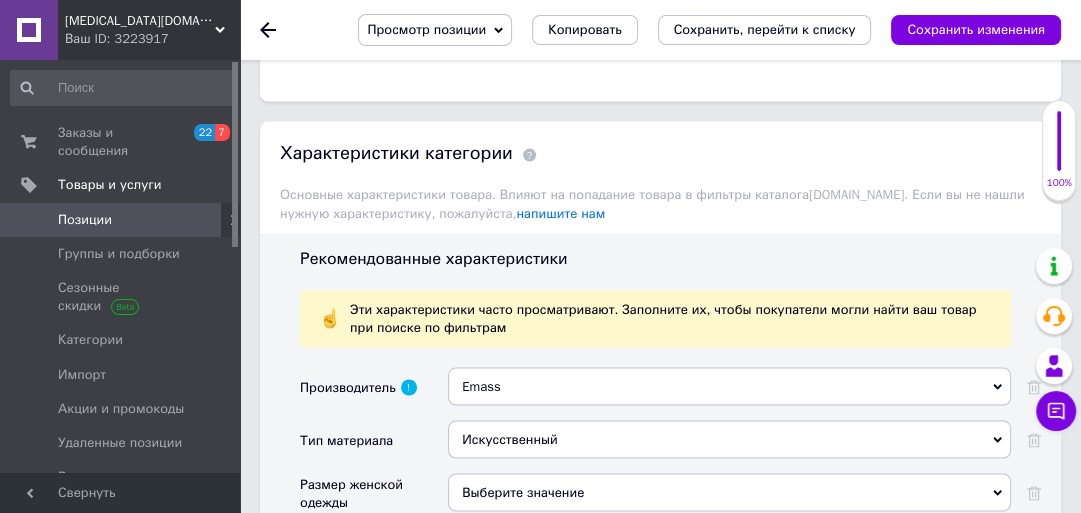 scroll, scrollTop: 2400, scrollLeft: 0, axis: vertical 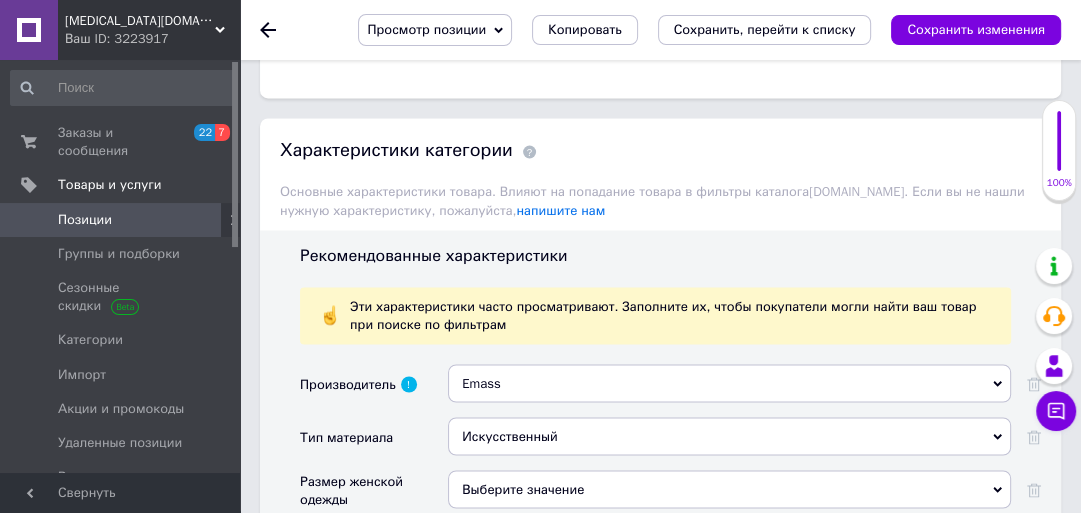 click 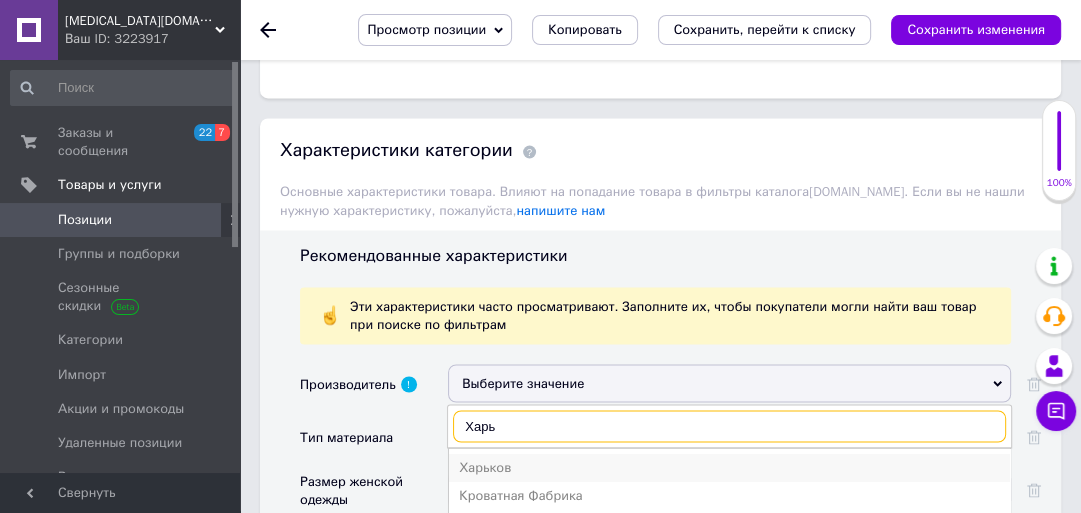 type on "Харь" 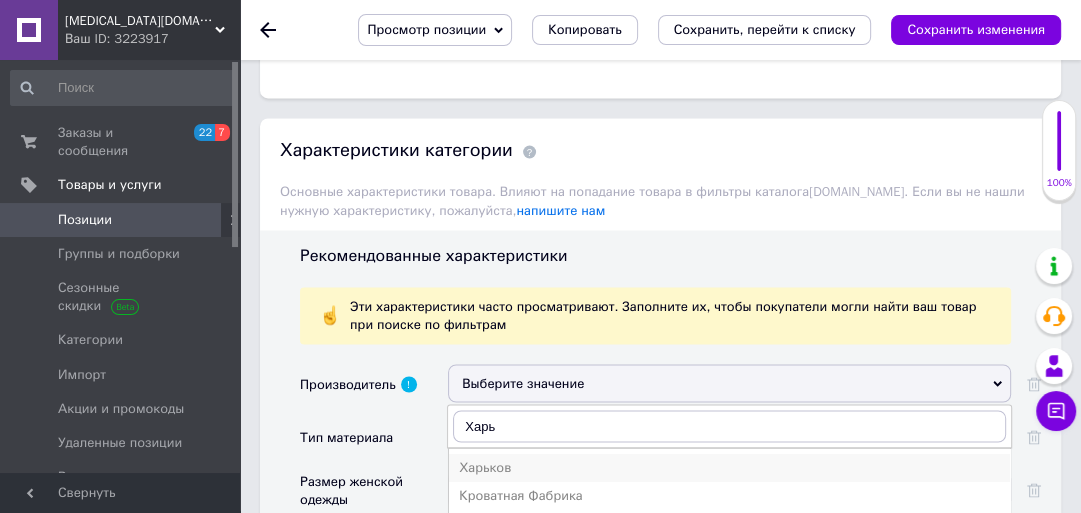 click on "Харьков" at bounding box center [729, 467] 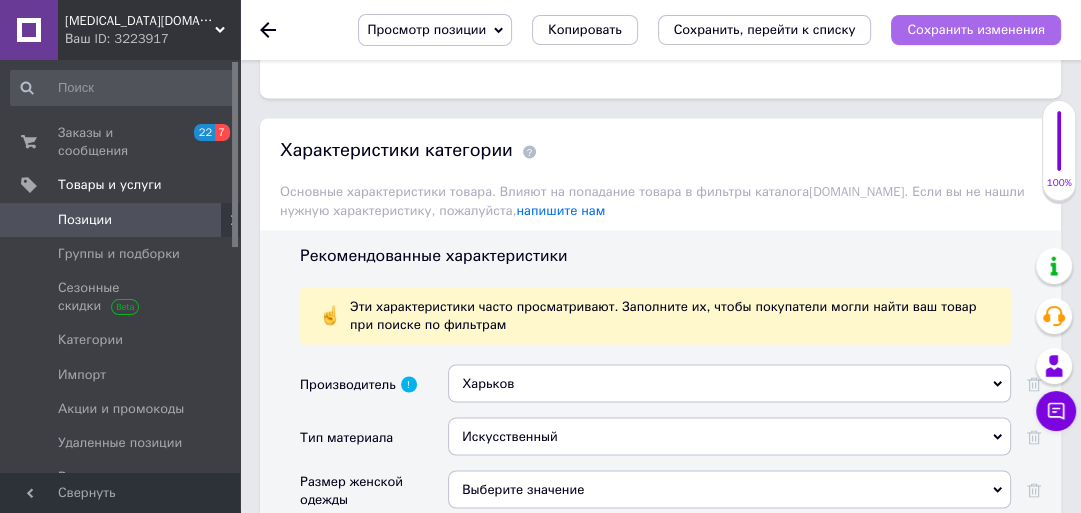 click on "Сохранить изменения" at bounding box center [976, 29] 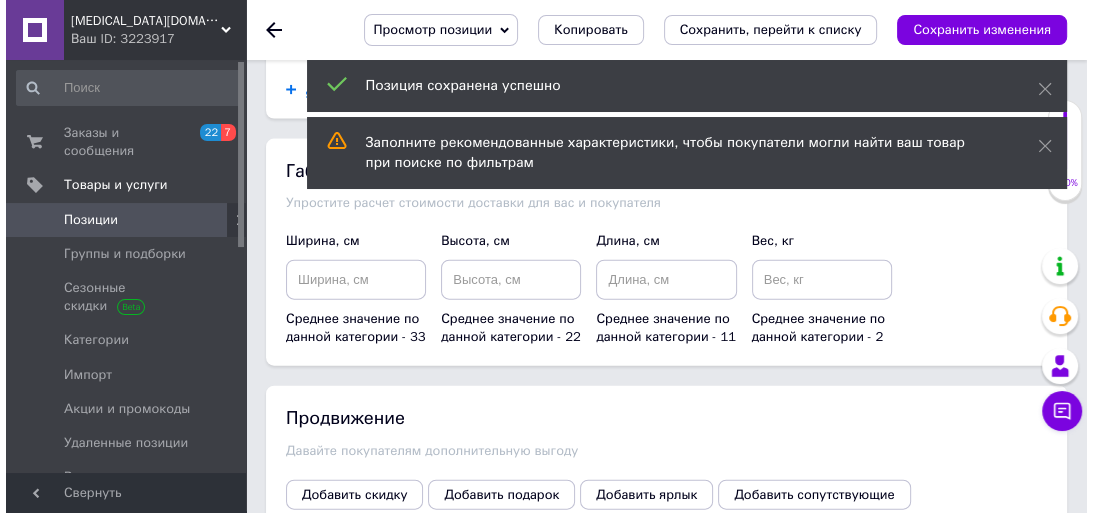 scroll, scrollTop: 3194, scrollLeft: 0, axis: vertical 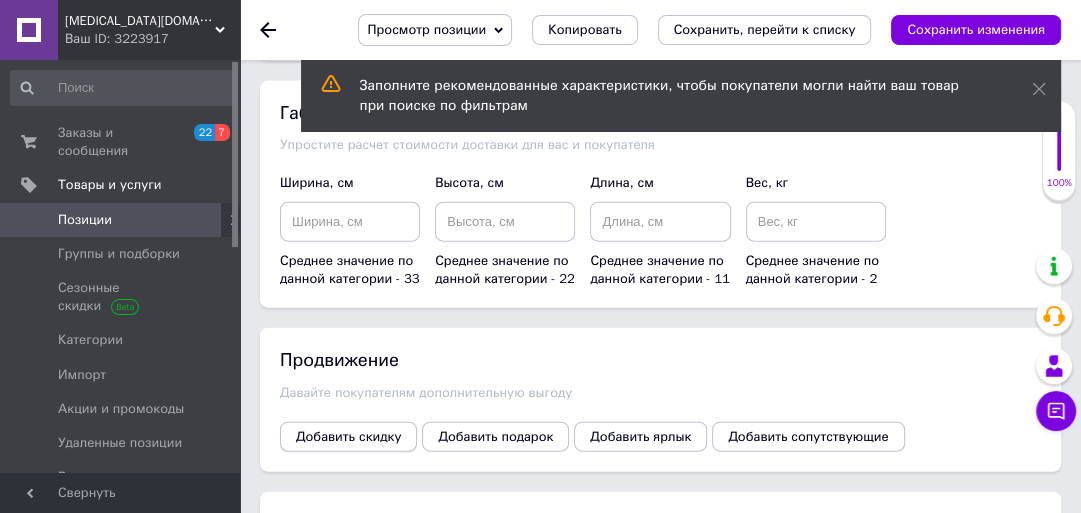 click on "Добавить скидку" at bounding box center (348, 437) 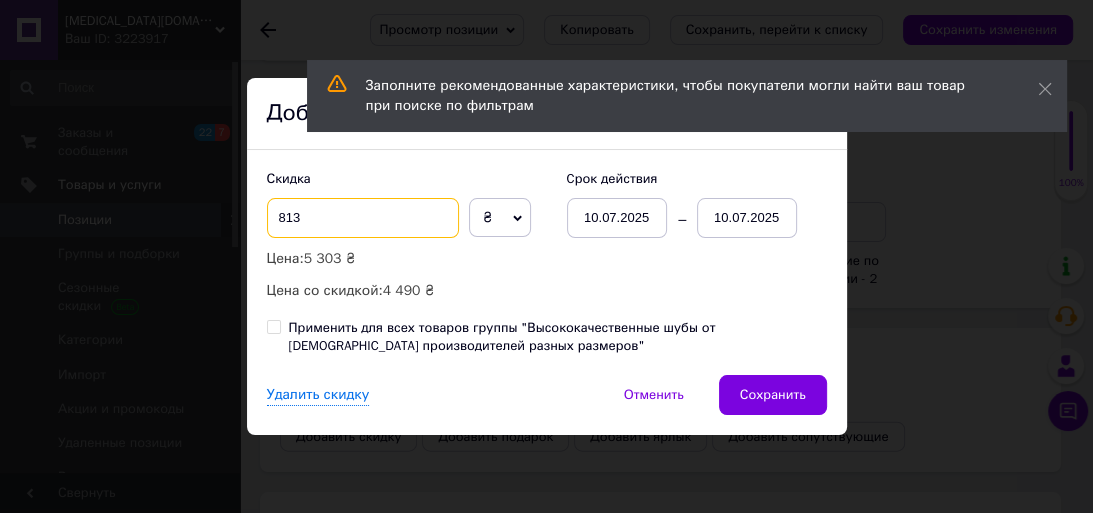 drag, startPoint x: 300, startPoint y: 218, endPoint x: 268, endPoint y: 215, distance: 32.140316 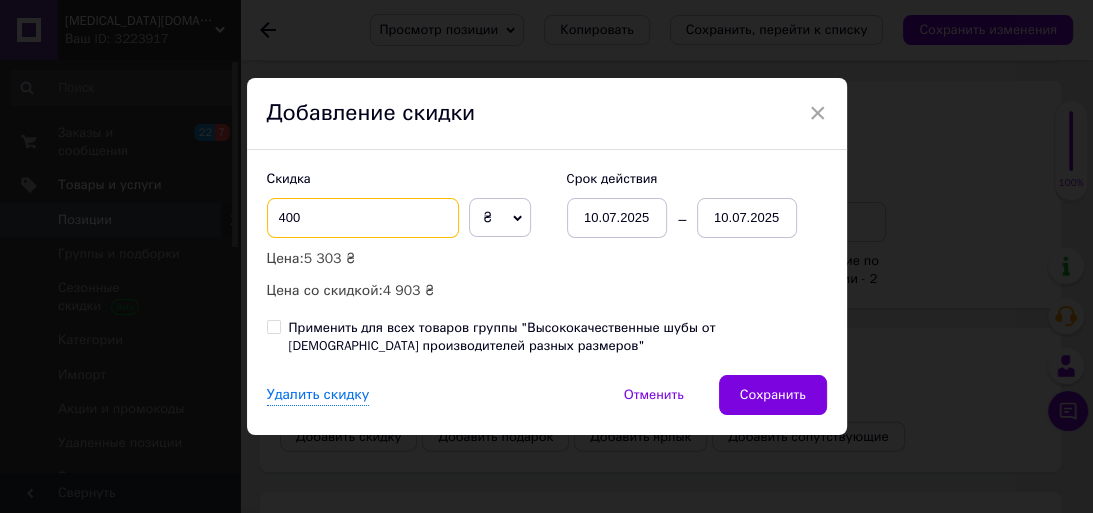 type on "400" 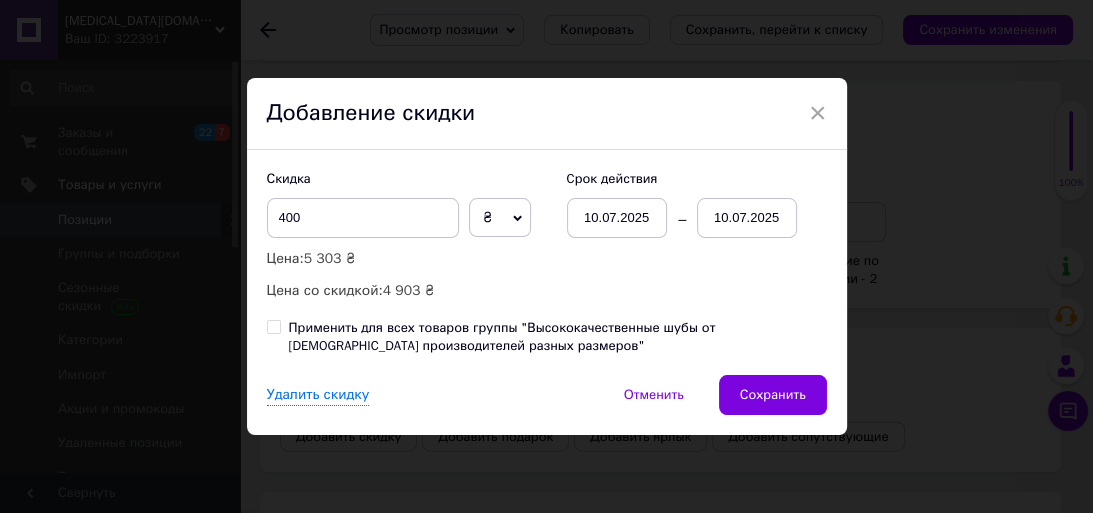 click on "10.07.2025" at bounding box center (747, 218) 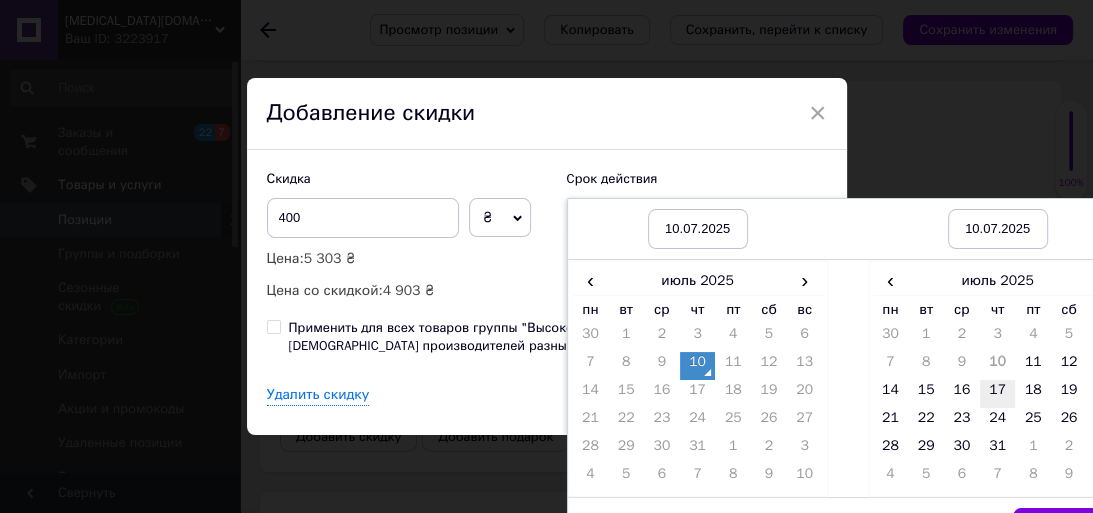 click on "17" at bounding box center (998, 394) 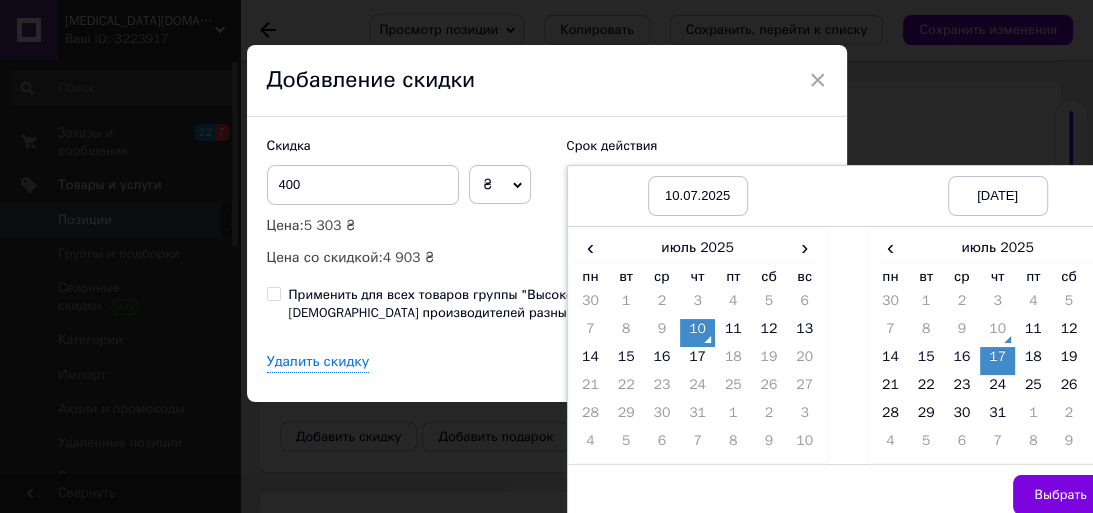 scroll, scrollTop: 47, scrollLeft: 0, axis: vertical 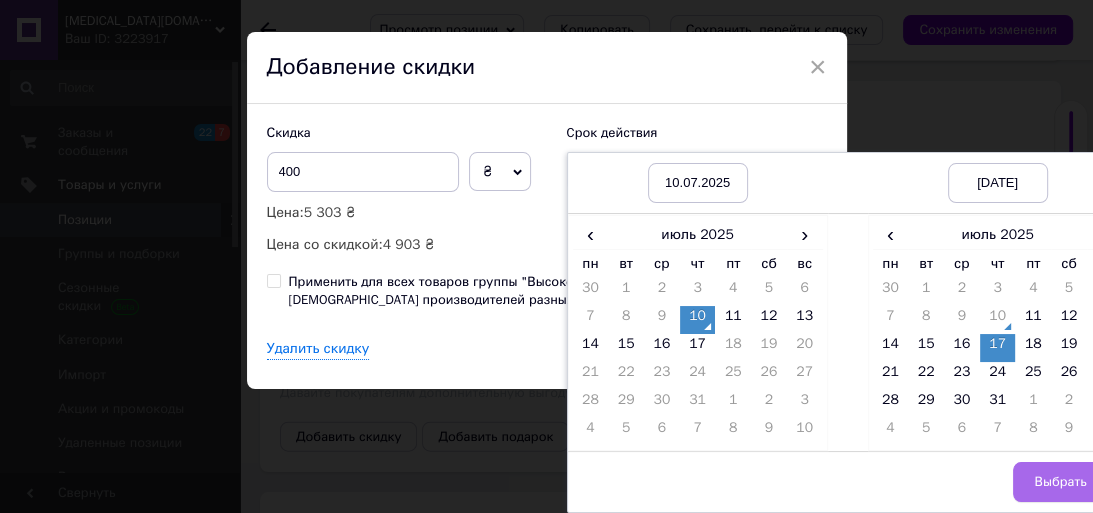 click on "Выбрать" at bounding box center (1060, 482) 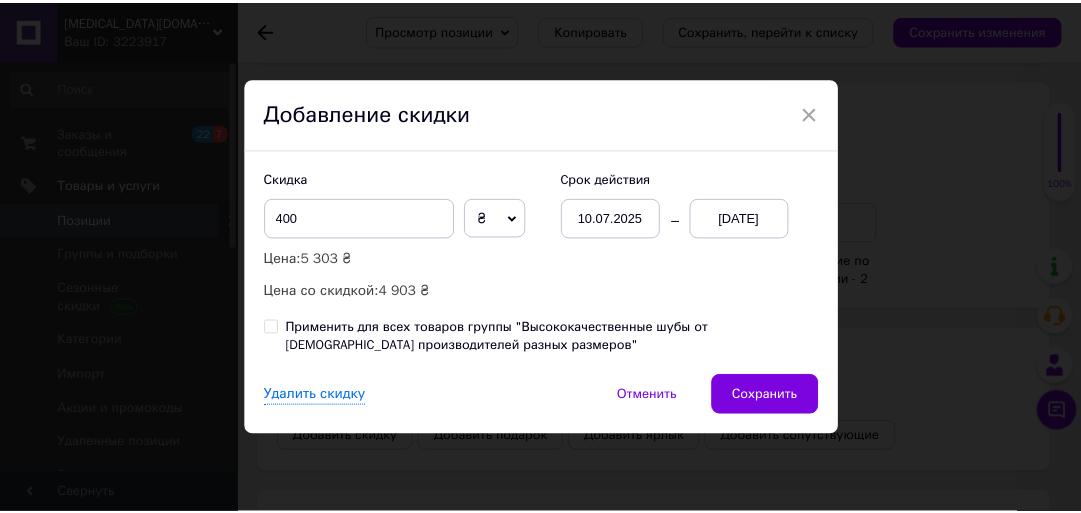 scroll, scrollTop: 0, scrollLeft: 0, axis: both 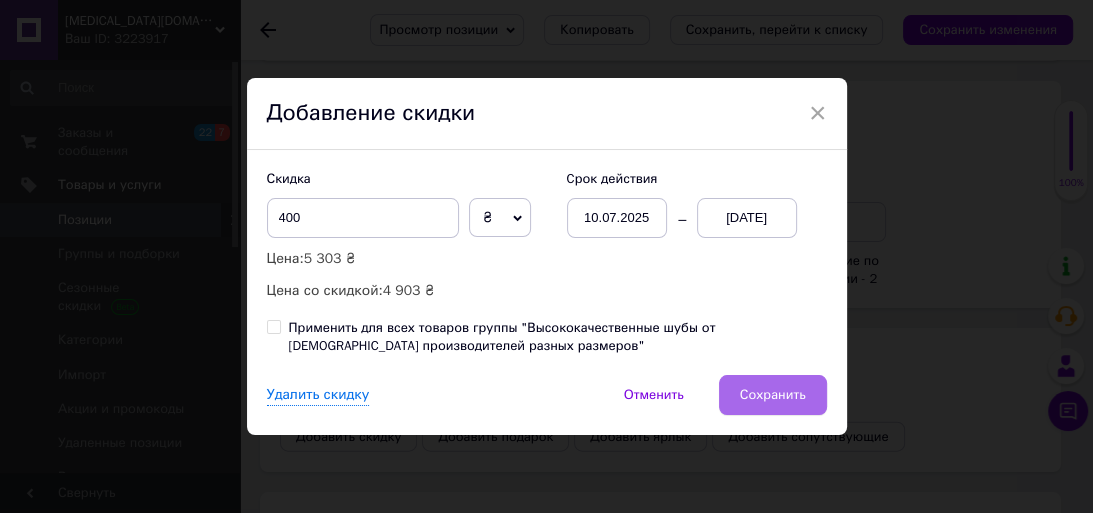 click on "Сохранить" at bounding box center (773, 395) 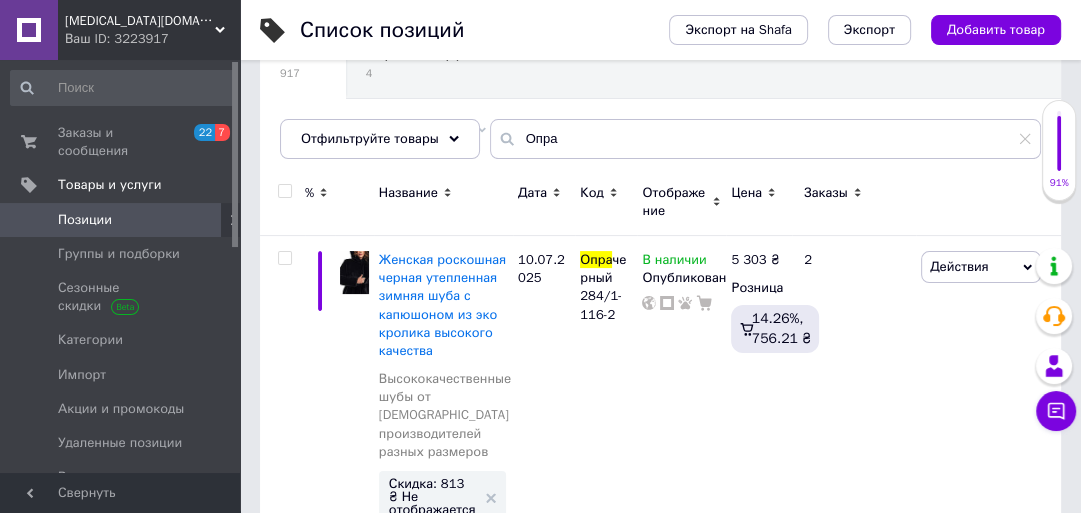 scroll, scrollTop: 240, scrollLeft: 0, axis: vertical 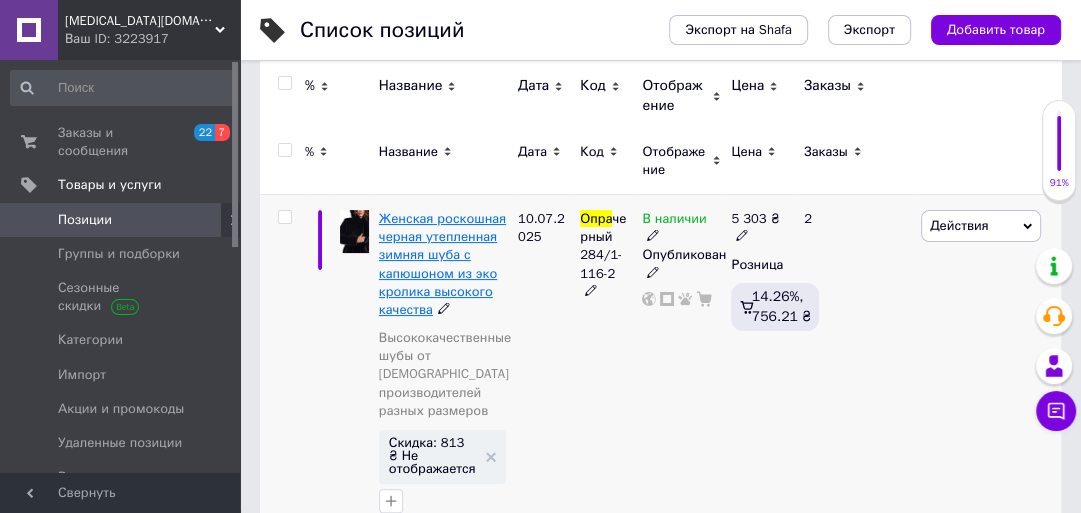 click on "Женская роскошная черная утепленная зимняя шуба с капюшоном из эко кролика высокого качества" at bounding box center (442, 264) 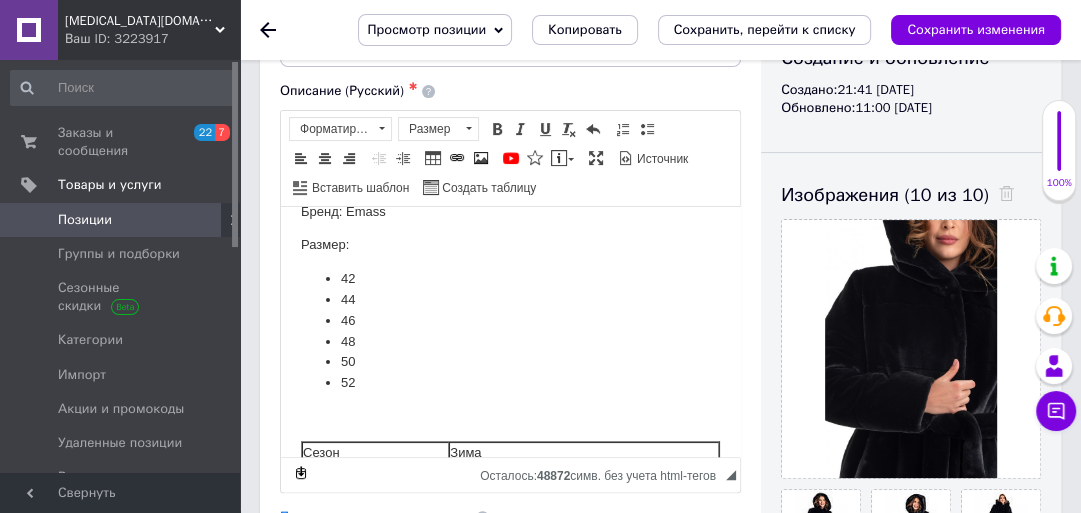 scroll, scrollTop: 240, scrollLeft: 0, axis: vertical 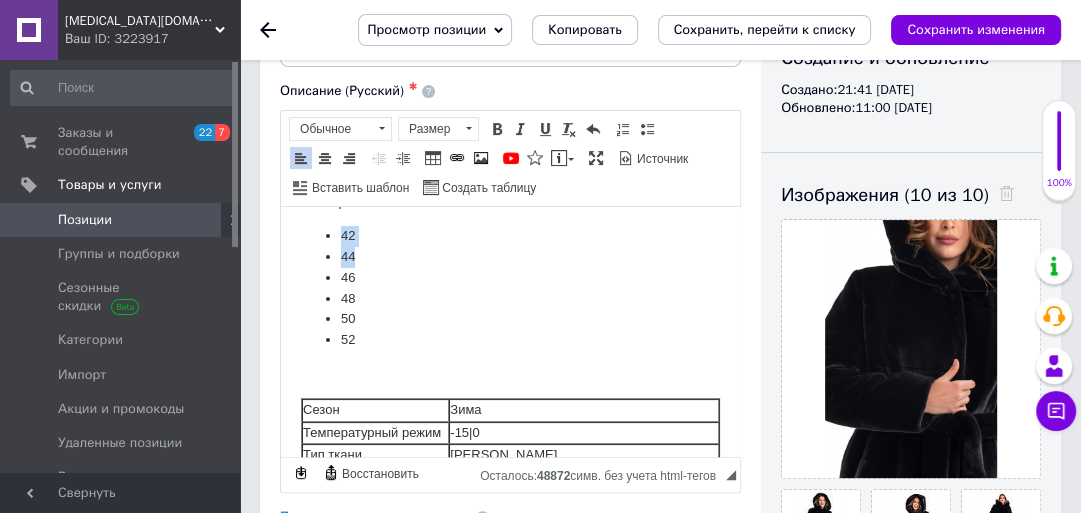 drag, startPoint x: 323, startPoint y: 253, endPoint x: 366, endPoint y: 274, distance: 47.853943 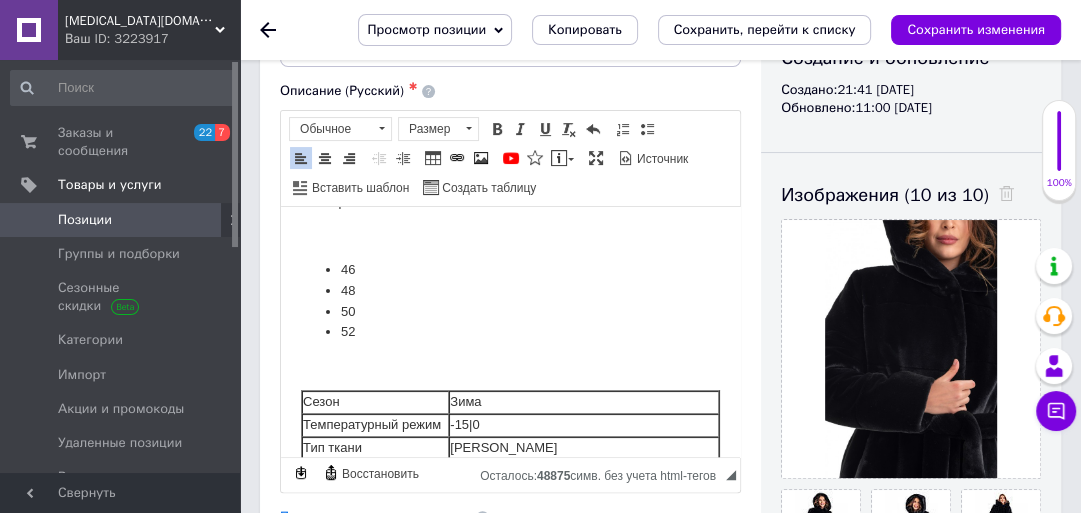 click on "46 48 50 52" at bounding box center (510, 300) 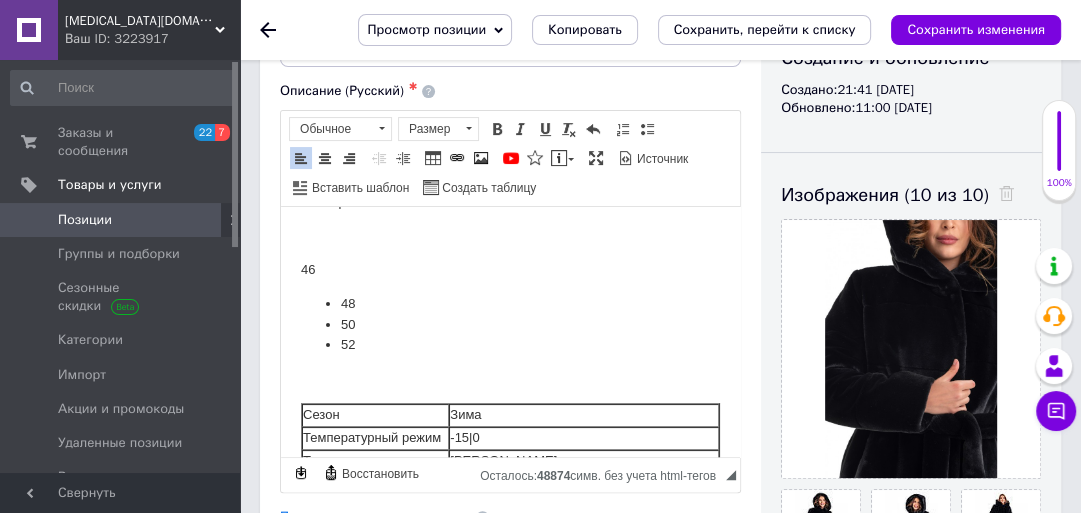 click at bounding box center [510, 235] 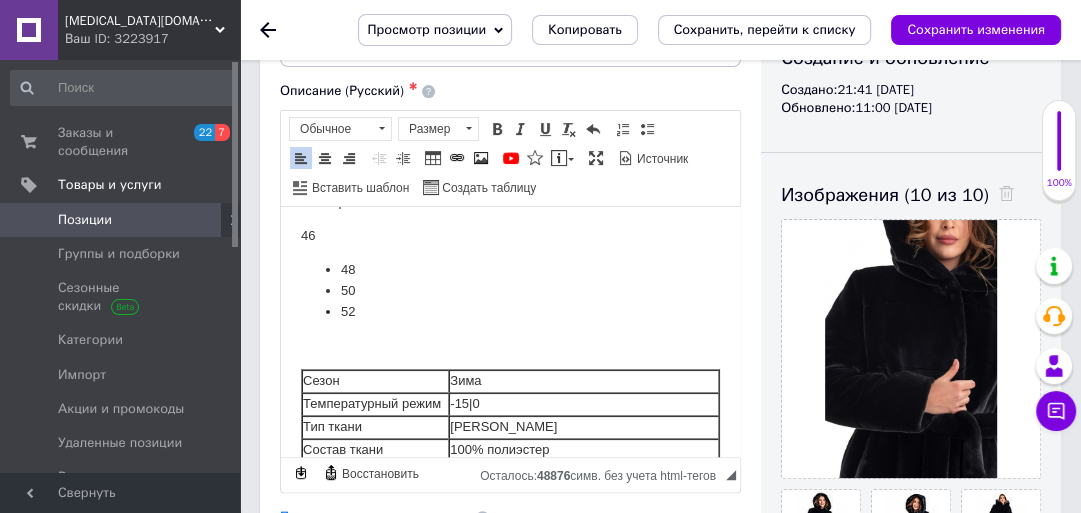 click on "48 50 52" at bounding box center [510, 290] 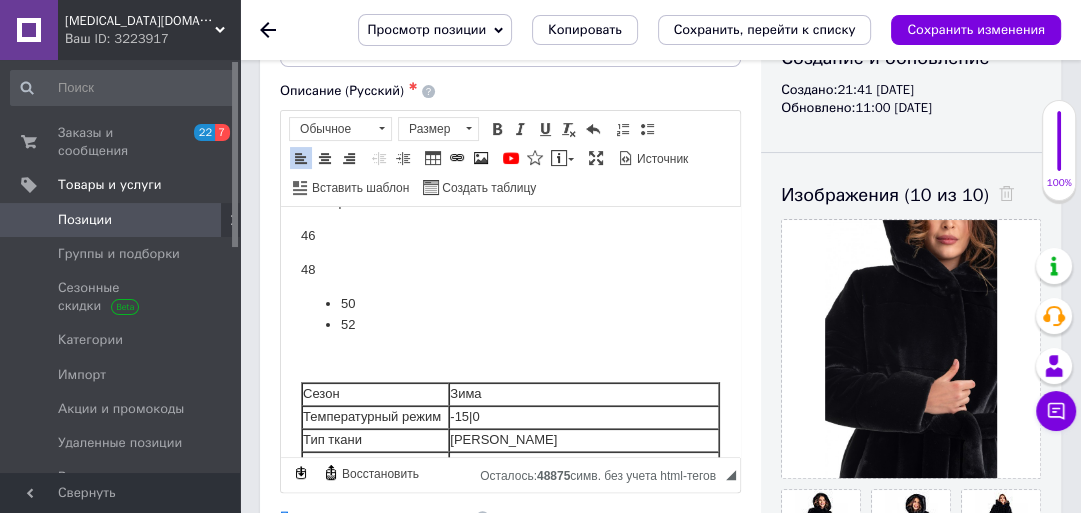 click on "50 52" at bounding box center (510, 314) 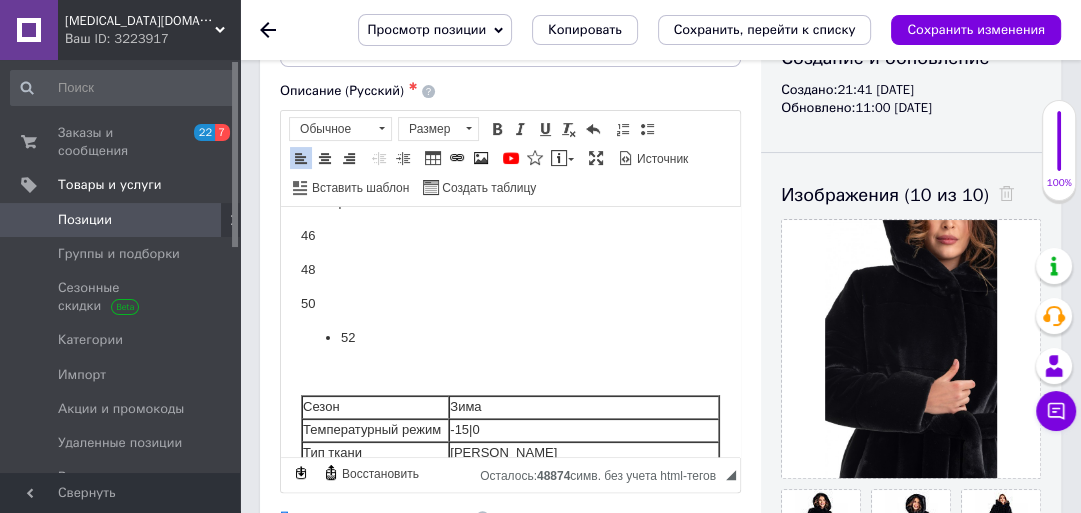 click on "52" at bounding box center (510, 337) 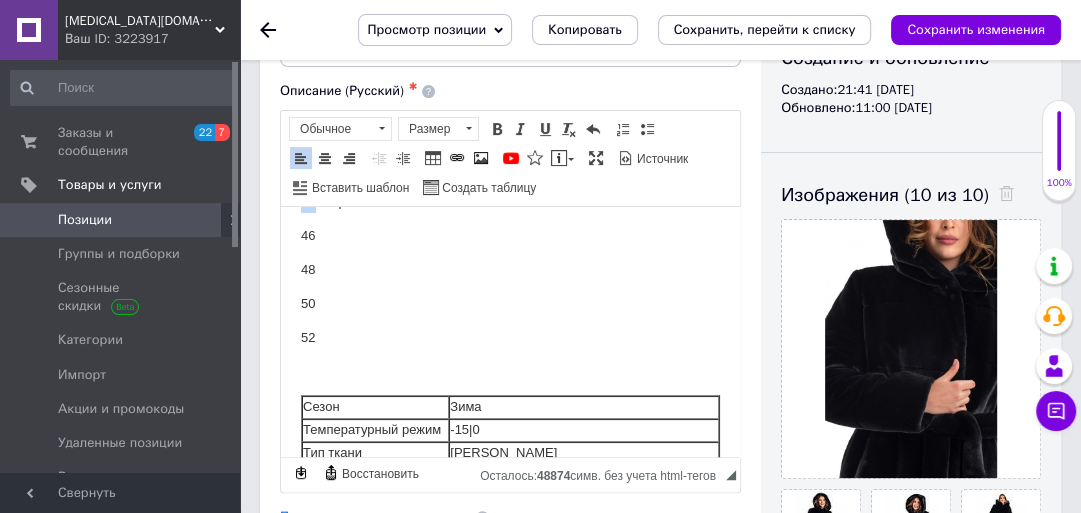 scroll, scrollTop: 238, scrollLeft: 0, axis: vertical 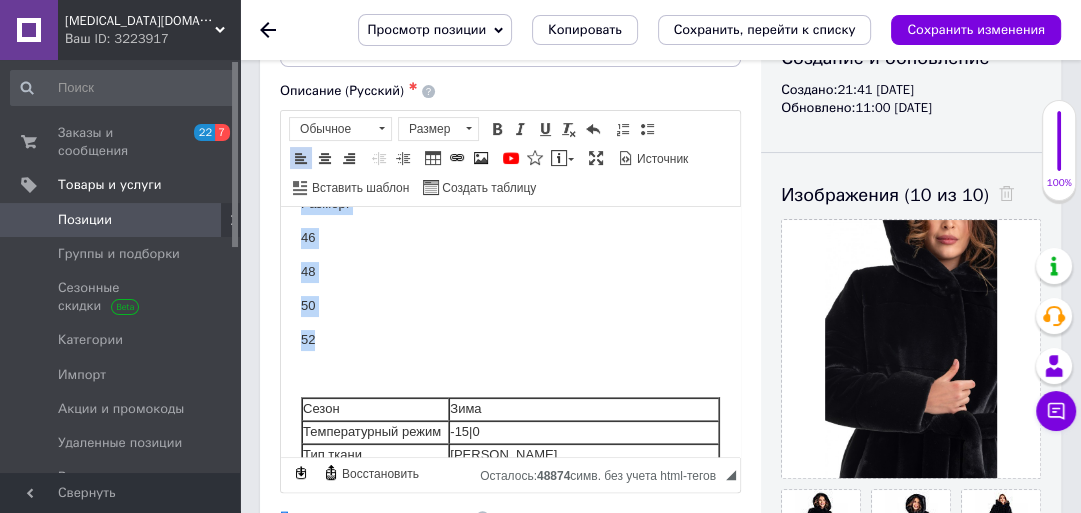drag, startPoint x: 294, startPoint y: 218, endPoint x: 356, endPoint y: 359, distance: 154.02922 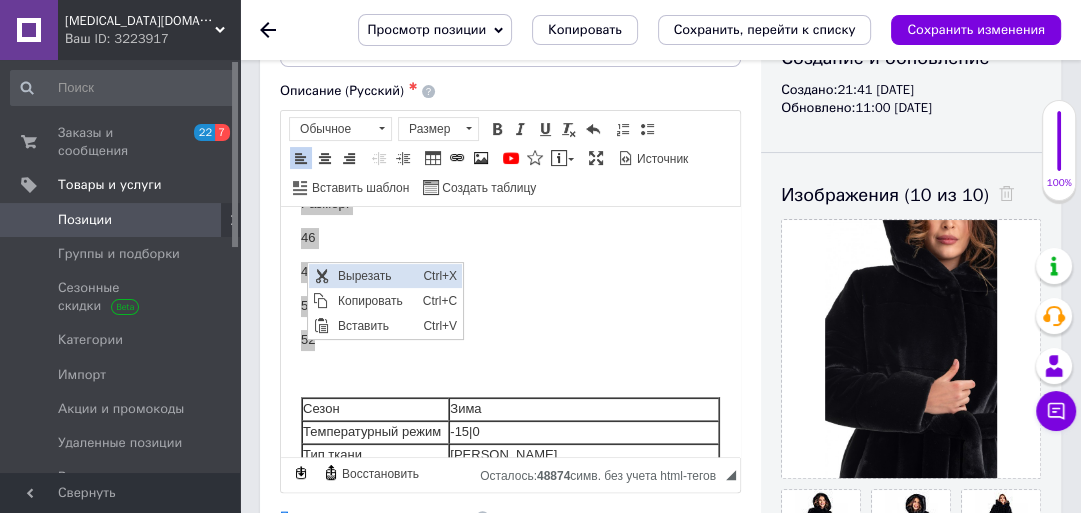 scroll, scrollTop: 0, scrollLeft: 0, axis: both 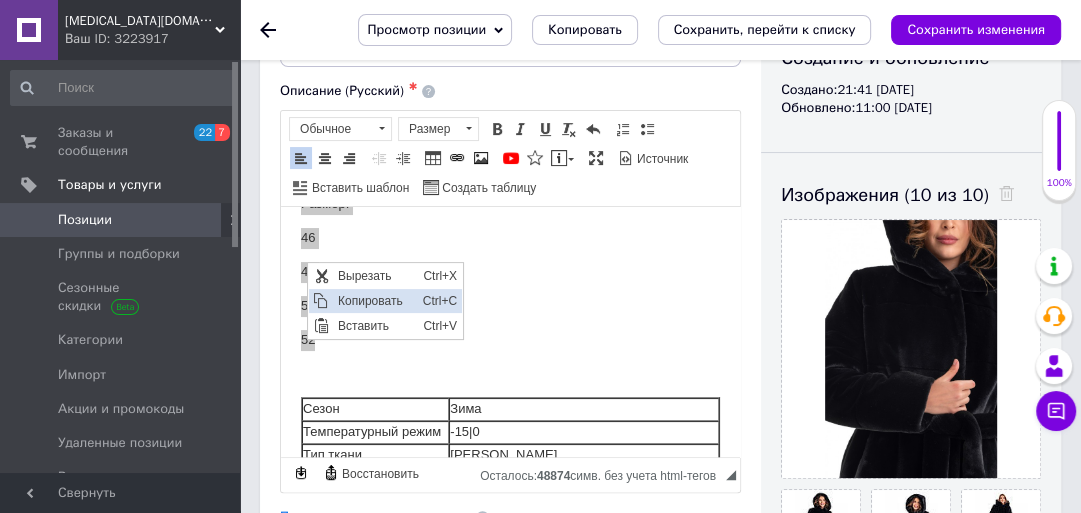 click on "Копировать" at bounding box center (374, 301) 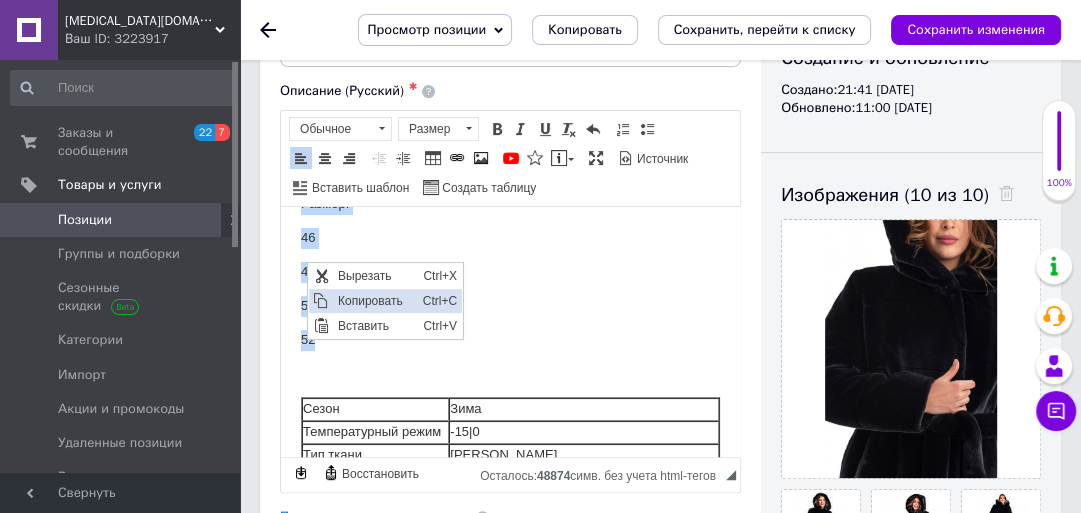 copy on "Размер:       46 48 50 52" 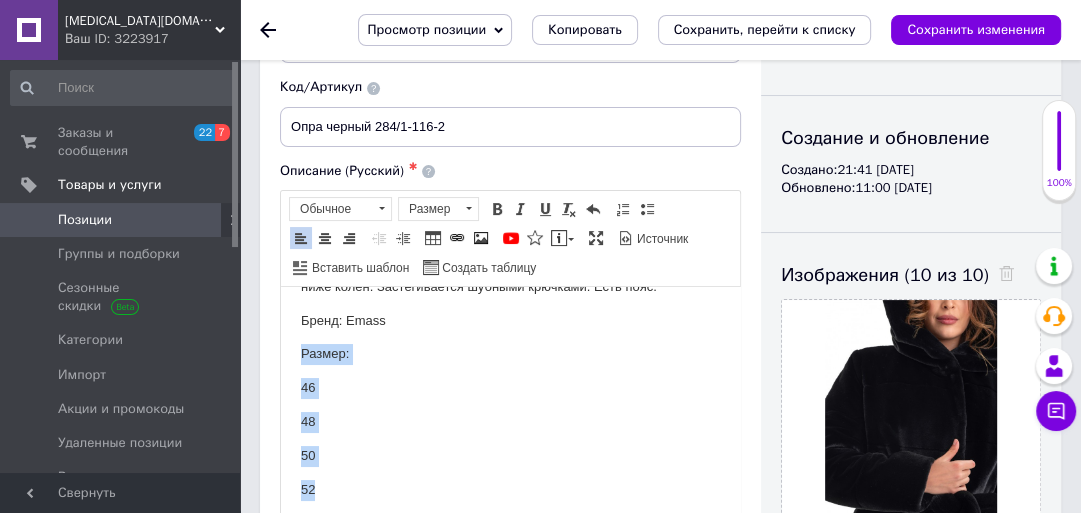 scroll, scrollTop: 0, scrollLeft: 0, axis: both 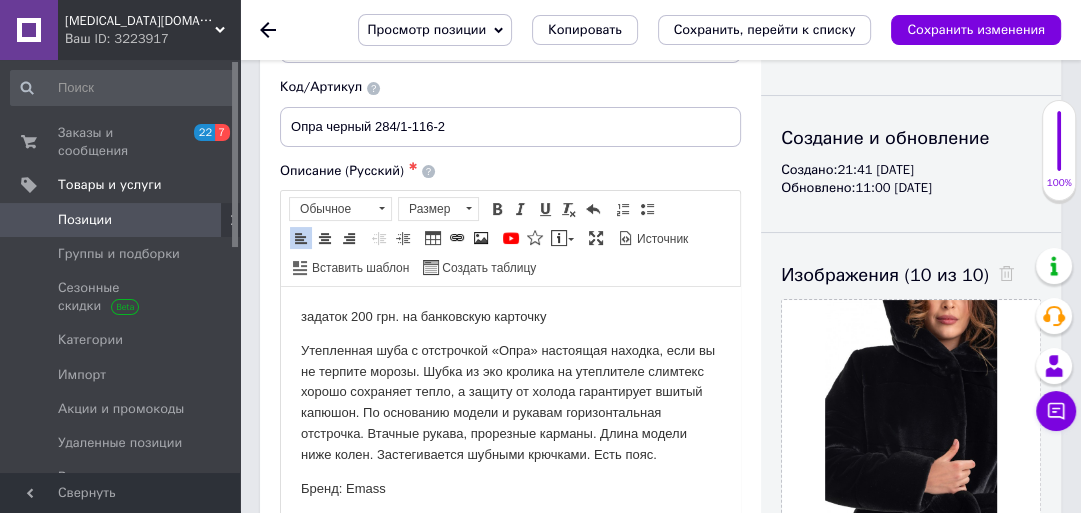 click on "задаток 200 грн. на банковскую карточку" at bounding box center [510, 316] 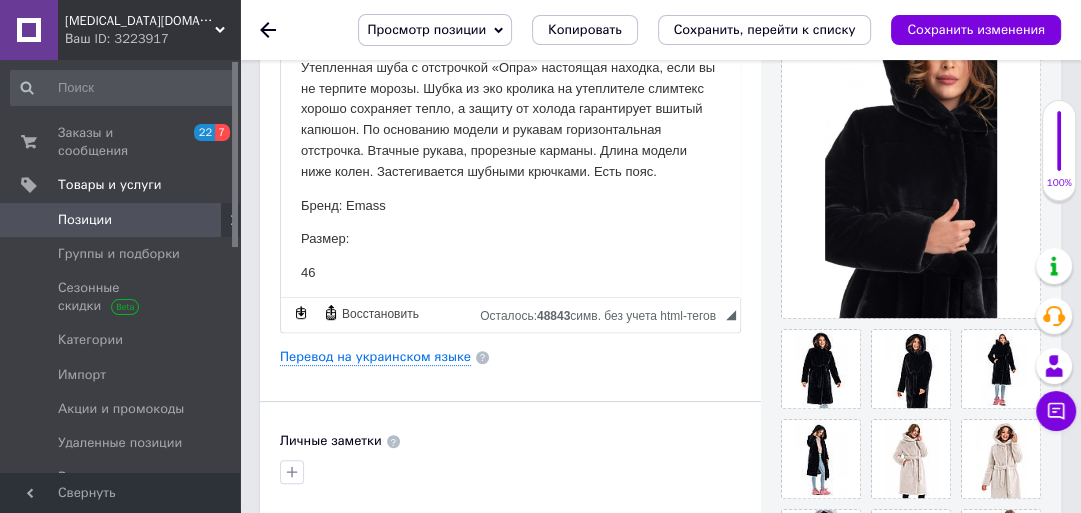 scroll, scrollTop: 240, scrollLeft: 0, axis: vertical 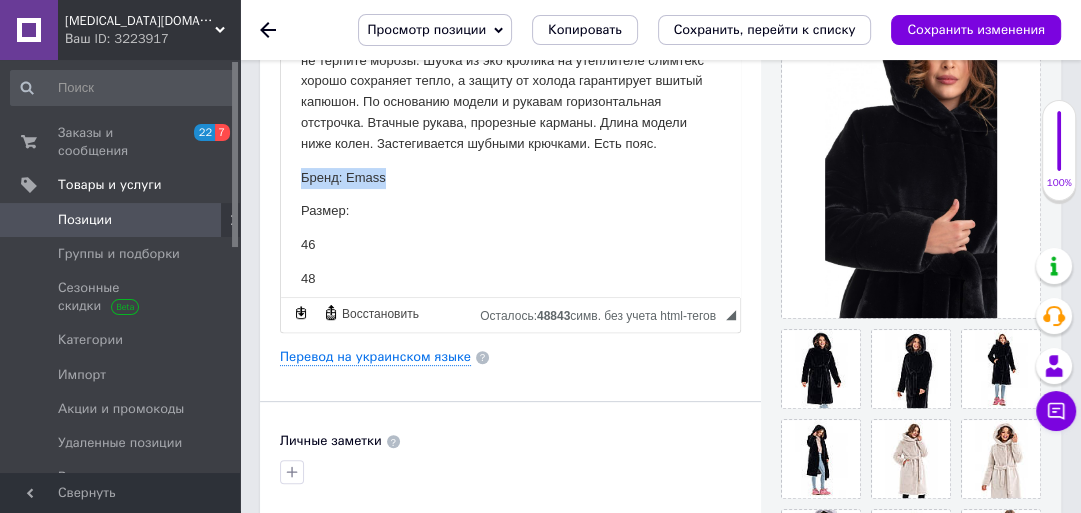 drag, startPoint x: 298, startPoint y: 196, endPoint x: 401, endPoint y: 196, distance: 103 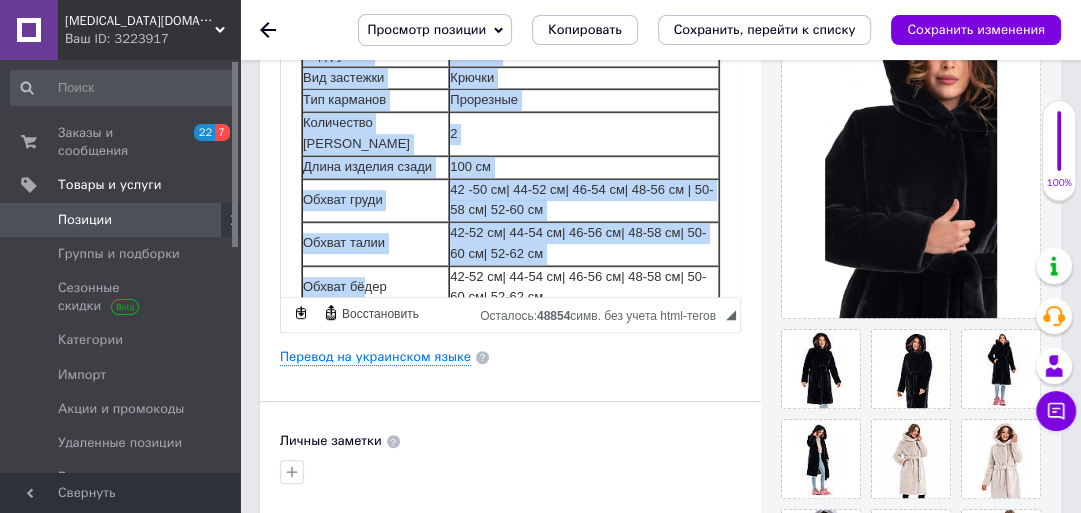 scroll, scrollTop: 818, scrollLeft: 0, axis: vertical 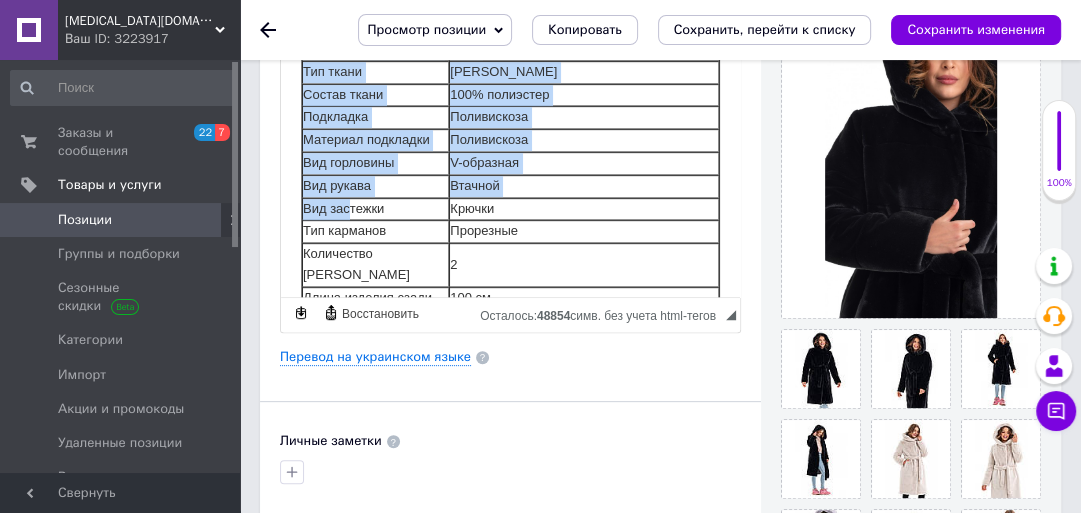 drag, startPoint x: 294, startPoint y: 226, endPoint x: 349, endPoint y: 252, distance: 60.835846 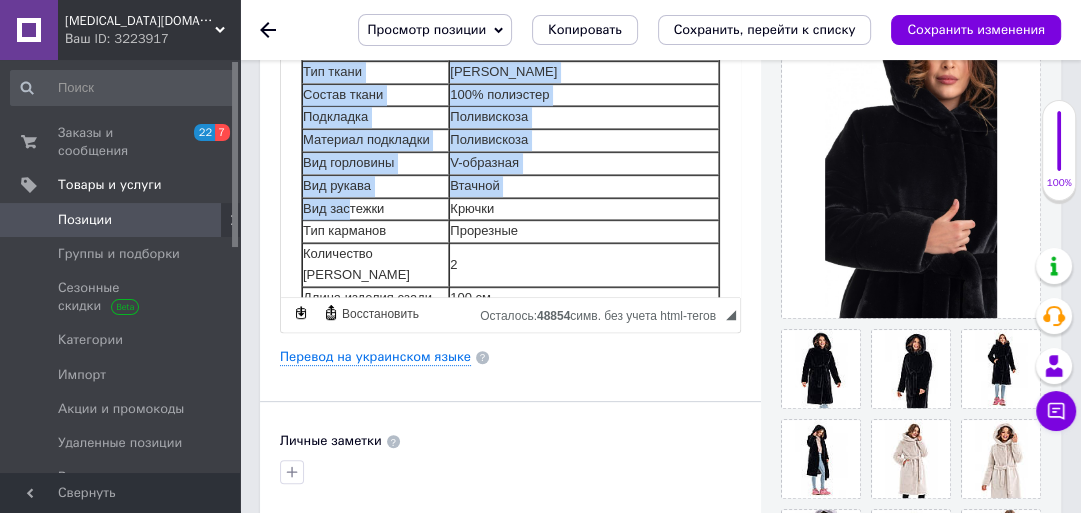 click on "задаток 200 грн. на банковскую карточку Размер:       46 48 50 52 Утепленная шуба с отстрочкой «Опра» настоящая находка, если вы не терпите морозы. Шубка из эко кролика на утеплителе слимтекс хорошо сохраняет тепло, а защиту от холода гарантирует вшитый капюшон. По основанию модели и рукавам горизонтальная отстрочка. Втачные рукава, прорезные карманы. Длина модели ниже колен. Застегивается шубными крючками. Есть пояс. Размер:       46 48 50 52      Сезон Зима Температурный режим -15|0 Тип ткани Эко мех Состав ткани 100% полиэстер Подкладка Поливискоза Поливискоза 2" at bounding box center (510, 26) 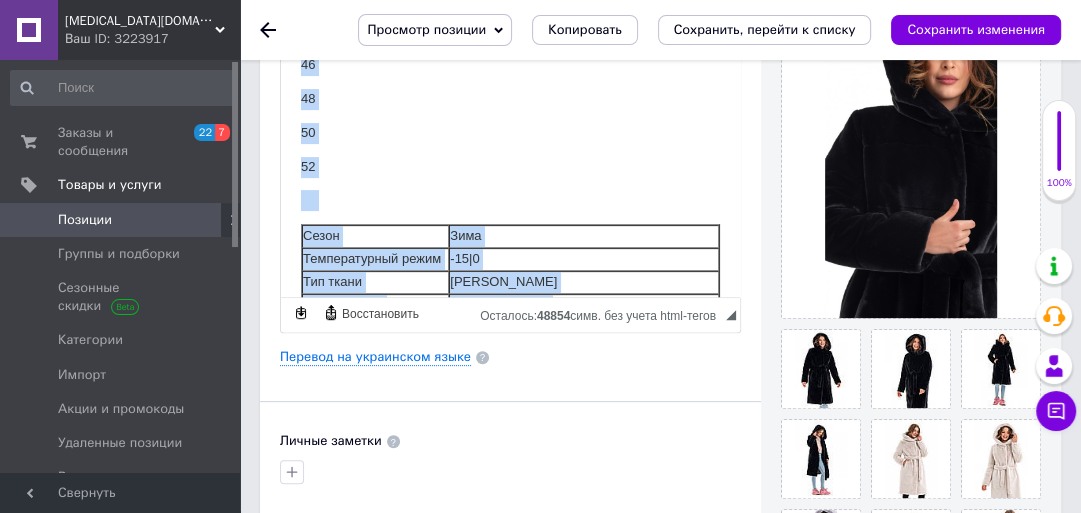 scroll, scrollTop: 418, scrollLeft: 0, axis: vertical 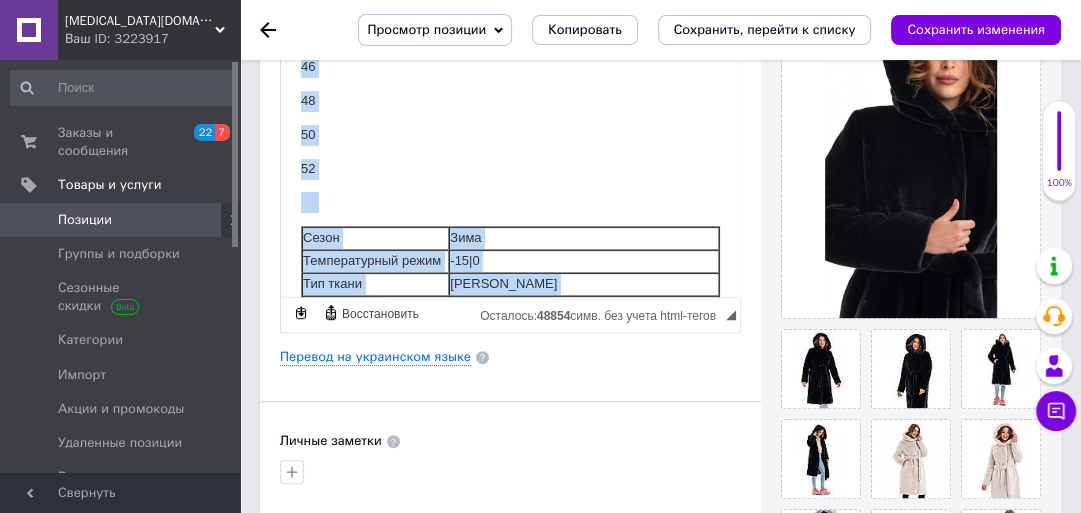 click on "задаток 200 грн. на банковскую карточку Размер:       46 48 50 52 Утепленная шуба с отстрочкой «Опра» настоящая находка, если вы не терпите морозы. Шубка из эко кролика на утеплителе слимтекс хорошо сохраняет тепло, а защиту от холода гарантирует вшитый капюшон. По основанию модели и рукавам горизонтальная отстрочка. Втачные рукава, прорезные карманы. Длина модели ниже колен. Застегивается шубными крючками. Есть пояс. Размер:       46 48 50 52      Сезон Зима Температурный режим -15|0 Тип ткани Эко мех Состав ткани 100% полиэстер Подкладка Поливискоза Поливискоза 2" at bounding box center [510, 238] 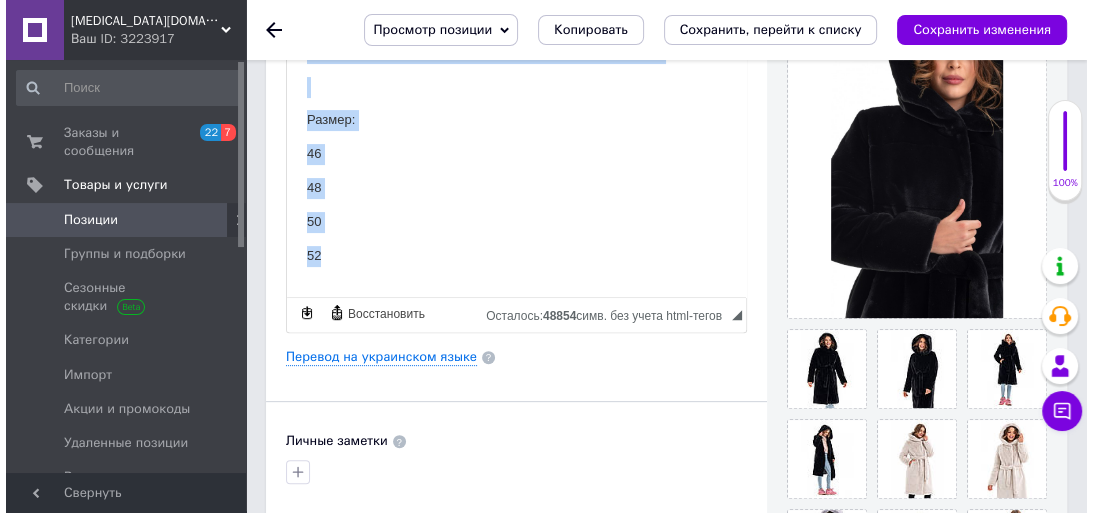 scroll, scrollTop: 302, scrollLeft: 0, axis: vertical 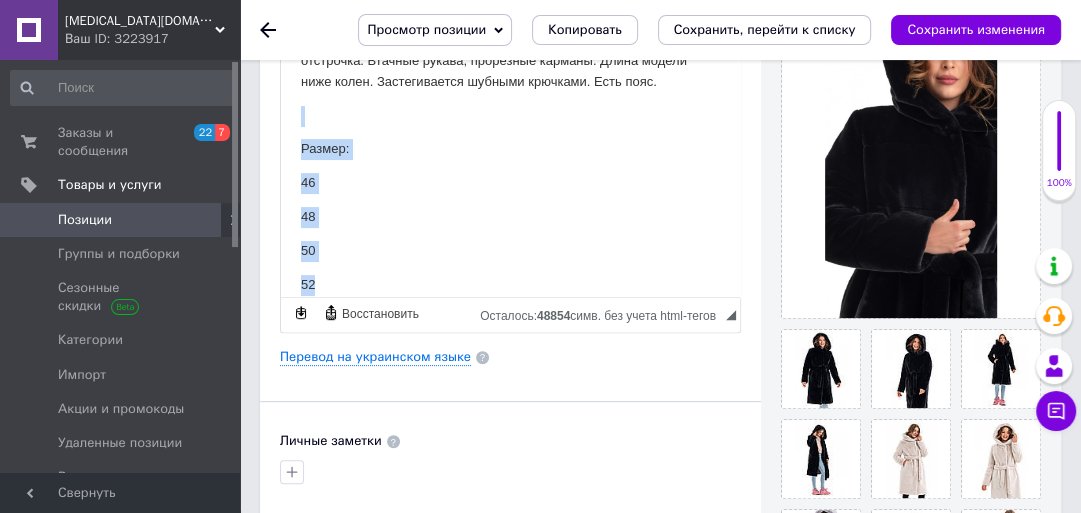 drag, startPoint x: 322, startPoint y: 184, endPoint x: 299, endPoint y: 135, distance: 54.129475 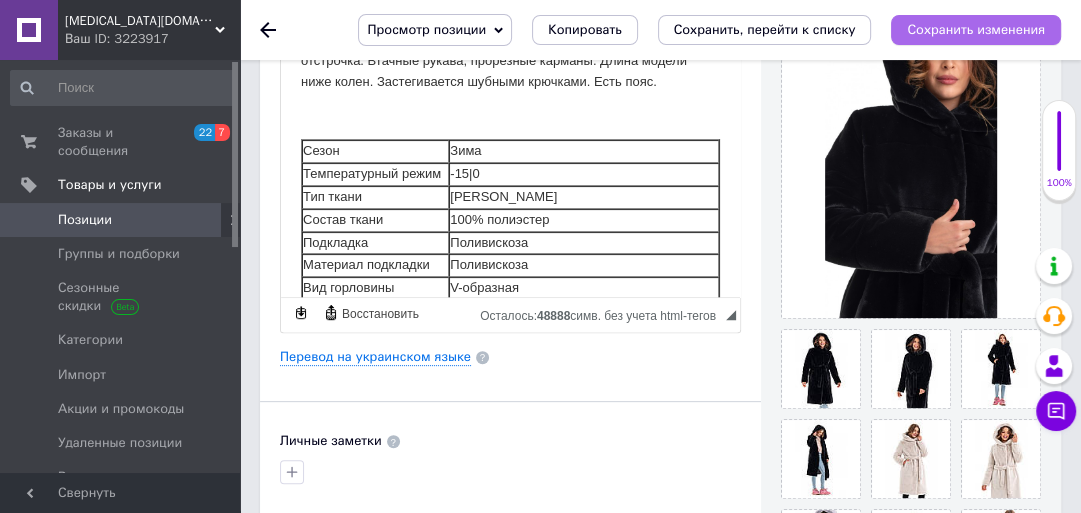click on "Сохранить изменения" at bounding box center (976, 29) 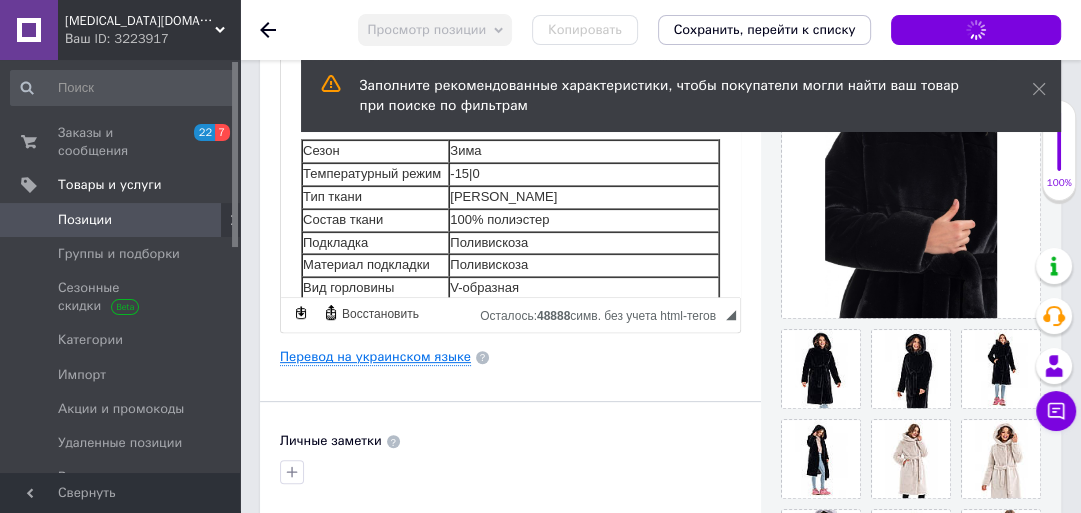 click on "Перевод на украинском языке" at bounding box center [375, 357] 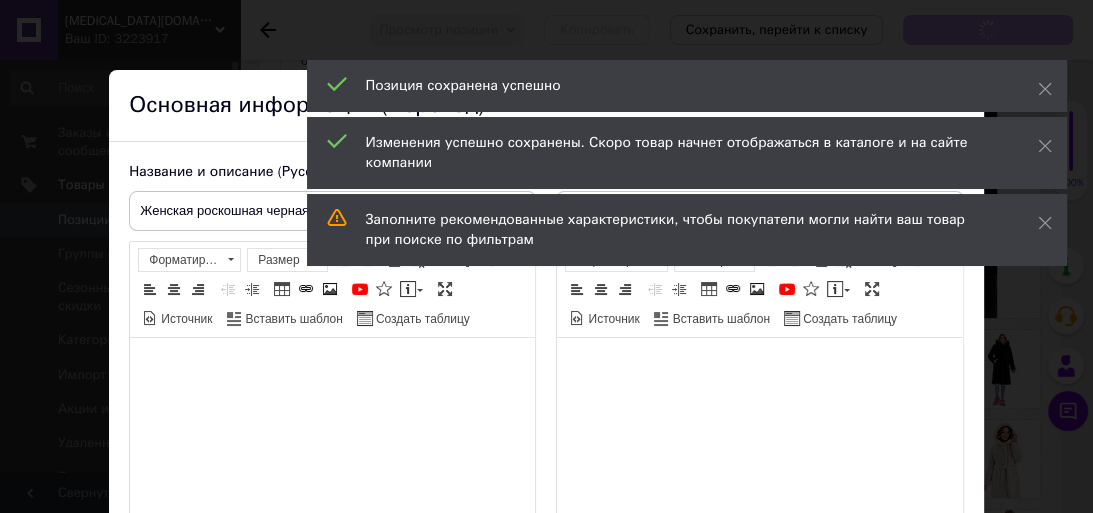 type on "Жіноча розкішна чорна зимова шуба,утеплена, з капюшоном з еко кролика високої якості." 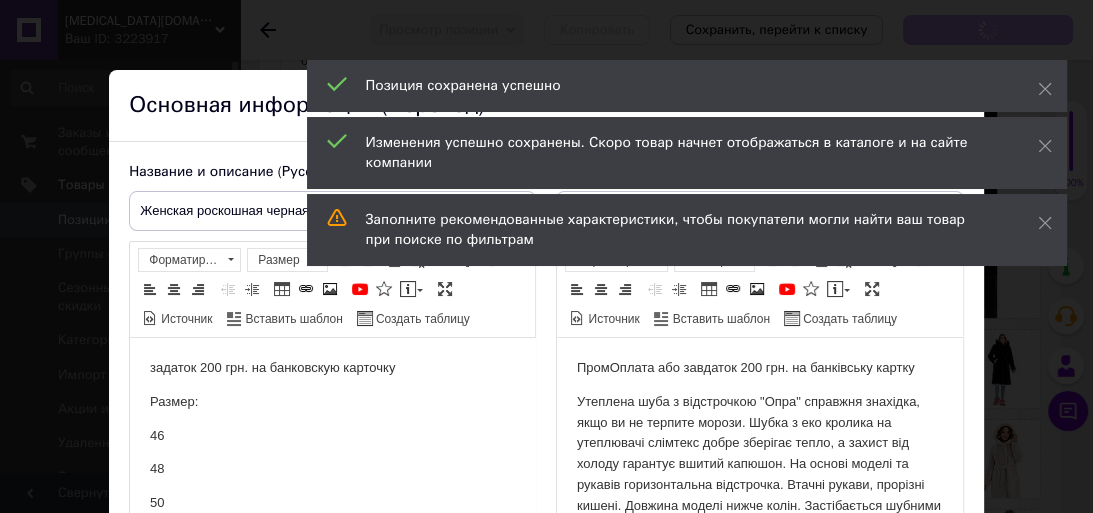 scroll, scrollTop: 0, scrollLeft: 0, axis: both 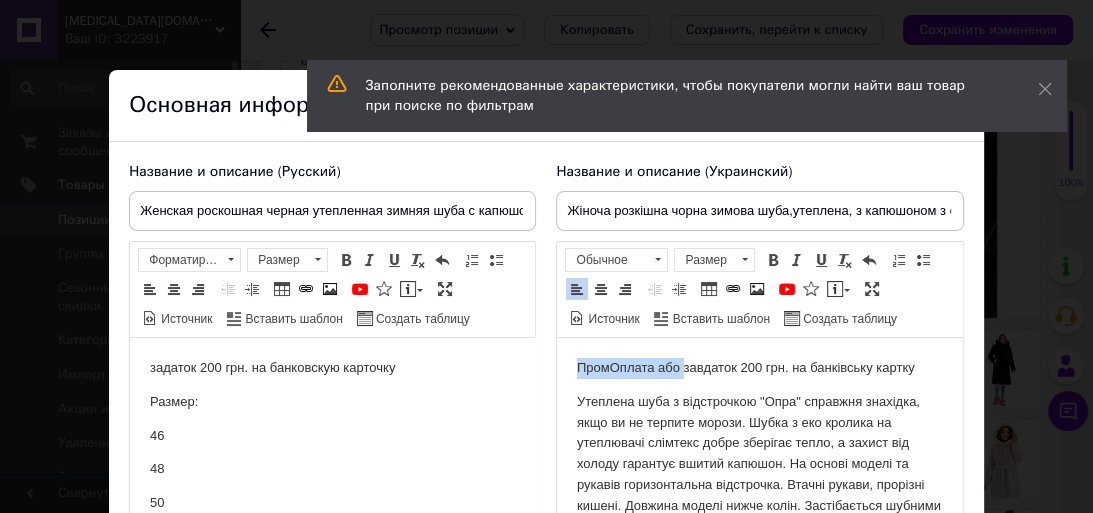 drag, startPoint x: 684, startPoint y: 367, endPoint x: 570, endPoint y: 363, distance: 114.07015 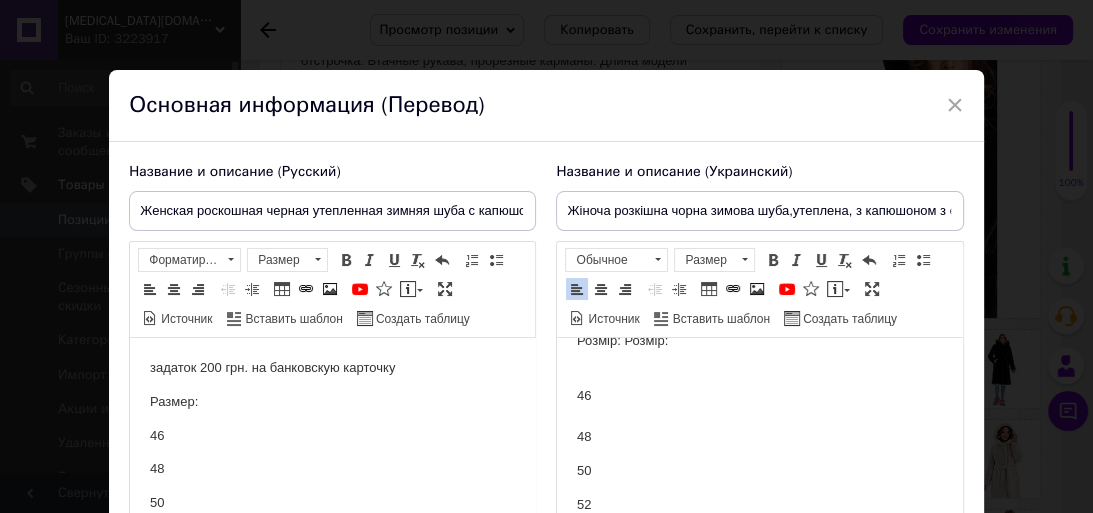 scroll, scrollTop: 160, scrollLeft: 0, axis: vertical 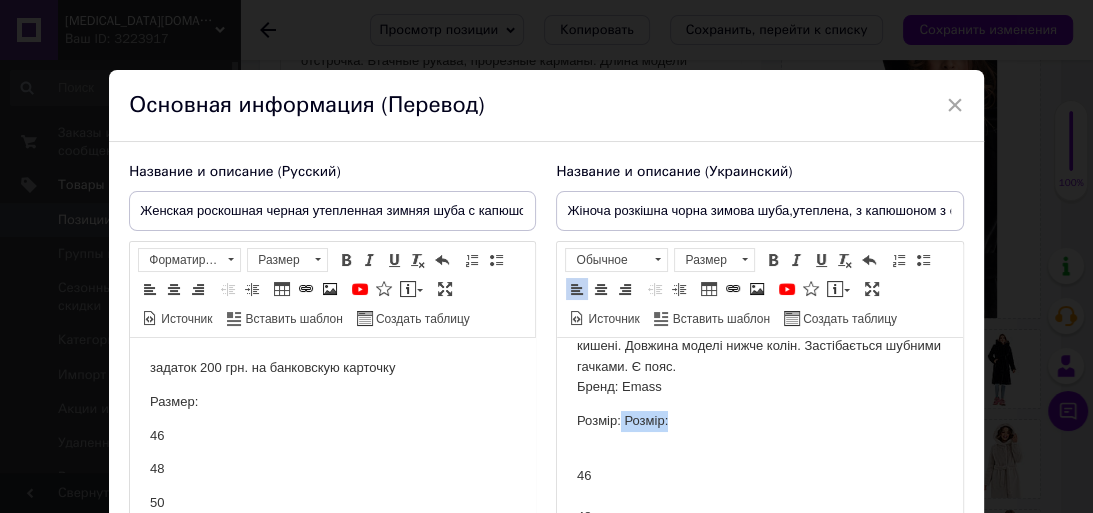 drag, startPoint x: 673, startPoint y: 421, endPoint x: 621, endPoint y: 429, distance: 52.611786 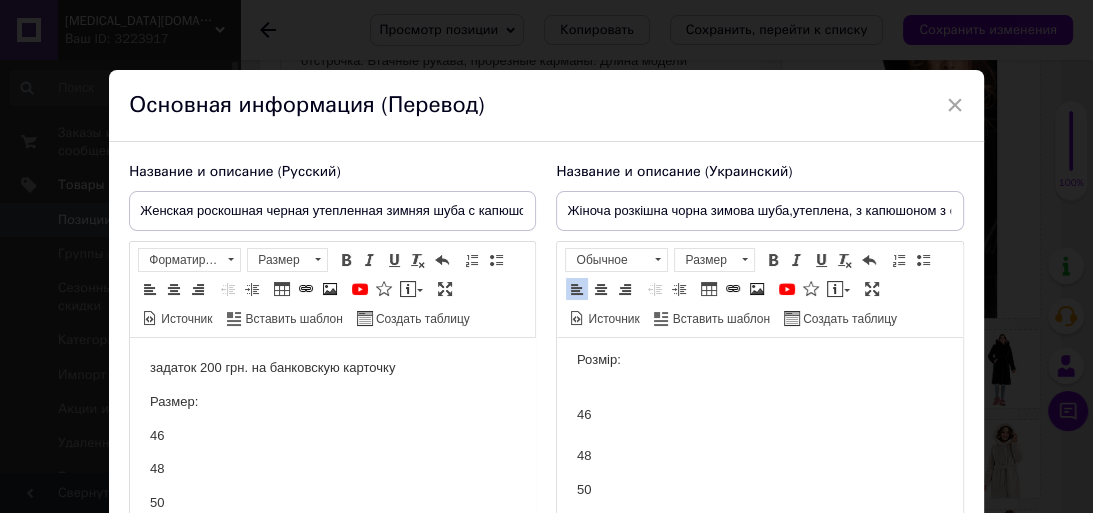 scroll, scrollTop: 240, scrollLeft: 0, axis: vertical 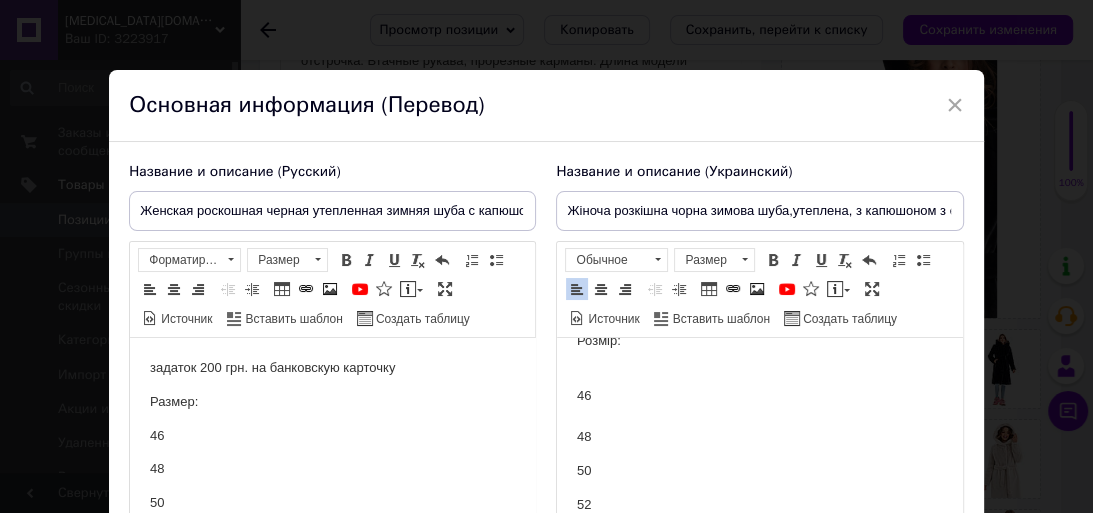 click on "завдаток 200 грн. на банківську картку Утеплена шуба з відстрочкою "Опра" справжня знахідка, якщо ви не терпите морози. Шубка з еко кролика на утеплювачі слімтекс добре зберігає тепло, а захист від холоду гарантує вшитий капюшон. На основі моделі та рукавів горизонтальна відстрочка. Втачні рукави, прорізні кишені. Довжина моделі нижче колін. Застібається шубними гачками. Є пояс. Бренд: Emass Розмір: 46 48 50 52 Сезон Зима Температурний режим -15 | 0 Тип тканини Еко хутро Склад тканини 100% поліестер Підкладка Полівіскозу Матеріал підкладки Полівіскоза Фасон Прямий" at bounding box center (759, 566) 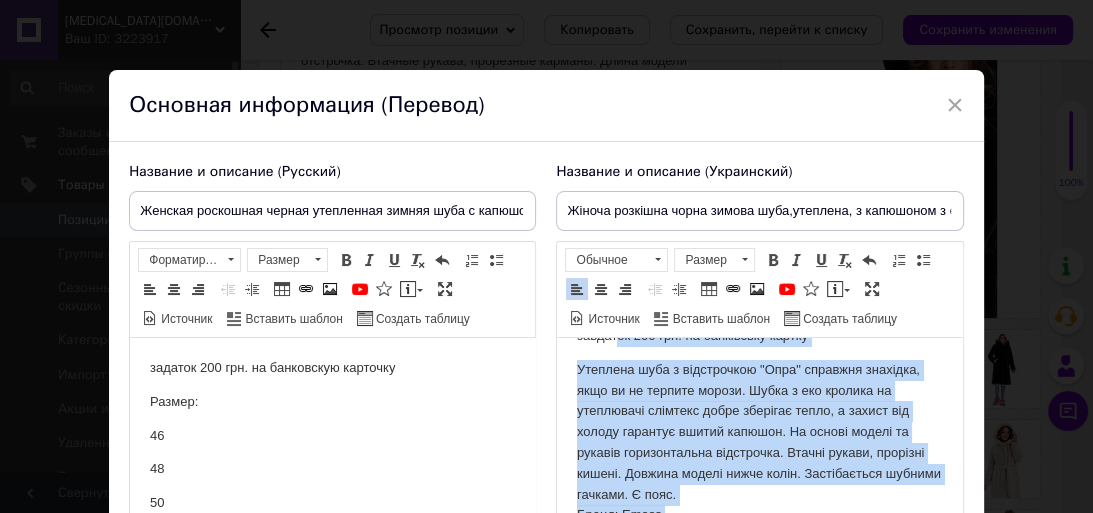 scroll, scrollTop: 0, scrollLeft: 0, axis: both 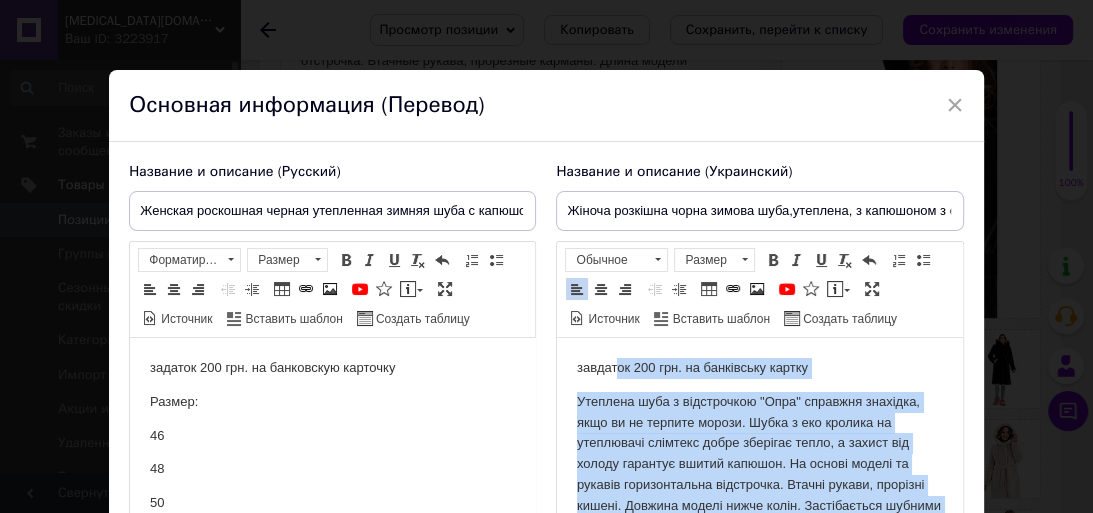 drag, startPoint x: 572, startPoint y: 346, endPoint x: 614, endPoint y: 346, distance: 42 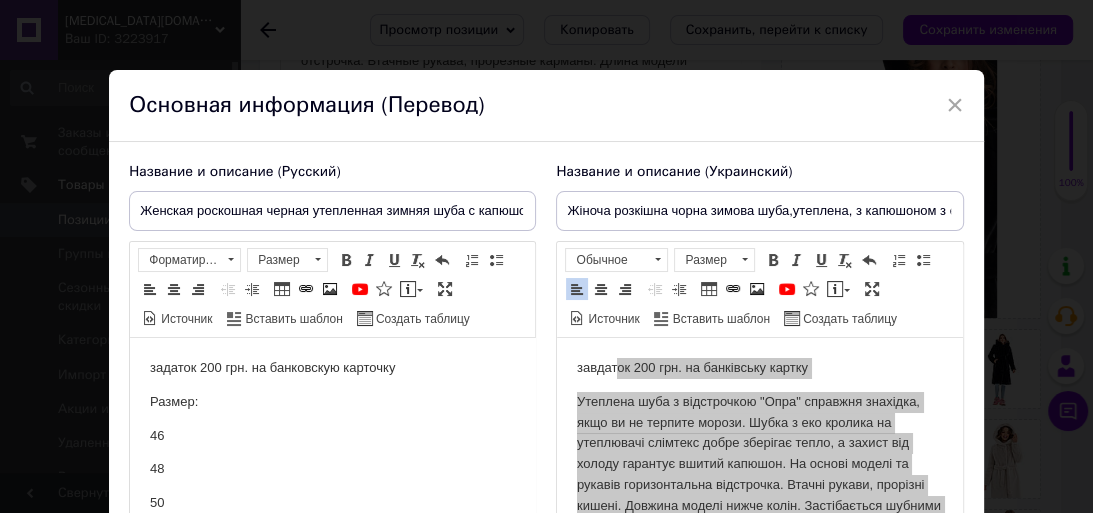 click on "Название и описание (Украинский) Жіноча розкішна чорна зимова шуба,утеплена, з капюшоном з еко кролика високої якості. завдаток 200 грн. на банківську картку
Утеплена шуба з відстрочкою "Опра" справжня знахідка, якщо ви не терпите морози. Шубка з еко кролика на утеплювачі слімтекс добре зберігає тепло, а захист від холоду гарантує вшитий капюшон. На основі моделі та рукавів горизонтальна відстрочка. Втачні рукави, прорізні кишені. Довжина моделі нижче колін. Застібається шубними гачками. Є пояс.
Бренд: Emass
Розмір:
46
48
50
52
Сезон [PERSON_NAME]" at bounding box center [759, 403] 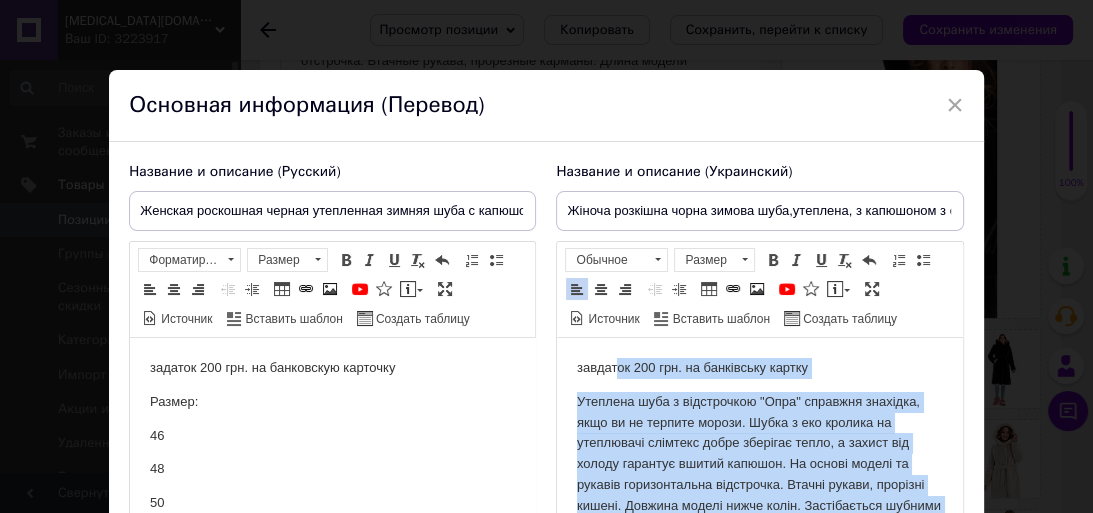 click on "завдаток 200 грн. на банківську картку Утеплена шуба з відстрочкою "Опра" справжня знахідка, якщо ви не терпите морози. Шубка з еко кролика на утеплювачі слімтекс добре зберігає тепло, а захист від холоду гарантує вшитий капюшон. На основі моделі та рукавів горизонтальна відстрочка. Втачні рукави, прорізні кишені. Довжина моделі нижче колін. Застібається шубними гачками. Є пояс. Бренд: Emass Розмір: 46 48 50 52 Сезон Зима Температурний режим -15 | 0 Тип тканини Еко хутро Склад тканини 100% поліестер Підкладка Полівіскозу Матеріал підкладки Полівіскоза Фасон Прямий" at bounding box center [759, 789] 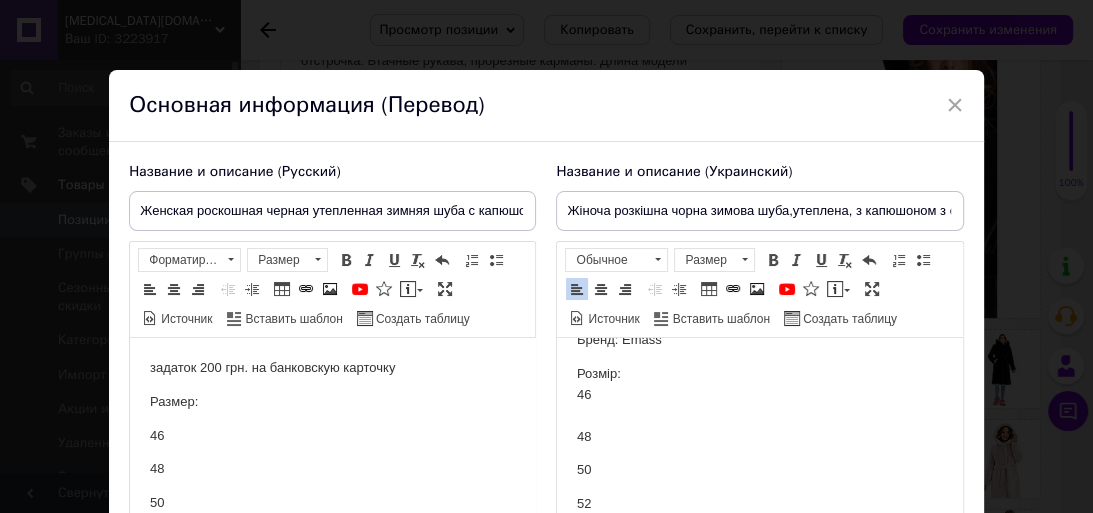 scroll, scrollTop: 240, scrollLeft: 0, axis: vertical 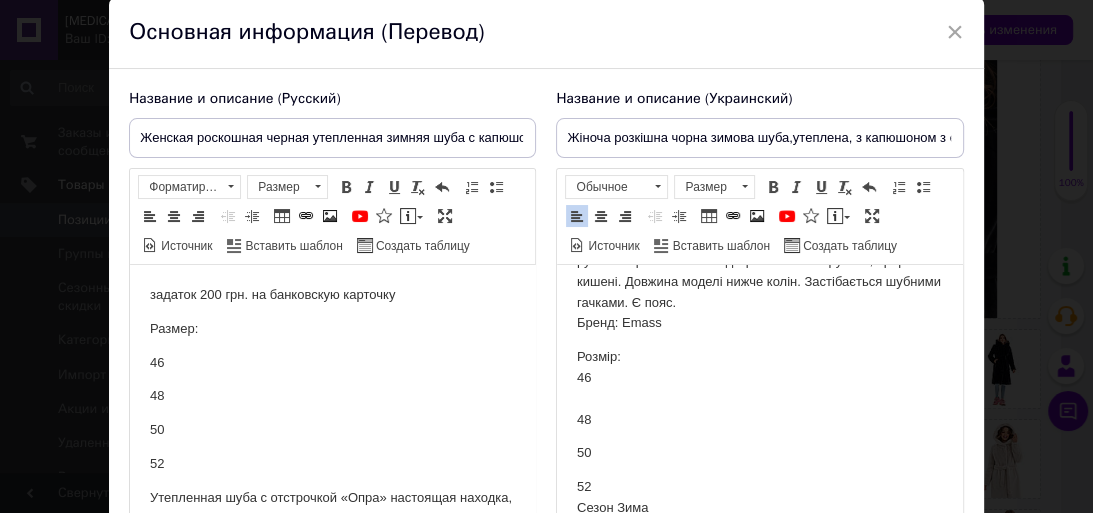 drag, startPoint x: 572, startPoint y: 274, endPoint x: 573, endPoint y: 355, distance: 81.00617 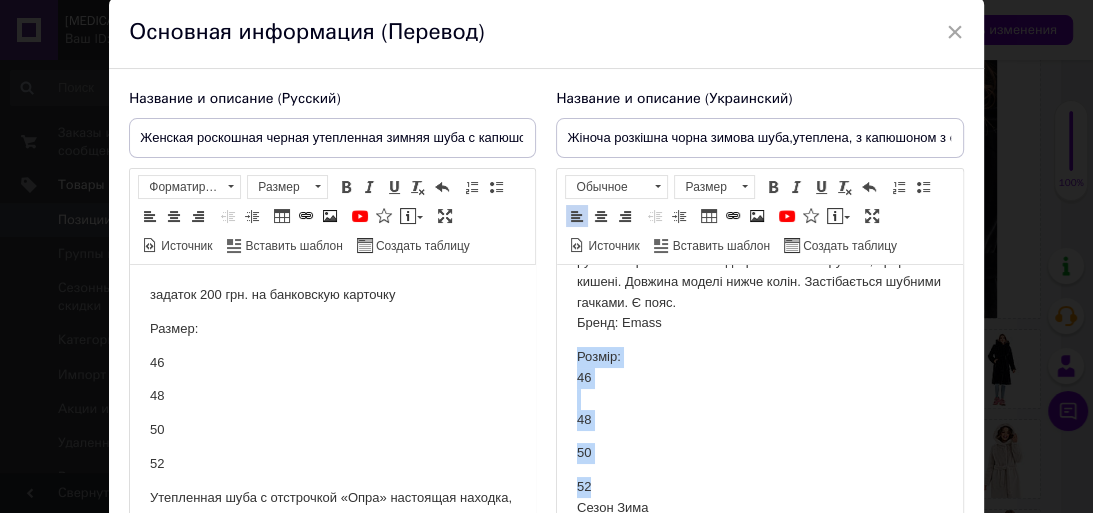 drag, startPoint x: 576, startPoint y: 356, endPoint x: 630, endPoint y: 481, distance: 136.16534 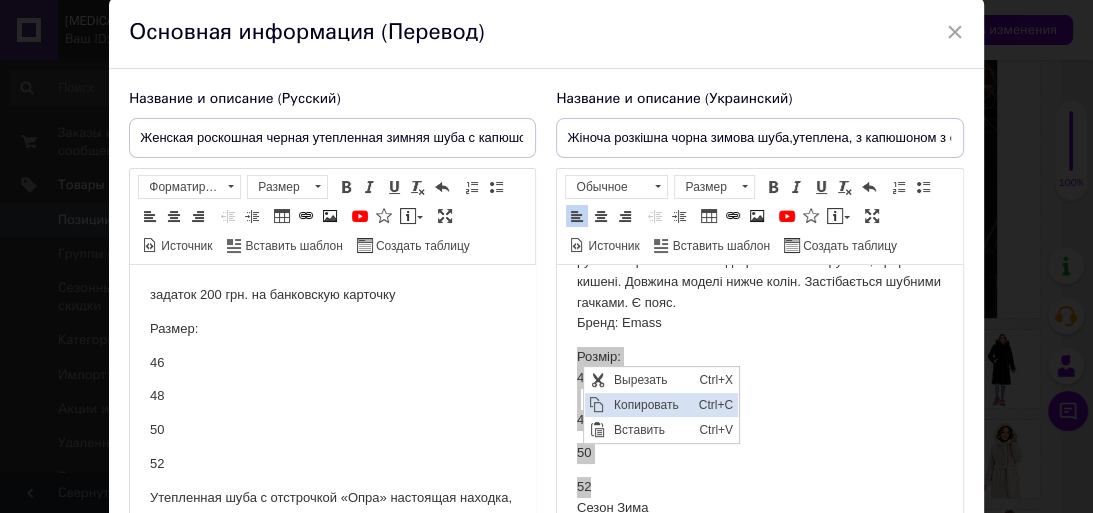 click on "Копировать" at bounding box center (651, 404) 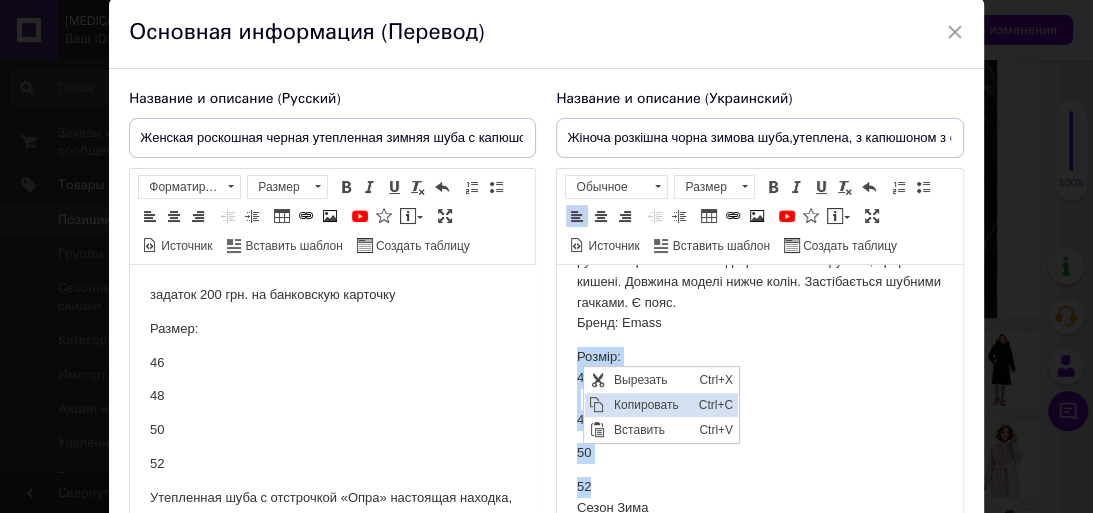 copy on "Розмір: 46 48 50 52" 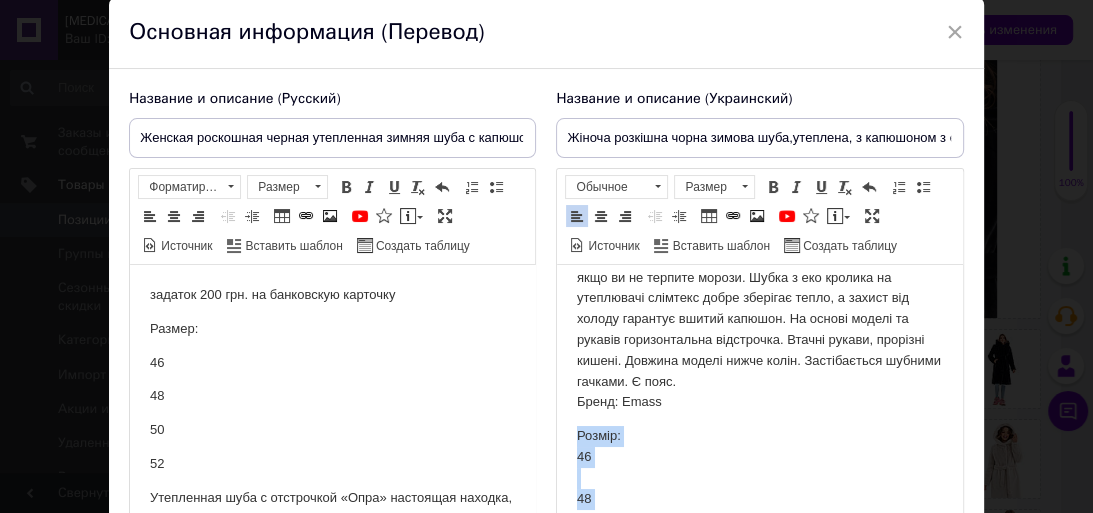 scroll, scrollTop: 0, scrollLeft: 0, axis: both 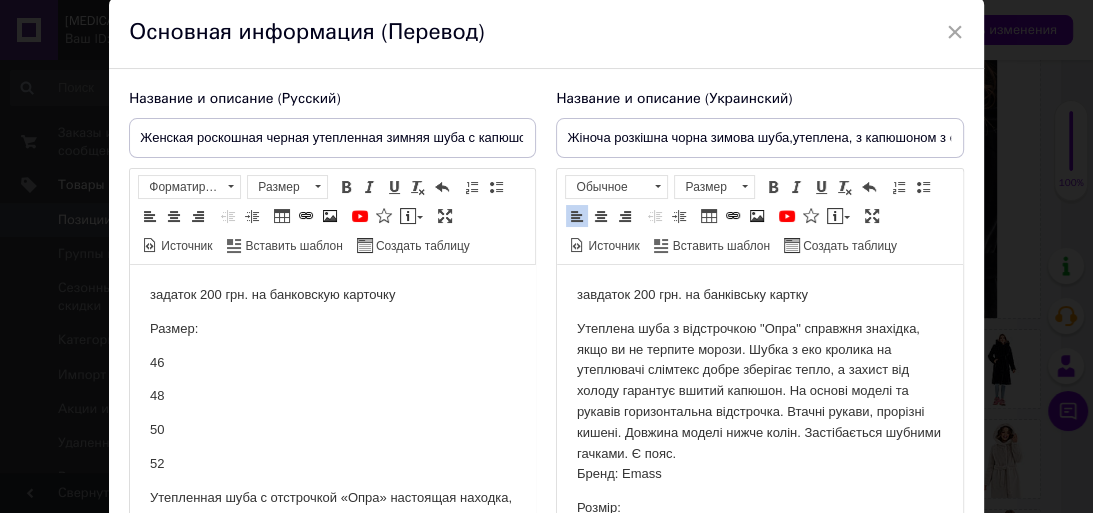 click on "завдаток 200 грн. на банківську картку" at bounding box center [759, 295] 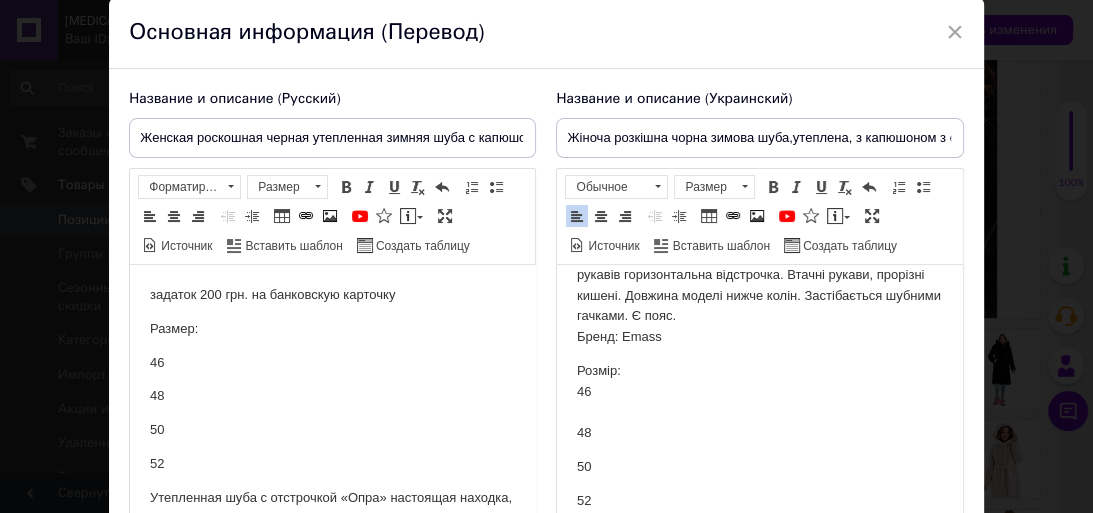 scroll, scrollTop: 400, scrollLeft: 0, axis: vertical 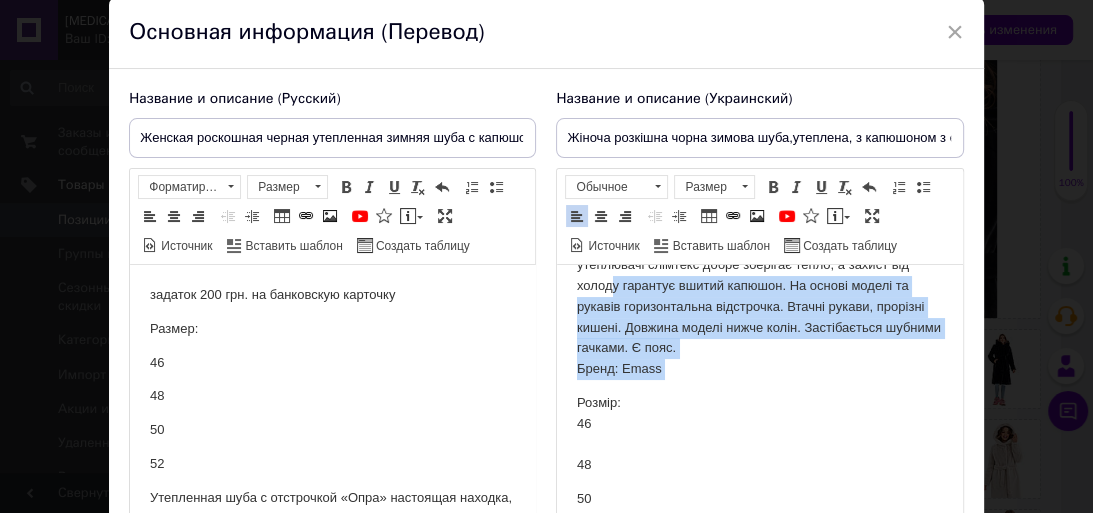 drag, startPoint x: 572, startPoint y: 267, endPoint x: 612, endPoint y: 279, distance: 41.761227 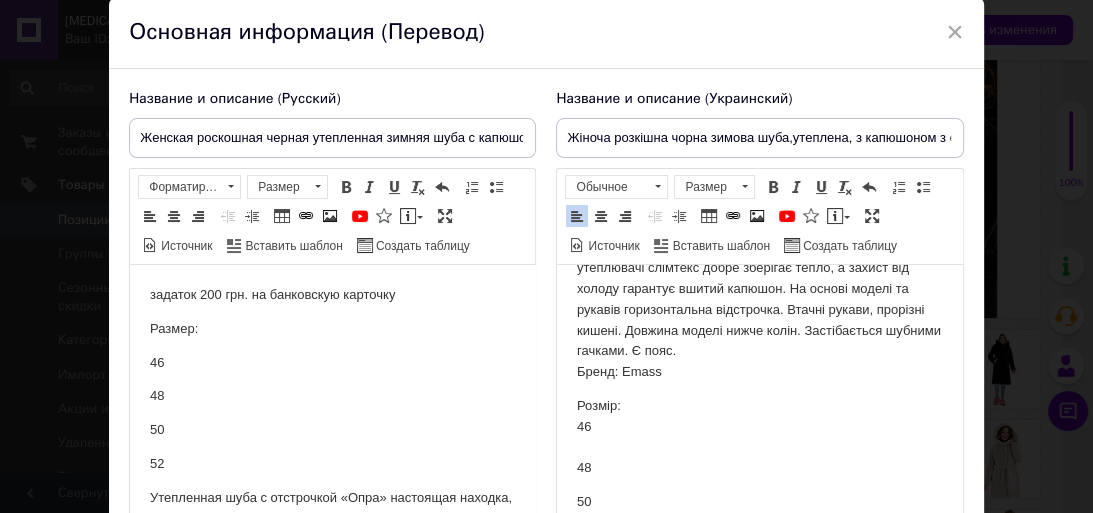 drag, startPoint x: 673, startPoint y: 435, endPoint x: 655, endPoint y: 425, distance: 20.59126 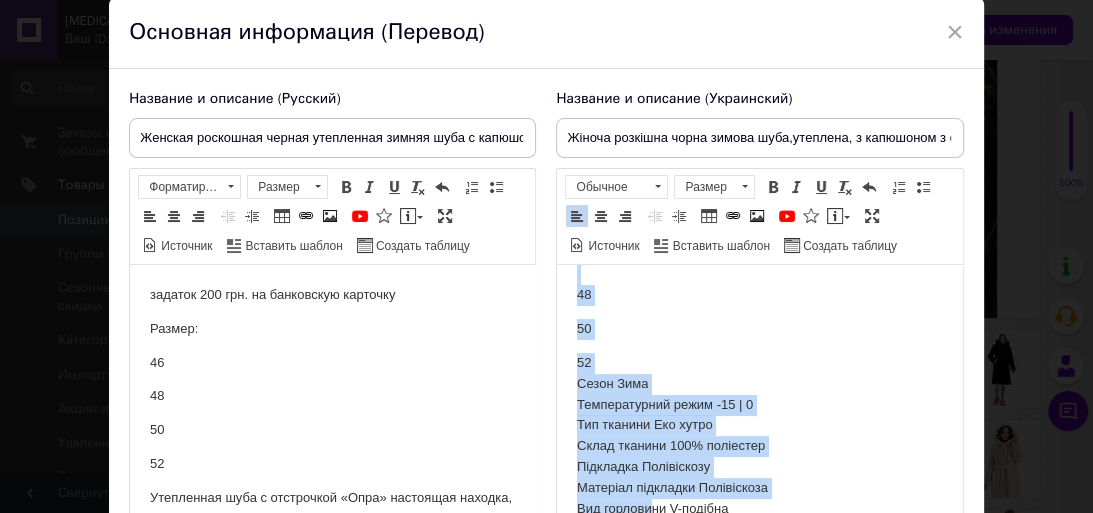 scroll, scrollTop: 450, scrollLeft: 0, axis: vertical 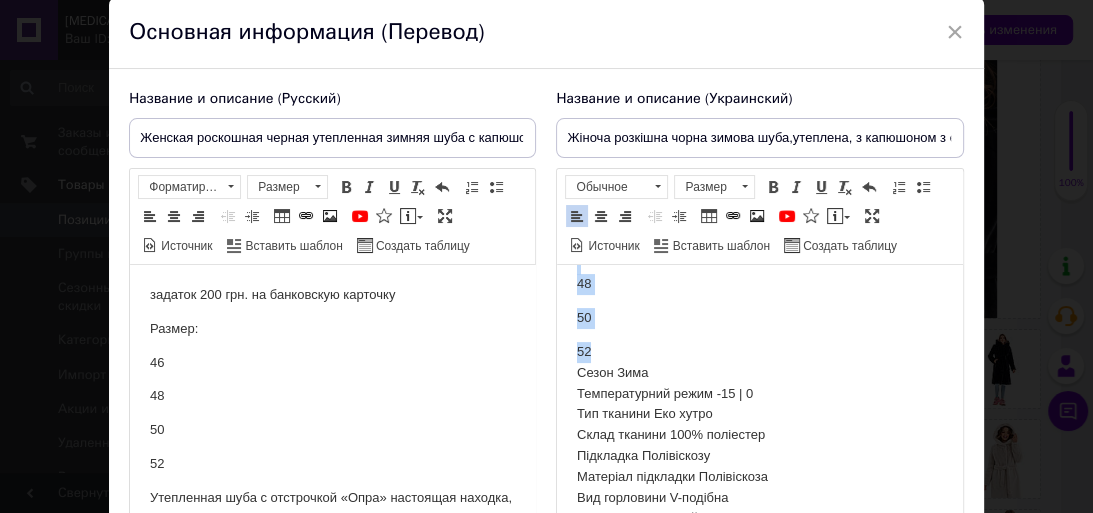drag, startPoint x: 568, startPoint y: 404, endPoint x: 647, endPoint y: 358, distance: 91.416626 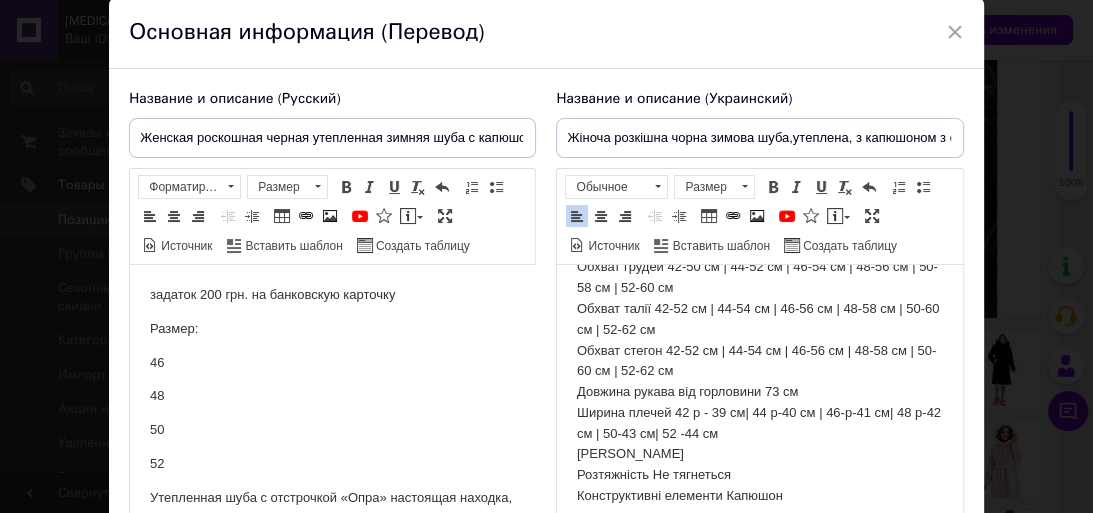 scroll, scrollTop: 686, scrollLeft: 0, axis: vertical 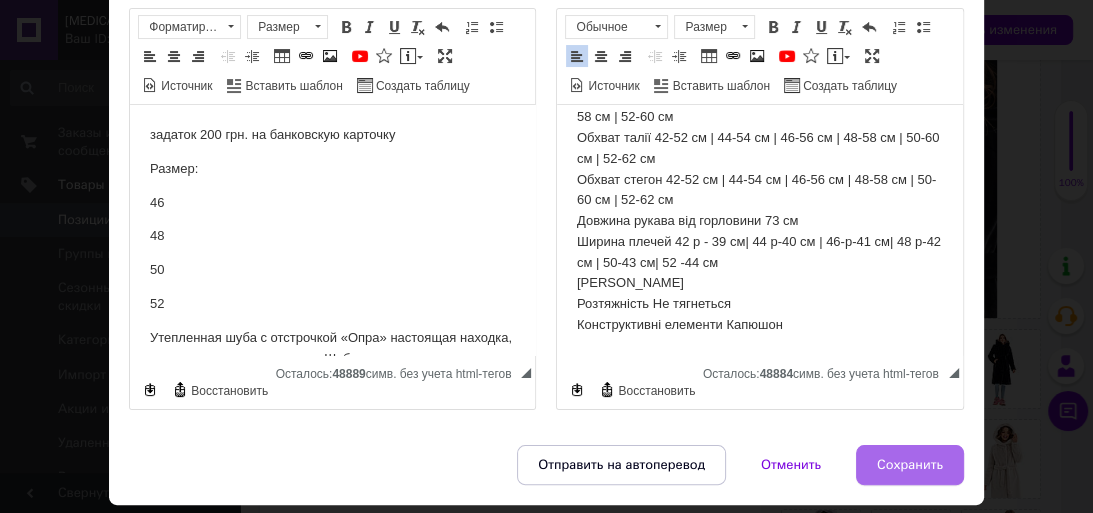 click on "Сохранить" at bounding box center (910, 465) 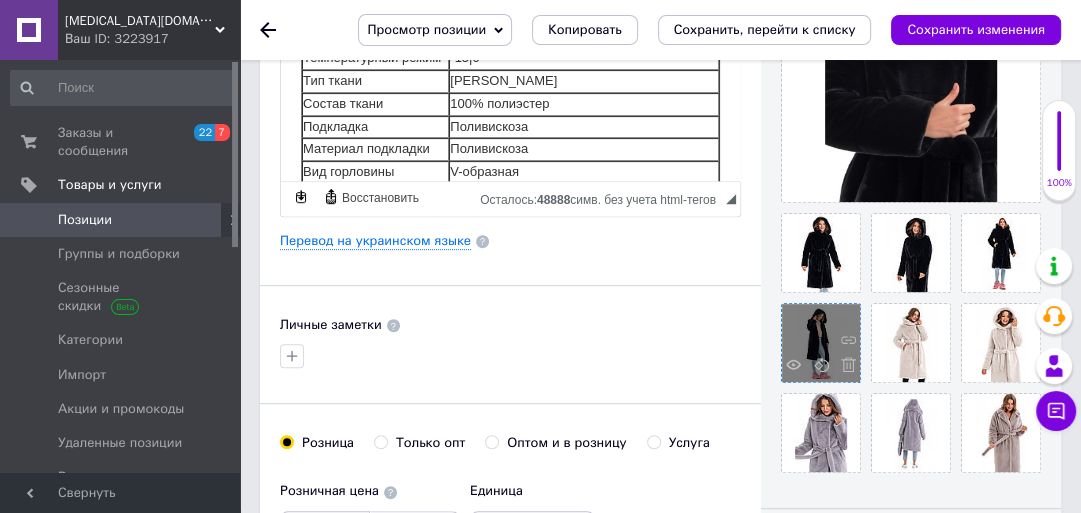 scroll, scrollTop: 560, scrollLeft: 0, axis: vertical 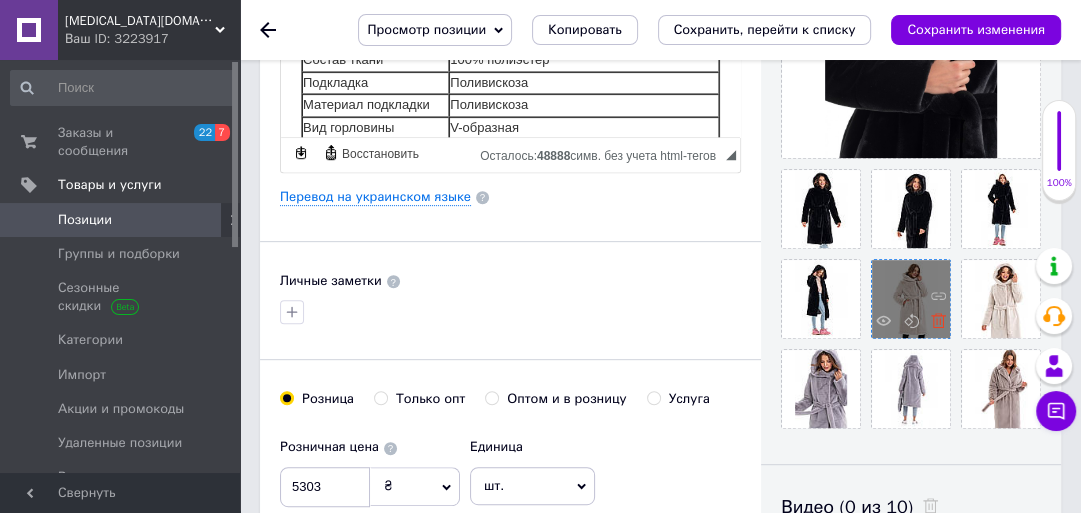 click 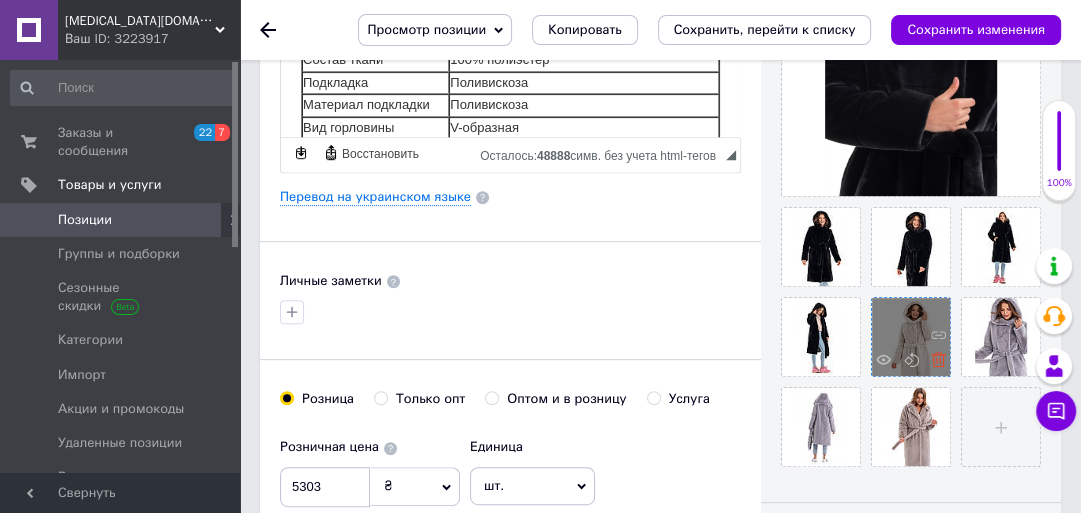 click 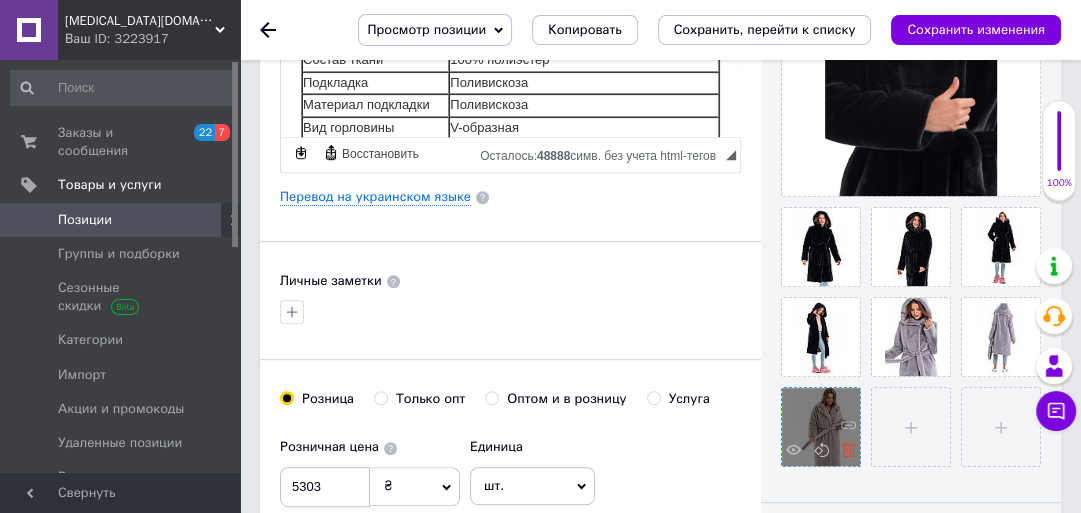 click 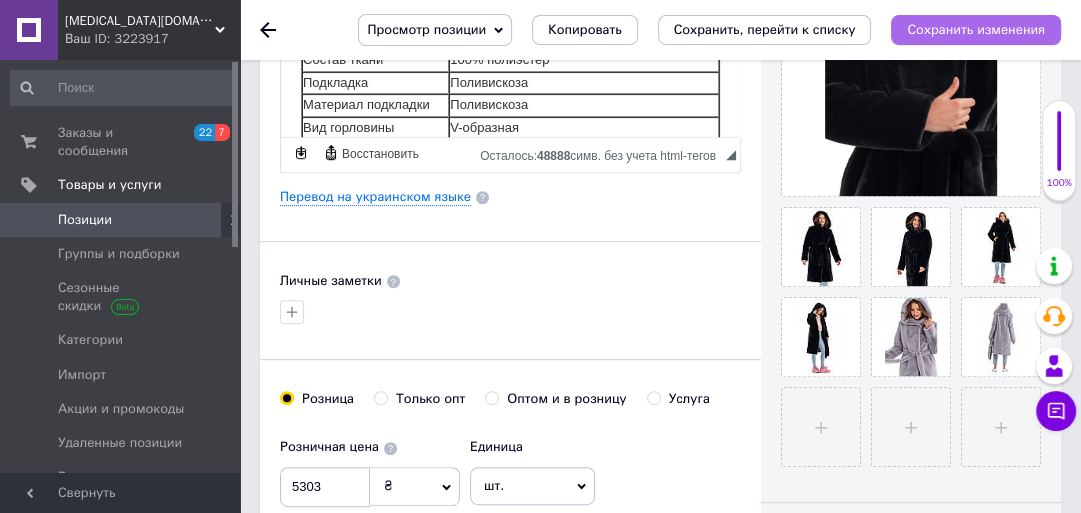 click on "Сохранить изменения" at bounding box center [976, 29] 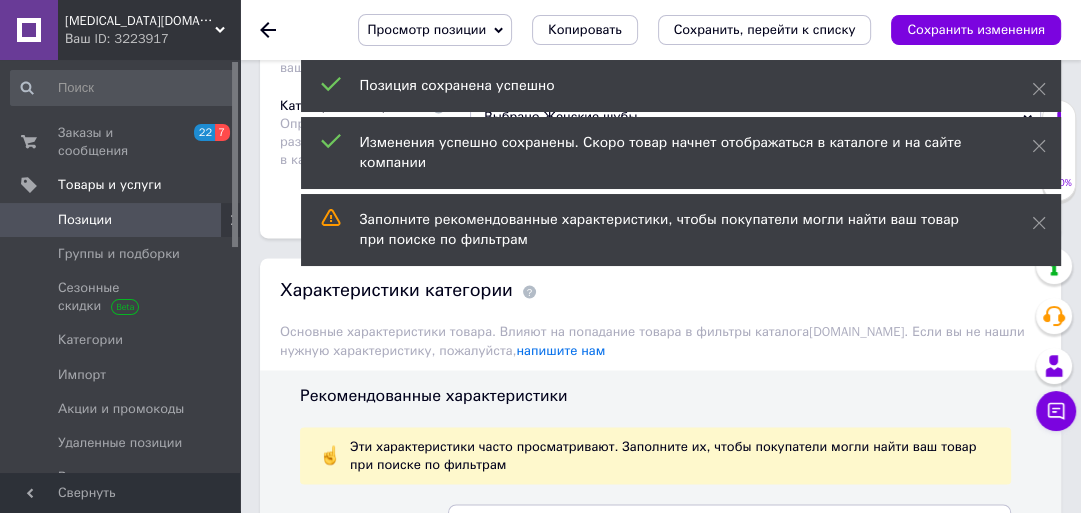 scroll, scrollTop: 2320, scrollLeft: 0, axis: vertical 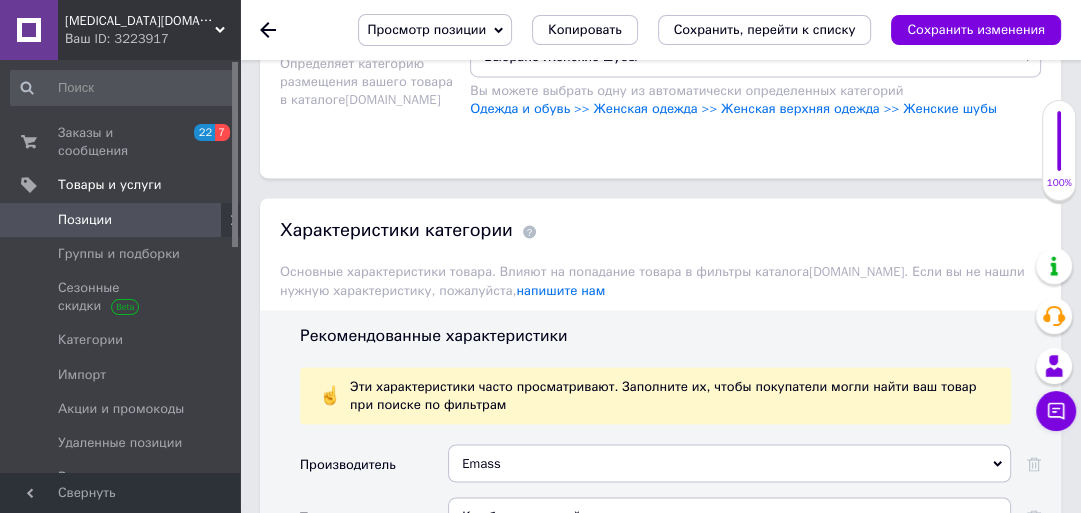 click 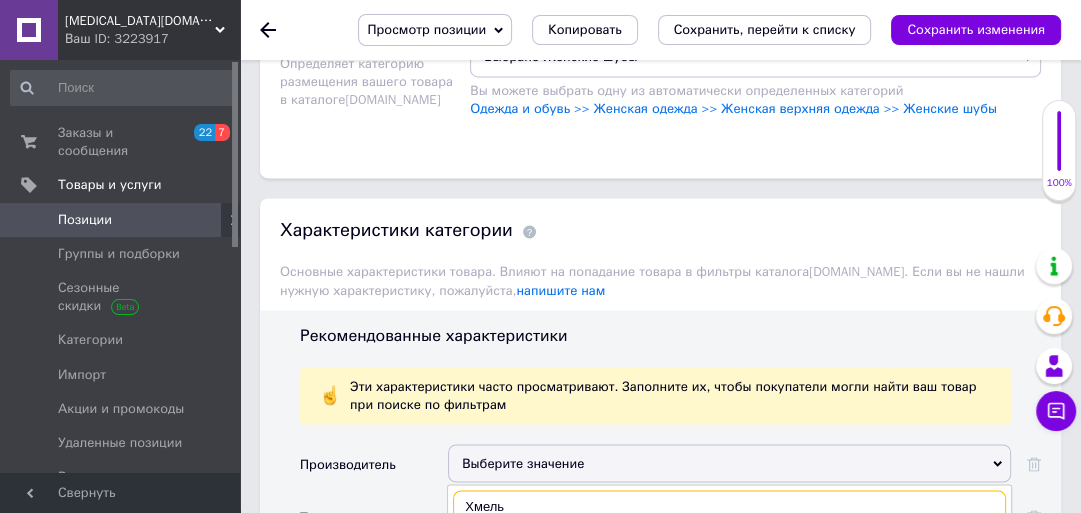 type on "Хмель" 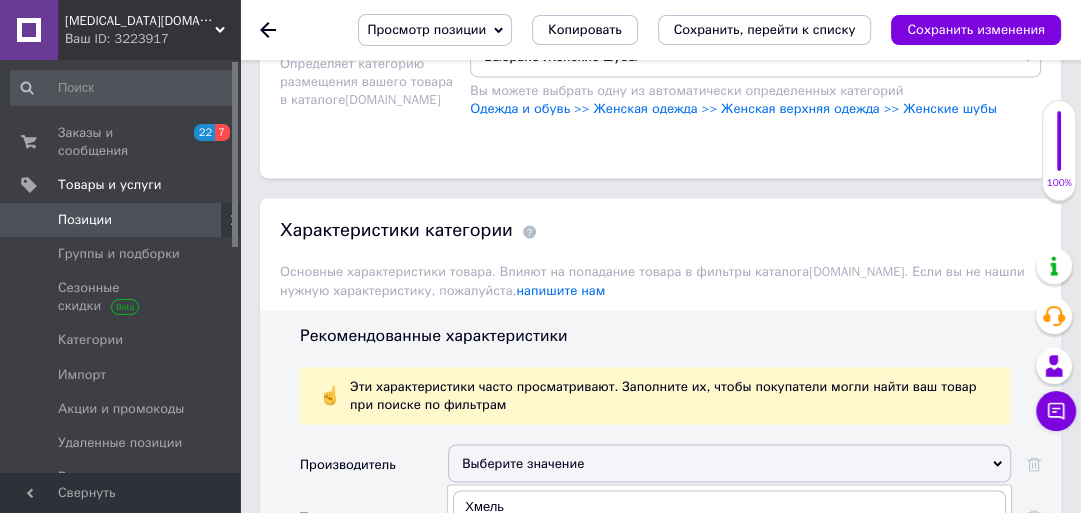 click on "[PERSON_NAME]" at bounding box center (729, 603) 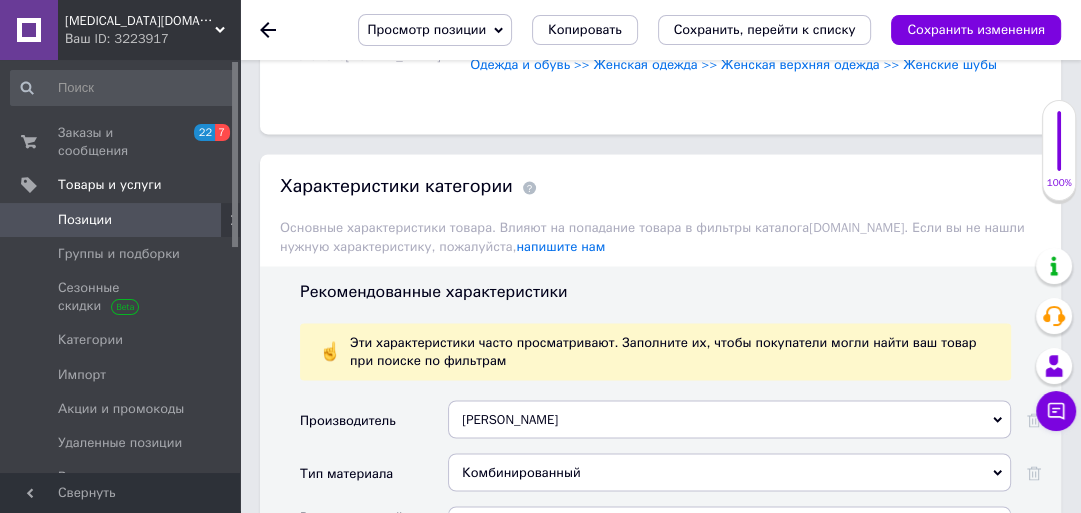 scroll, scrollTop: 2400, scrollLeft: 0, axis: vertical 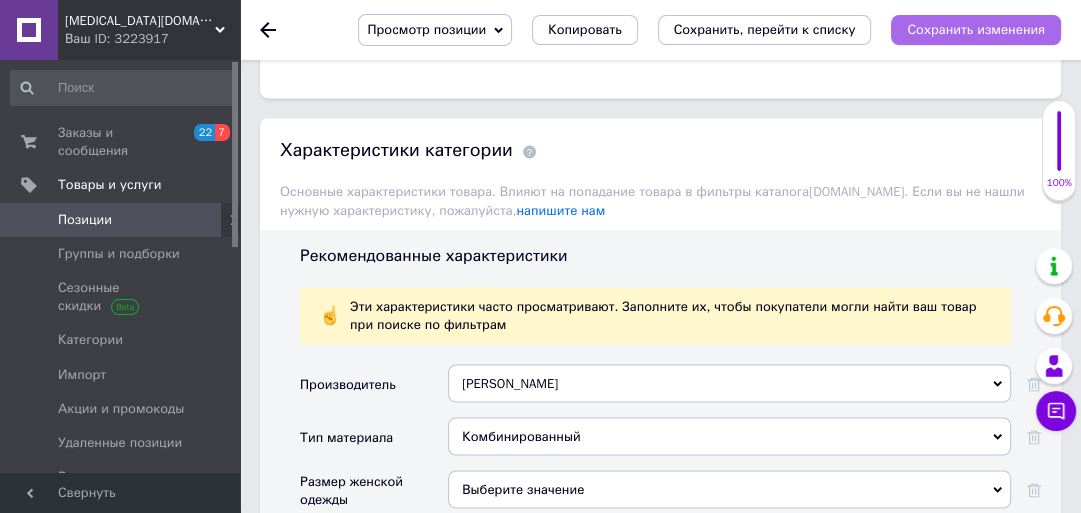 click on "Сохранить изменения" at bounding box center [976, 29] 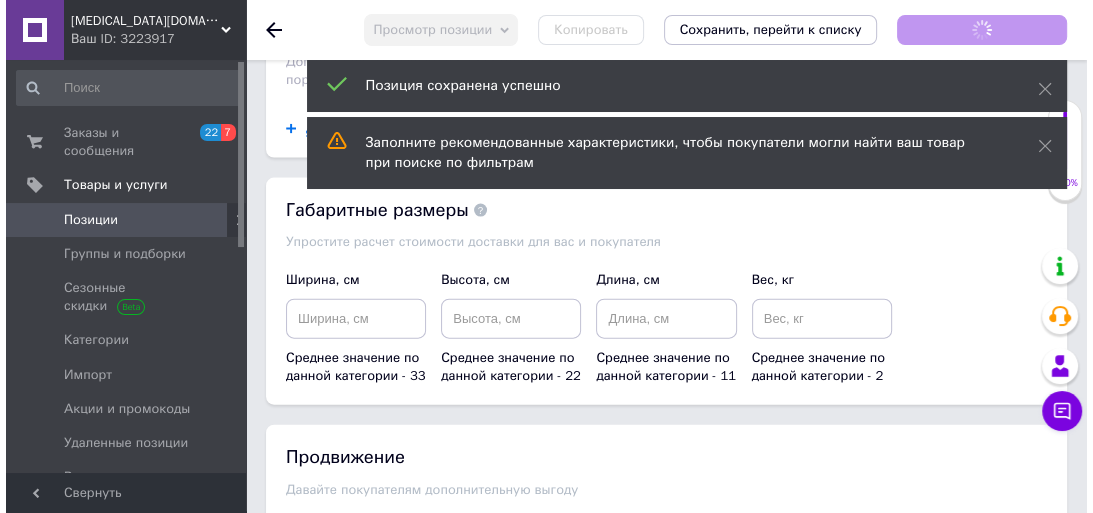scroll, scrollTop: 3120, scrollLeft: 0, axis: vertical 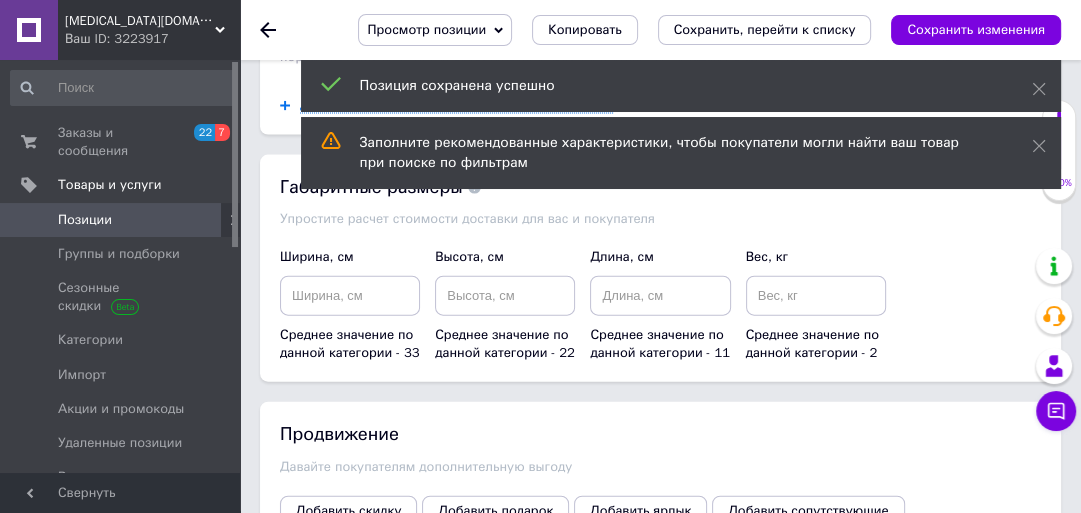 click on "Добавить скидку" at bounding box center (348, 511) 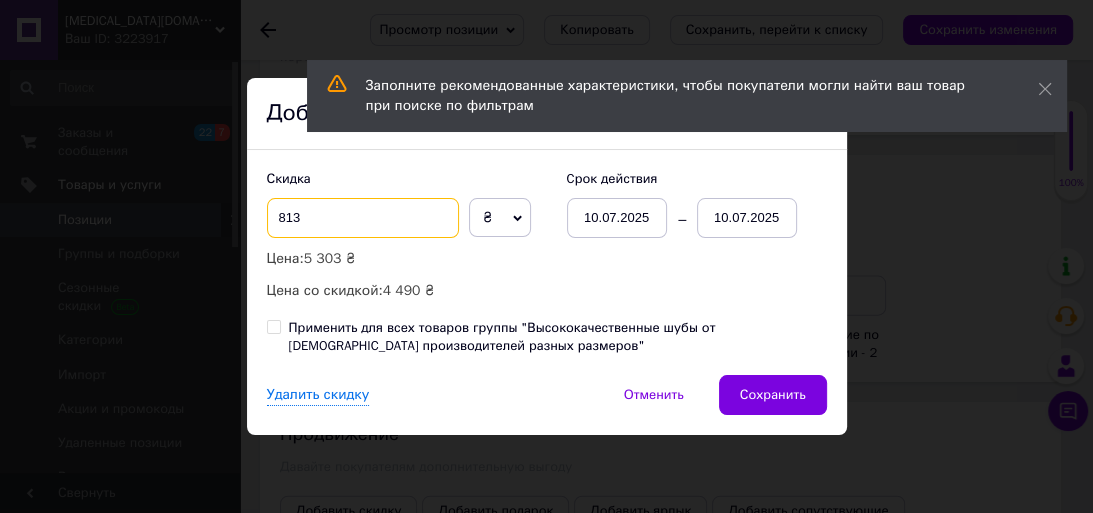 drag, startPoint x: 302, startPoint y: 219, endPoint x: 269, endPoint y: 212, distance: 33.734257 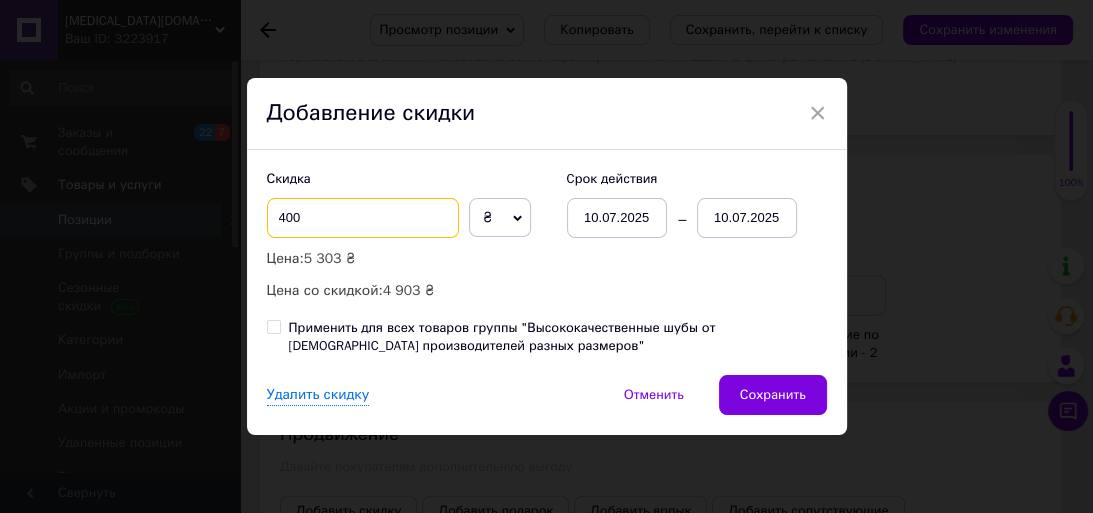 type on "400" 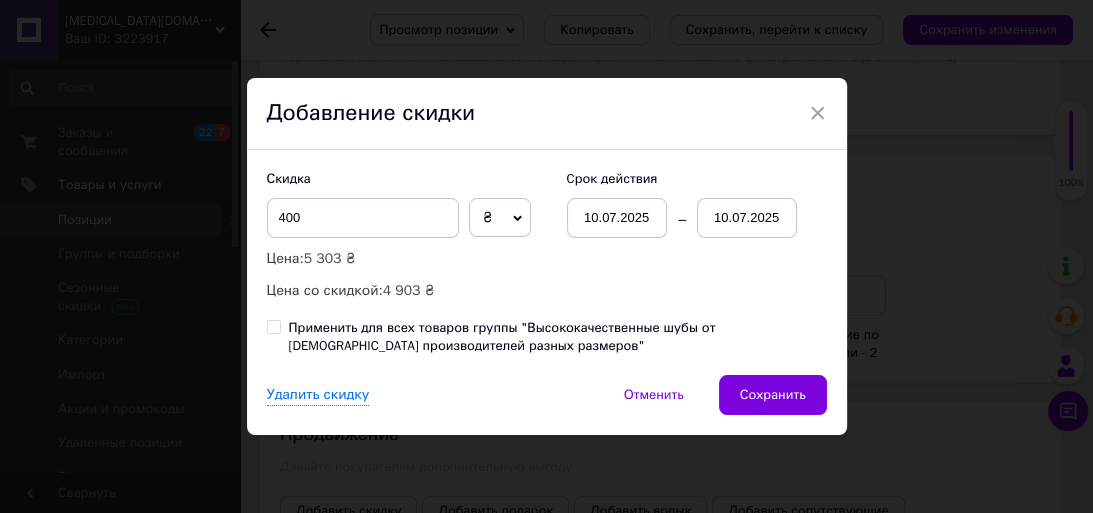 click on "10.07.2025" at bounding box center (747, 218) 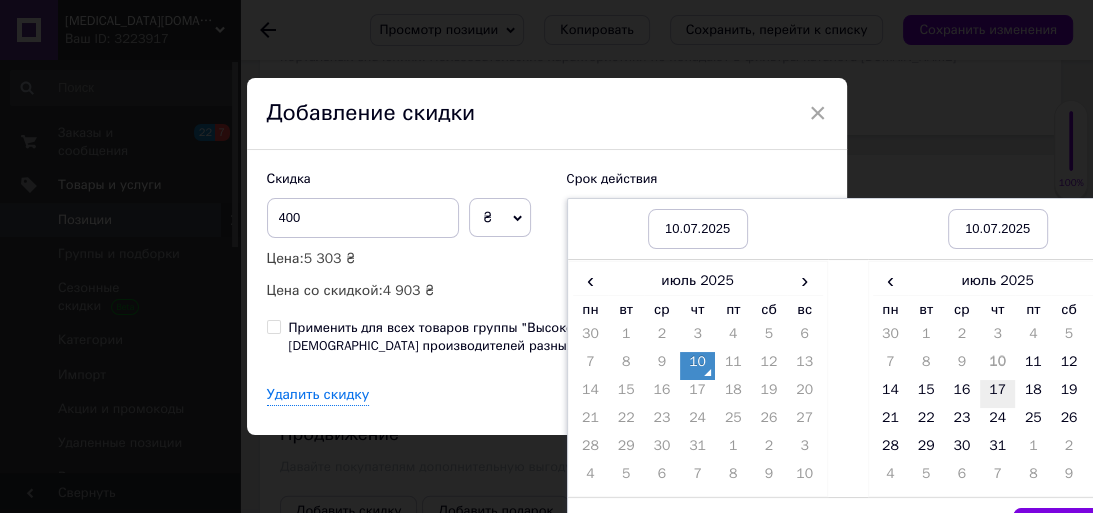 click on "17" at bounding box center [998, 394] 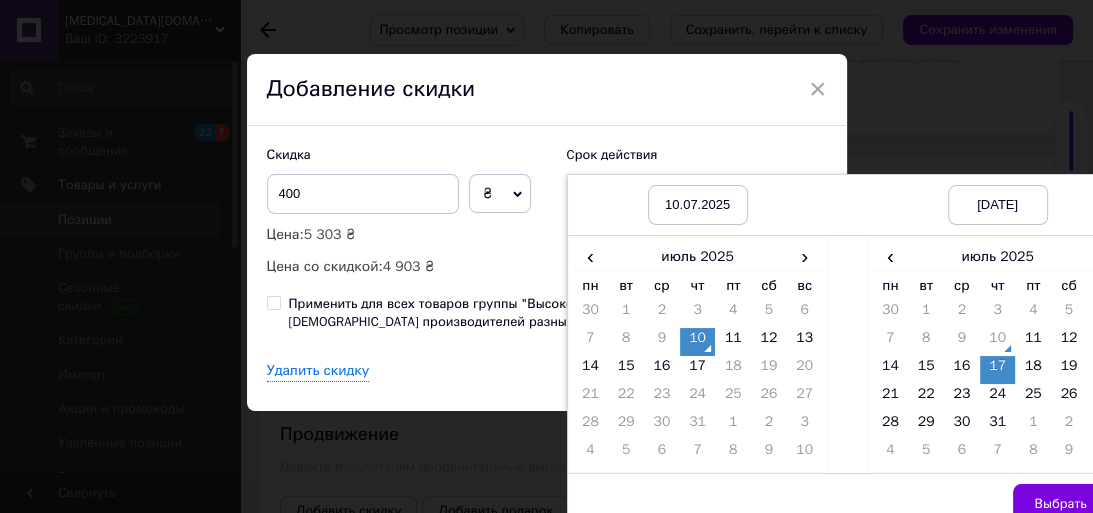 scroll, scrollTop: 47, scrollLeft: 0, axis: vertical 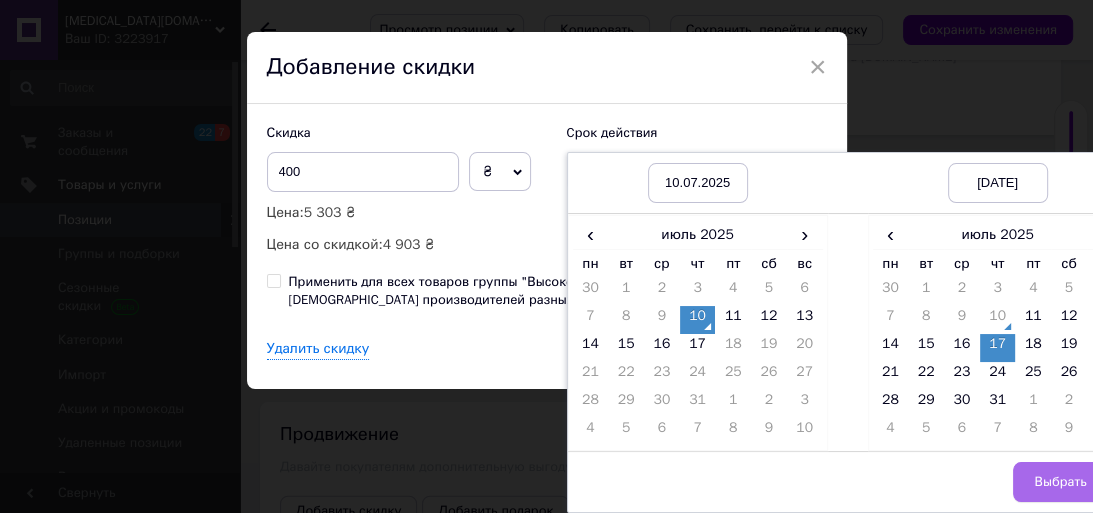 click on "Выбрать" at bounding box center [1060, 482] 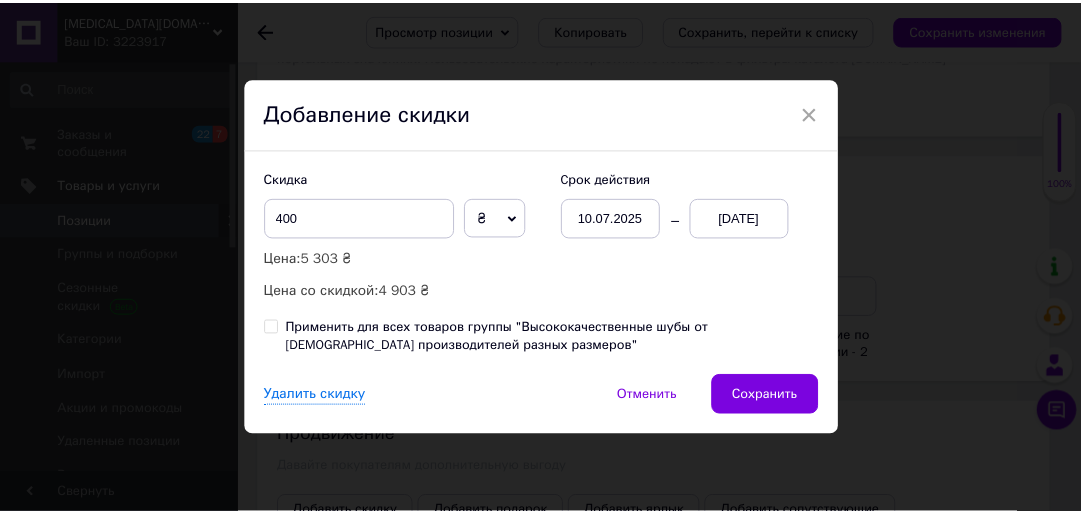 scroll, scrollTop: 0, scrollLeft: 0, axis: both 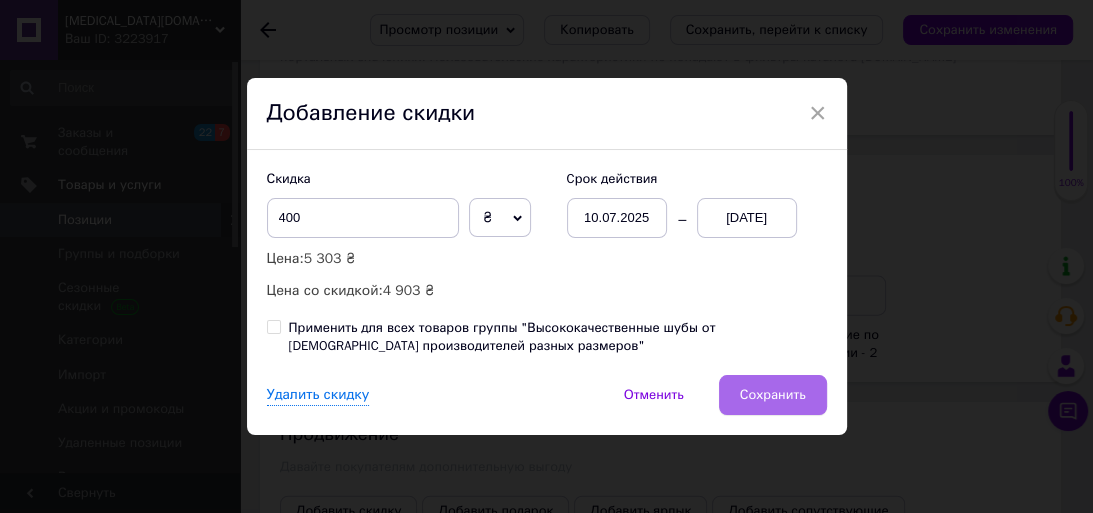 click on "Сохранить" at bounding box center [773, 395] 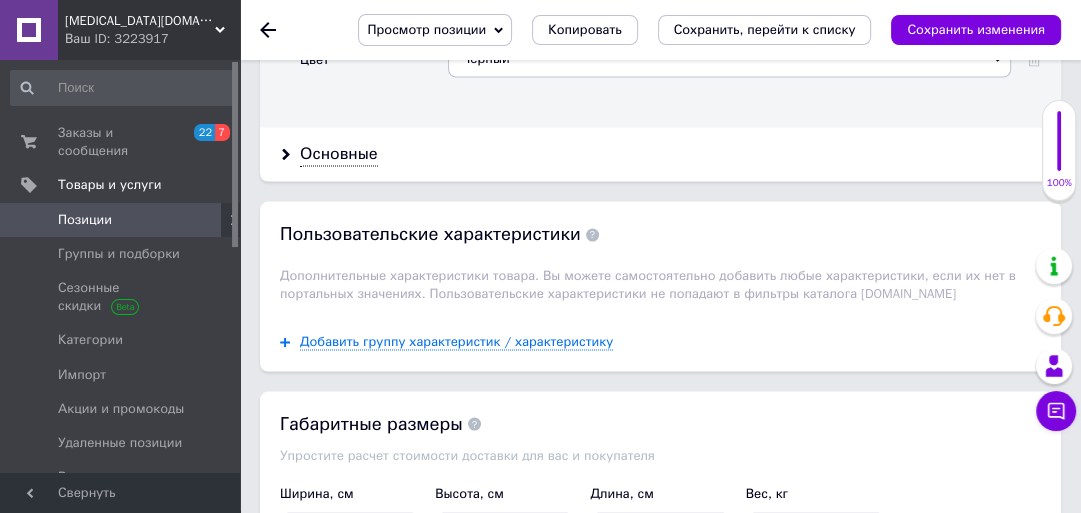 scroll, scrollTop: 2880, scrollLeft: 0, axis: vertical 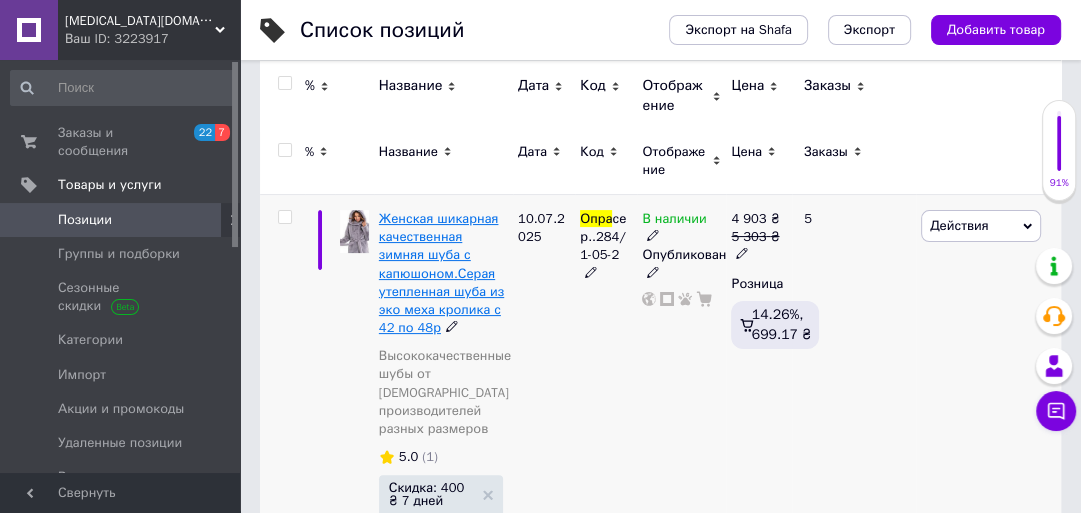 click on "Женская шикарная качественная зимняя шуба с капюшоном.Серая утепленная шуба из эко меха кролика с 42 по 48р" at bounding box center (441, 273) 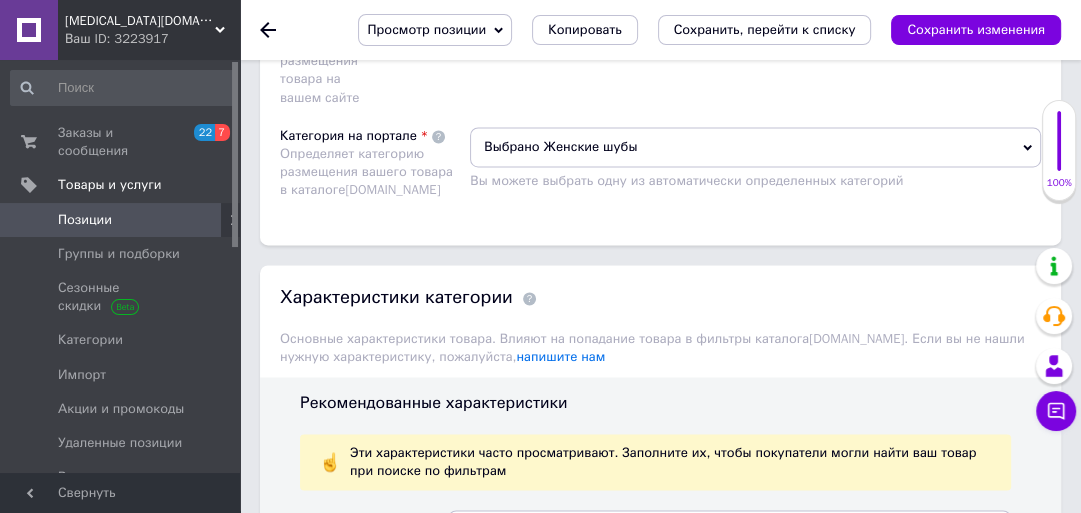 scroll, scrollTop: 2240, scrollLeft: 0, axis: vertical 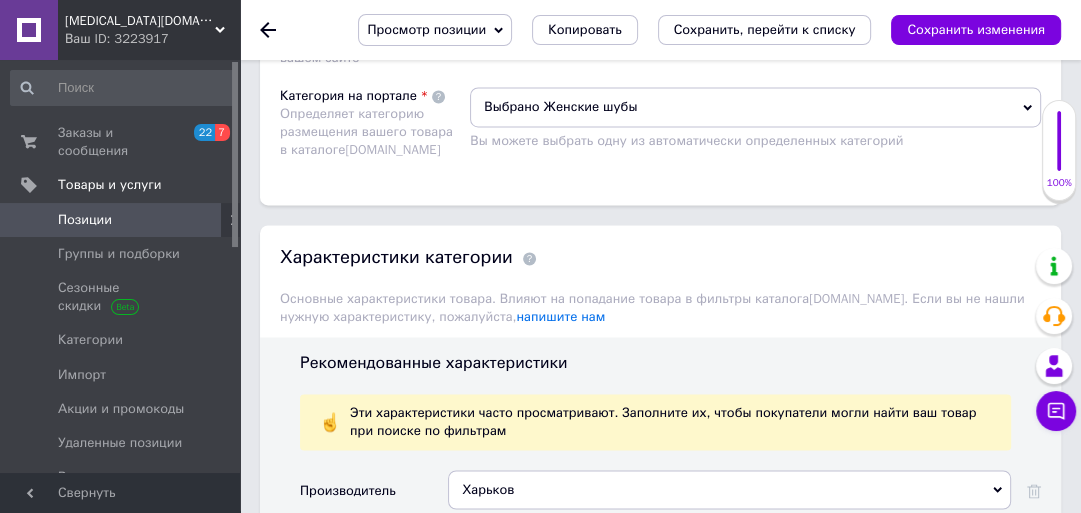 click 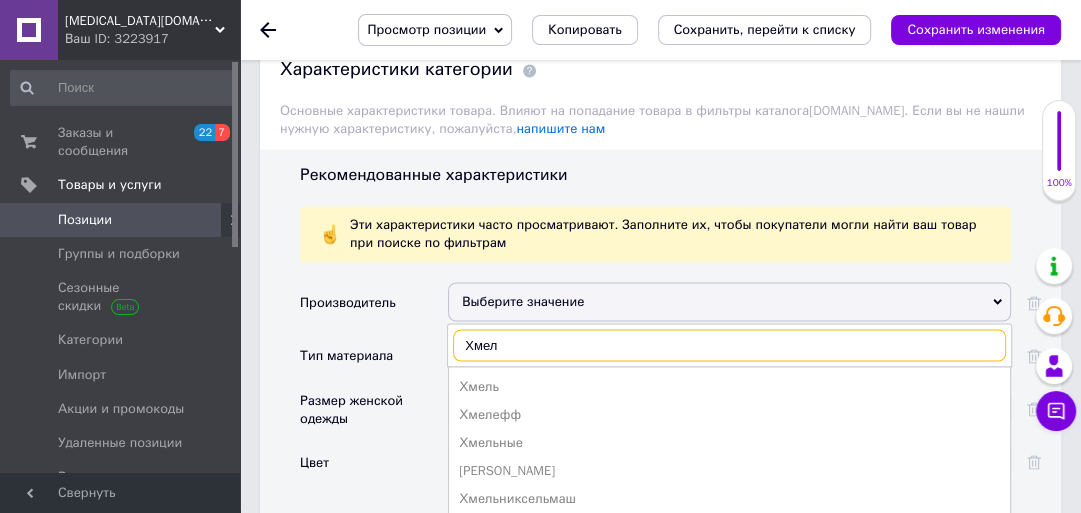scroll, scrollTop: 2480, scrollLeft: 0, axis: vertical 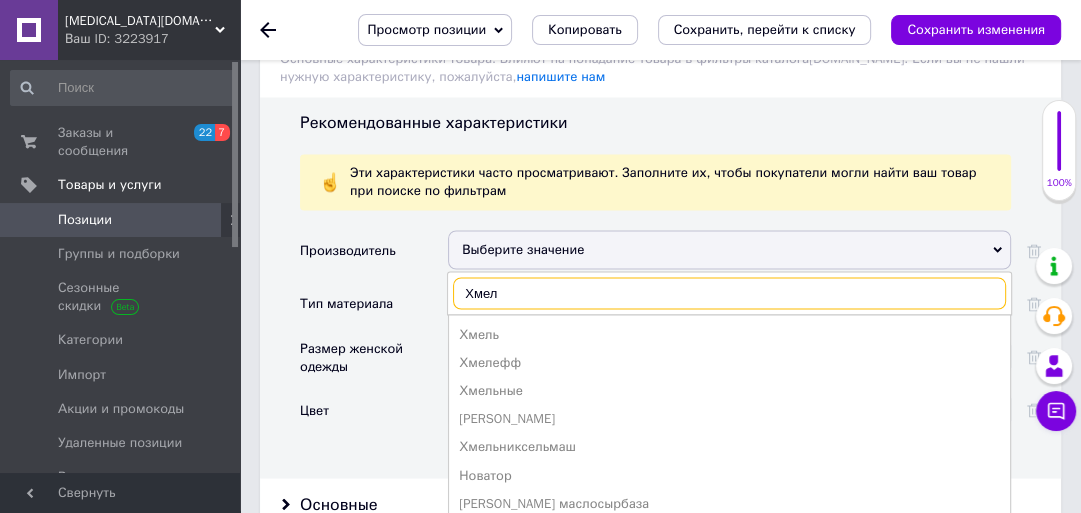 type on "Хмел" 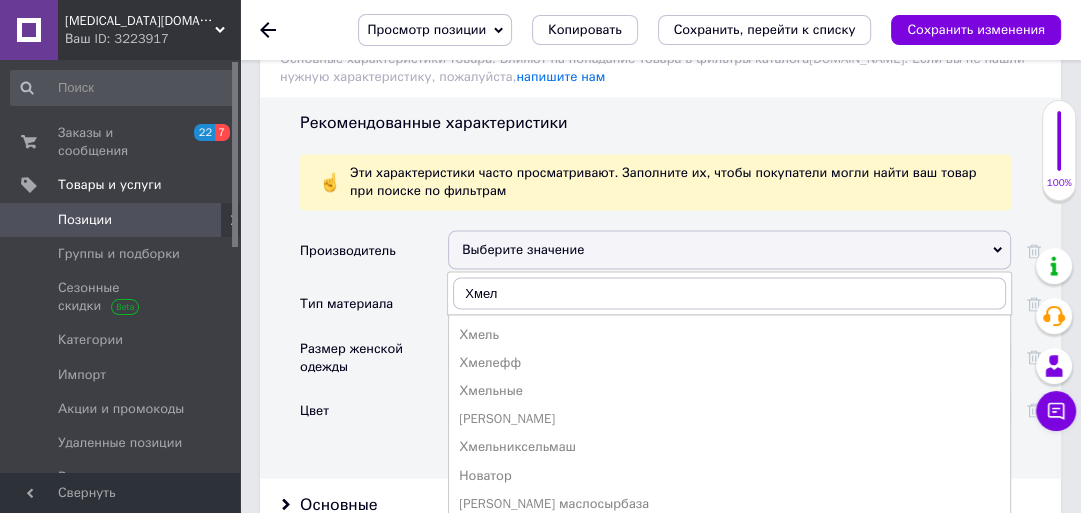 click on "[PERSON_NAME]" at bounding box center [729, 418] 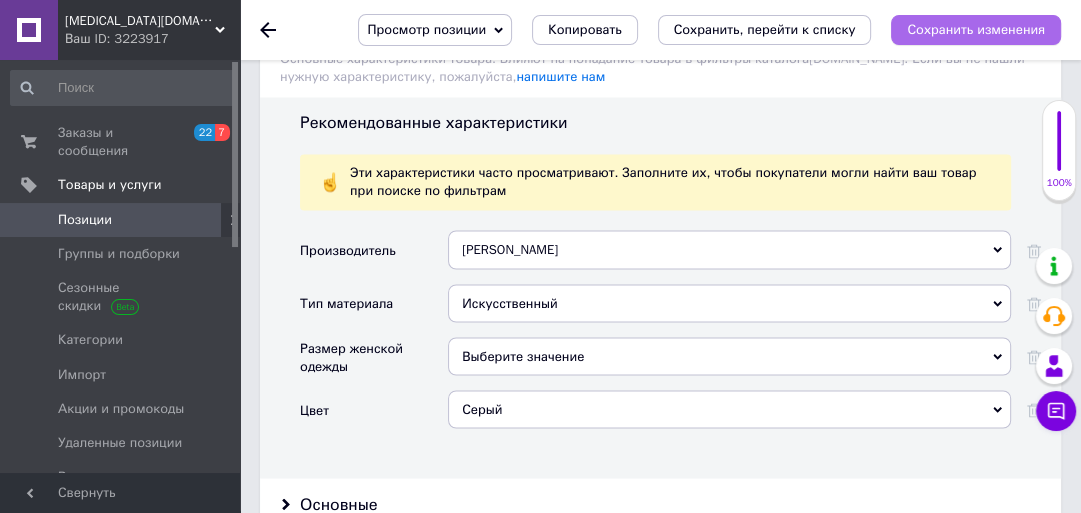 click on "Сохранить изменения" at bounding box center (976, 29) 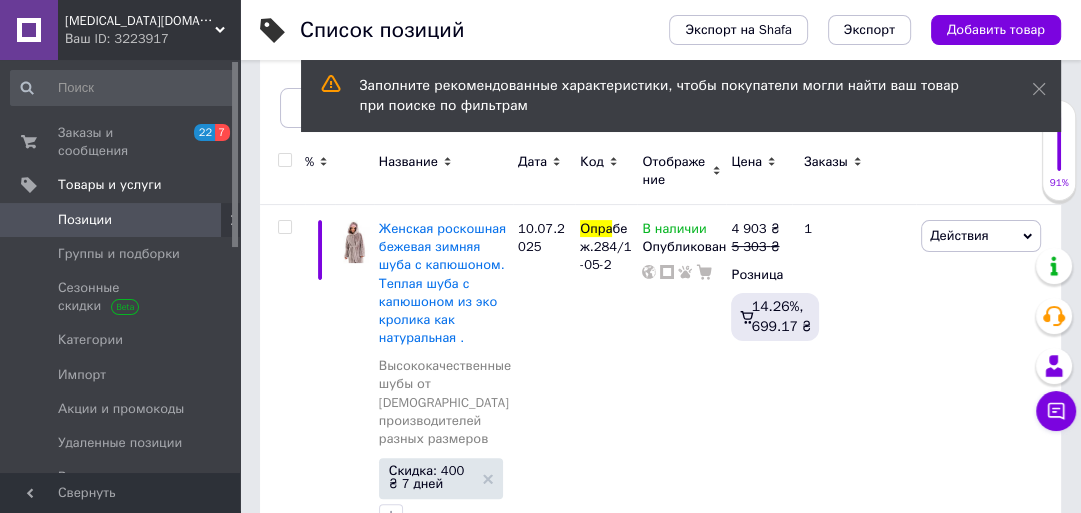 scroll, scrollTop: 240, scrollLeft: 0, axis: vertical 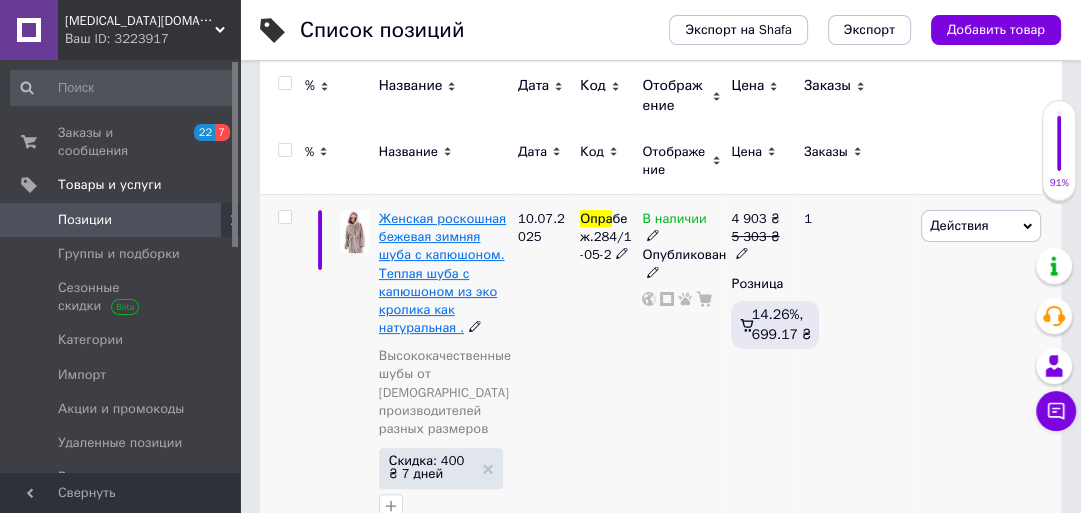 click on "Женская роскошная бежевая зимняя шуба с капюшоном. Теплая шуба с капюшоном из эко кролика  как натуральная ." at bounding box center (442, 273) 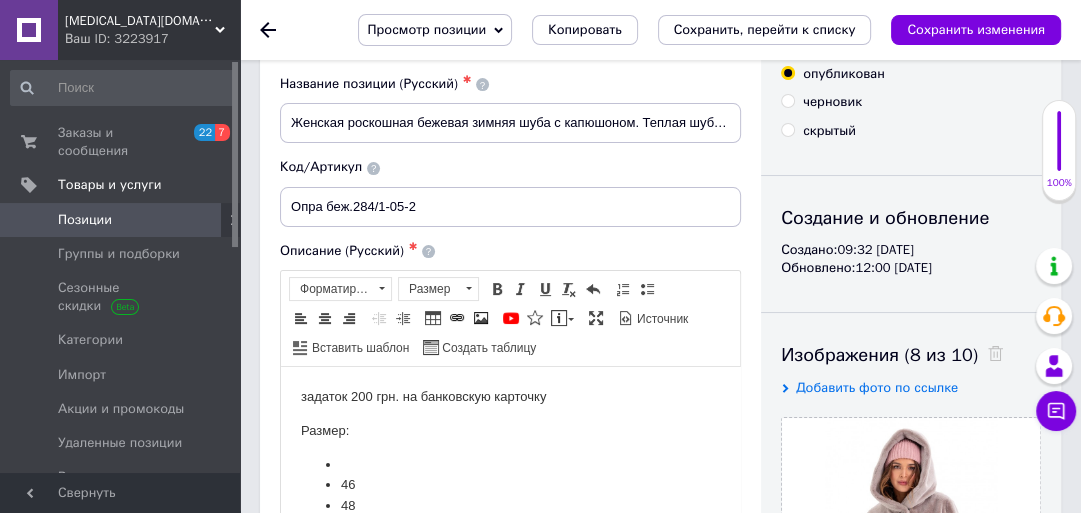 scroll, scrollTop: 160, scrollLeft: 0, axis: vertical 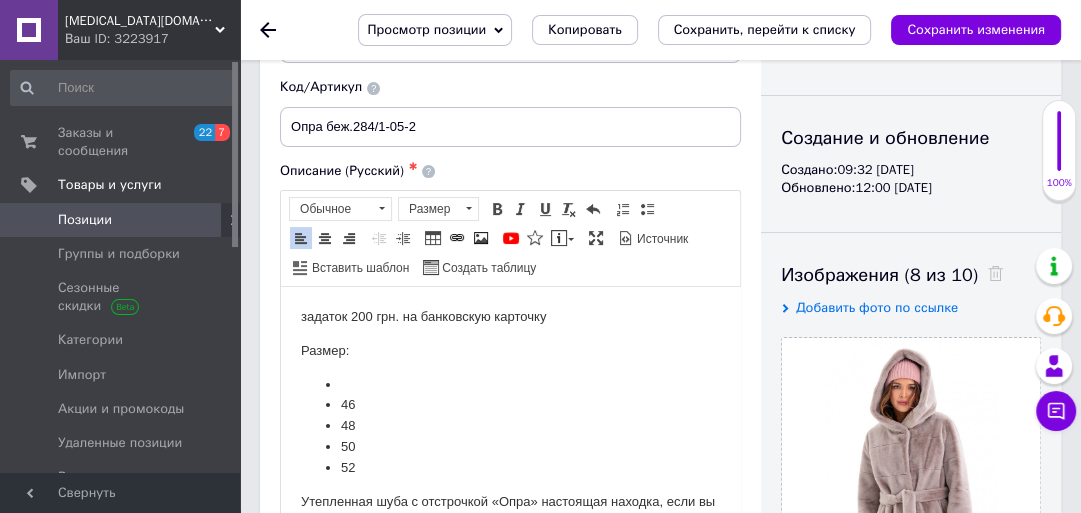 click on "46 48 50 52" at bounding box center (510, 426) 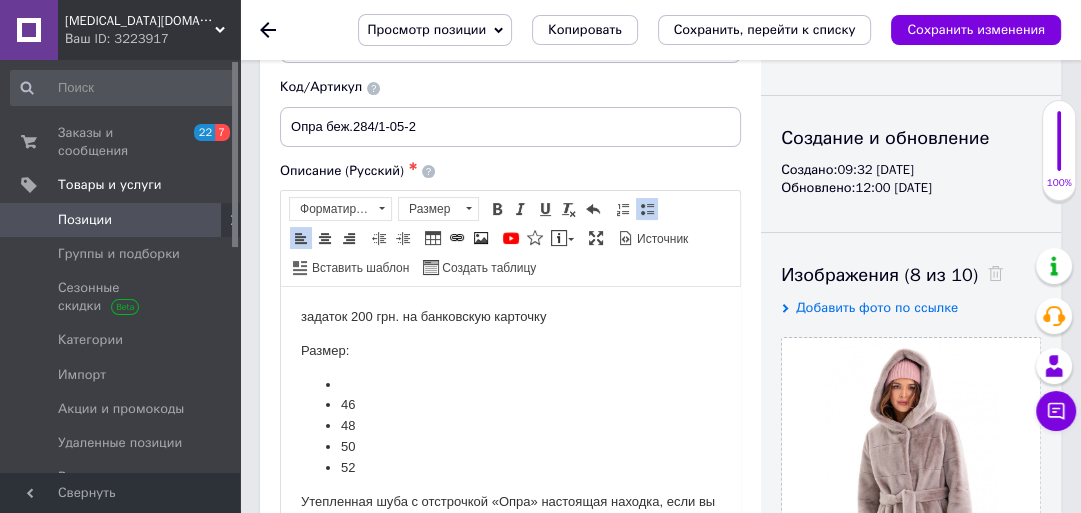 type 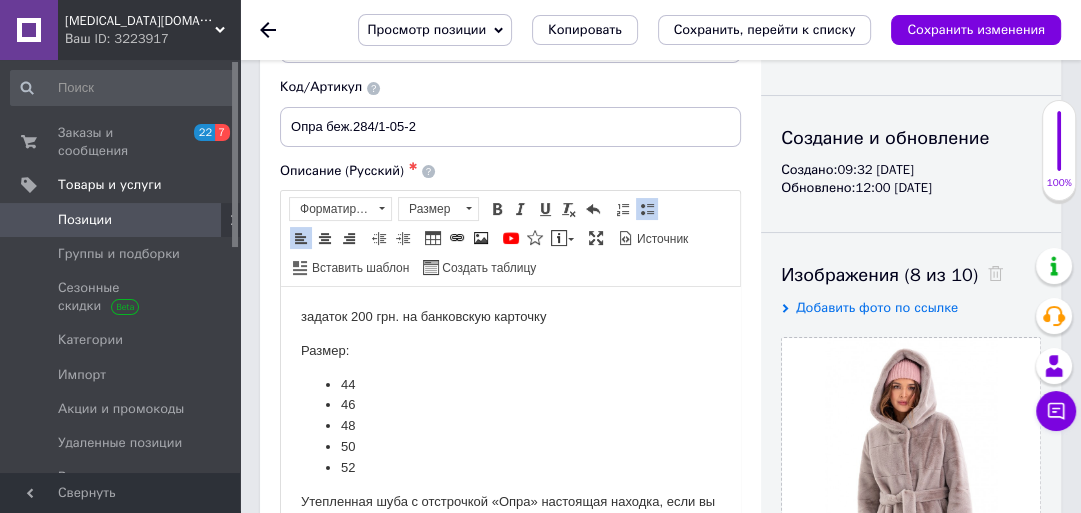 click on "задаток 200 грн. на банковскую карточку Размер:       44 46 48 50 52 Утепленная шуба с отстрочкой «Опра» настоящая находка, если вы не терпите морозы. Шубка из эко кролика на утеплителе слимтекс хорошо сохраняет тепло, а защиту от холода гарантирует вшитый капюшон. По основанию модели и рукавам горизонтальная отстрочка. Втачные рукава, прорезные карманы. Длина модели ниже колен. Застегивается шубными крючками. Есть пояс. Сезон Зима Температурный режим -15|0 Тип ткани Эко мех Состав ткани 100% полиэстер Подкладка Поливискоза Материал подкладки Поливискоза Крючки" at bounding box center (510, 769) 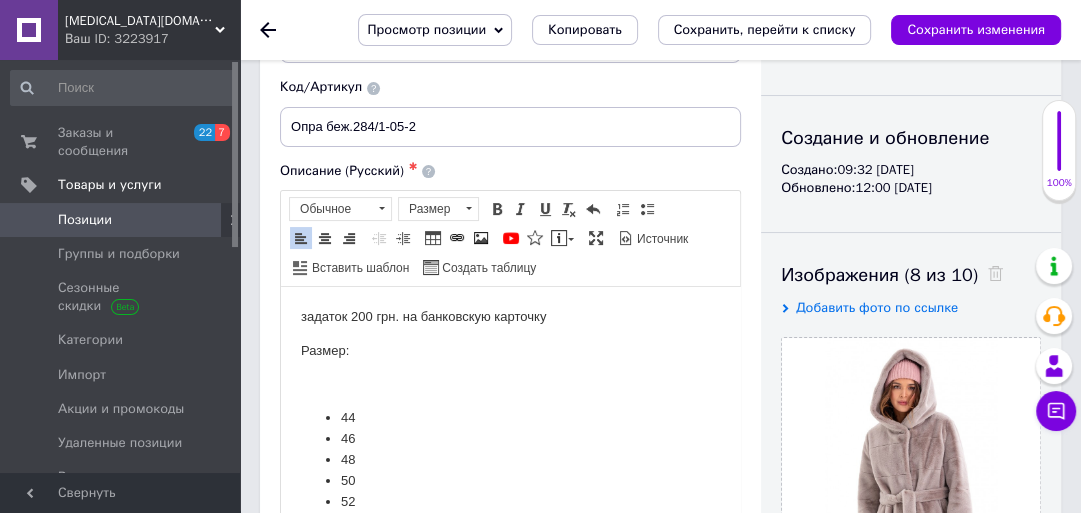 click on "задаток 200 грн. на банковскую карточку Размер:        44 46 48 50 52 Утепленная шуба с отстрочкой «Опра» настоящая находка, если вы не терпите морозы. Шубка из эко кролика на утеплителе слимтекс хорошо сохраняет тепло, а защиту от холода гарантирует вшитый капюшон. По основанию модели и рукавам горизонтальная отстрочка. Втачные рукава, прорезные карманы. Длина модели ниже колен. Застегивается шубными крючками. Есть пояс. Сезон Зима Температурный режим -15|0 Тип ткани Эко мех Состав ткани 100% полиэстер Подкладка Поливискоза Материал подкладки Поливискоза Крючки" at bounding box center [510, 786] 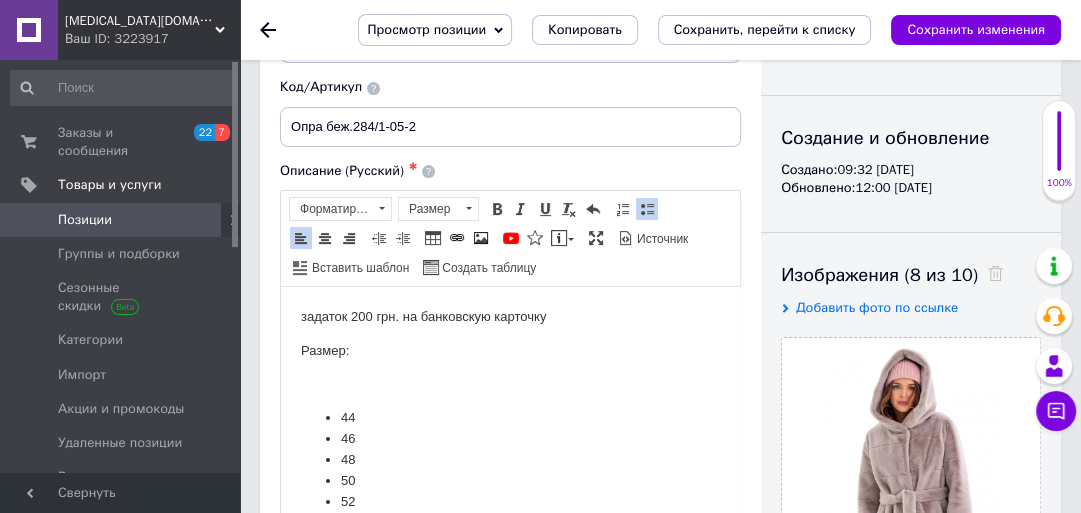 click at bounding box center [510, 384] 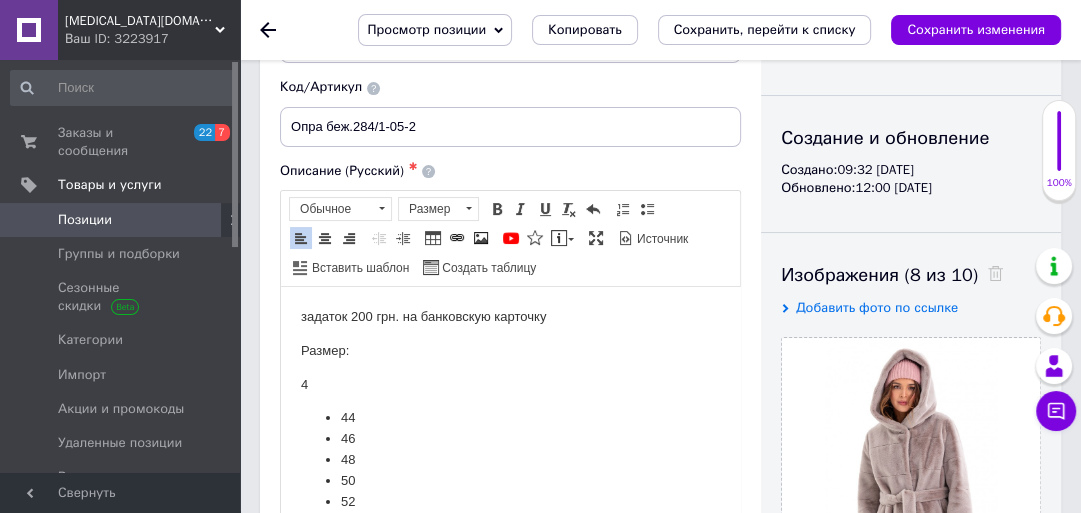 click on "44 46 48 50 52" at bounding box center (510, 459) 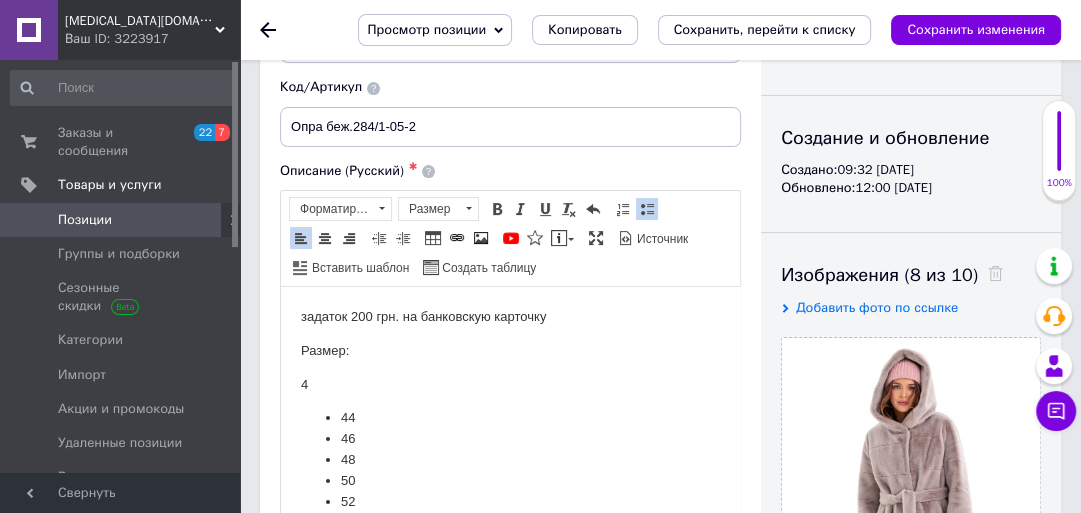 click on "задаток 200 грн. на банковскую карточку Размер:       4 44 46 48 50 52 Утепленная шуба с отстрочкой «Опра» настоящая находка, если вы не терпите морозы. Шубка из эко кролика на утеплителе слимтекс хорошо сохраняет тепло, а защиту от холода гарантирует вшитый капюшон. По основанию модели и рукавам горизонтальная отстрочка. Втачные рукава, прорезные карманы. Длина модели ниже колен. Застегивается шубными крючками. Есть пояс. Сезон Зима Температурный режим -15|0 Тип ткани Эко мех Состав ткани 100% полиэстер Подкладка Поливискоза Материал подкладки Поливискоза Крючки" at bounding box center [510, 786] 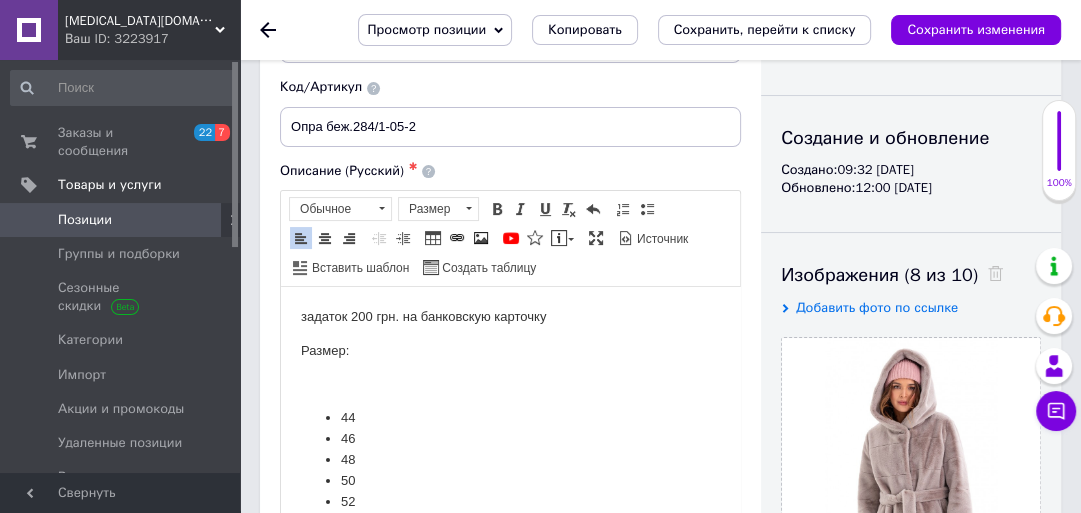 click on "задаток 200 грн. на банковскую карточку Размер:     44 46 48 50 52 Утепленная шуба с отстрочкой «Опра» настоящая находка, если вы не терпите морозы. Шубка из эко кролика на утеплителе слимтекс хорошо сохраняет тепло, а защиту от холода гарантирует вшитый капюшон. По основанию модели и рукавам горизонтальная отстрочка. Втачные рукава, прорезные карманы. Длина модели ниже колен. Застегивается шубными крючками. Есть пояс. Сезон Зима Температурный режим -15|0 Тип ткани Эко мех Состав ткани 100% полиэстер Подкладка Поливискоза Материал подкладки Поливискоза V-образная" at bounding box center (510, 786) 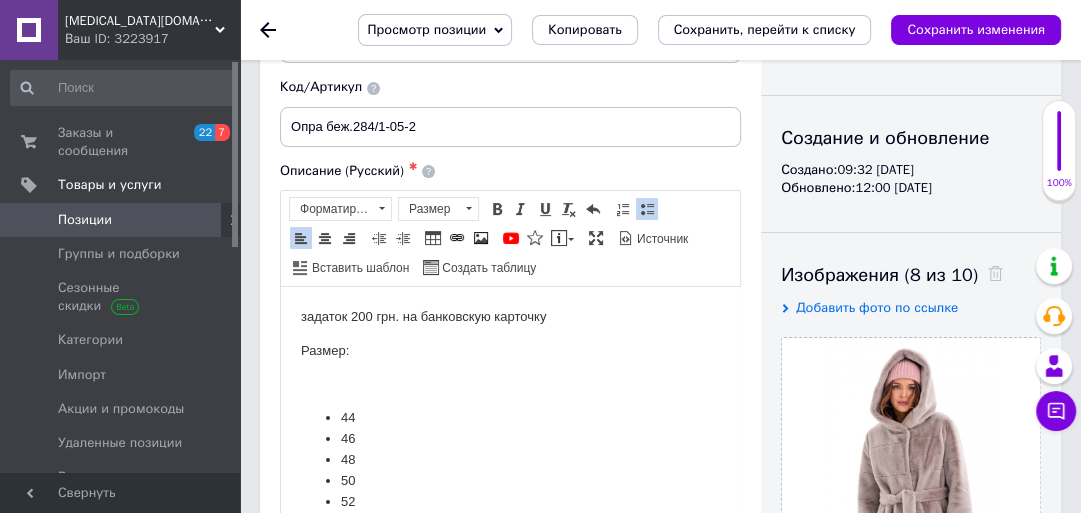 click at bounding box center [510, 384] 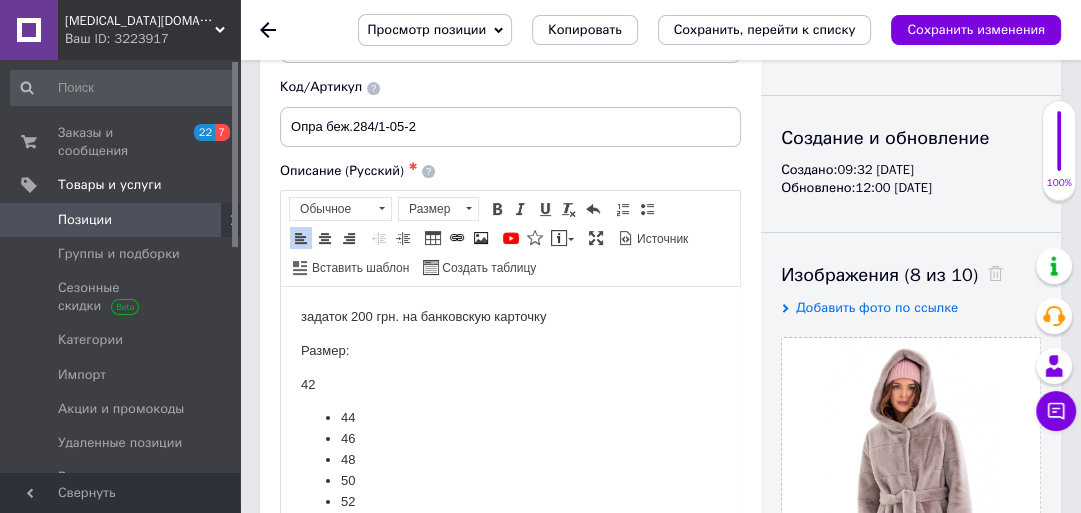 click on "42" at bounding box center [510, 384] 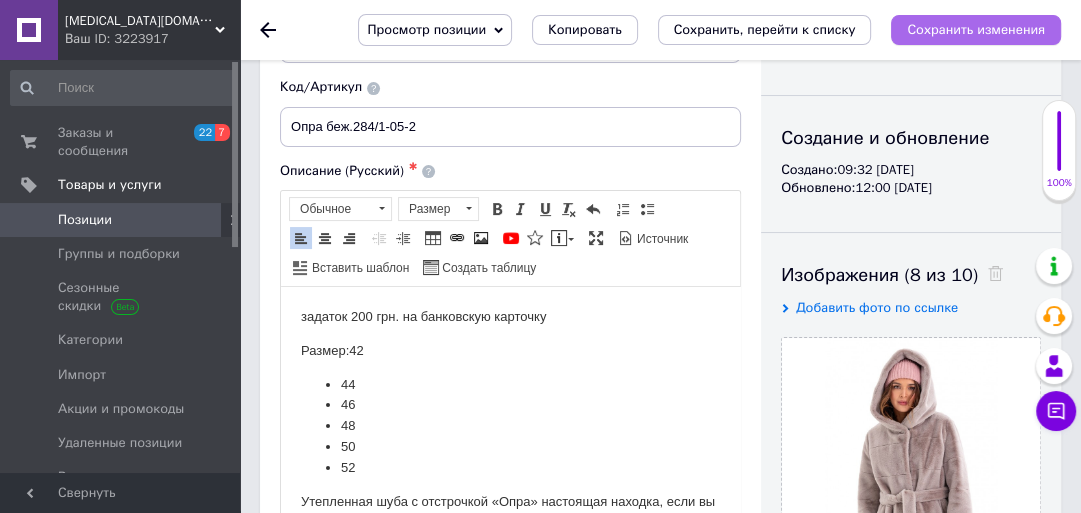 click on "Сохранить изменения" at bounding box center [976, 29] 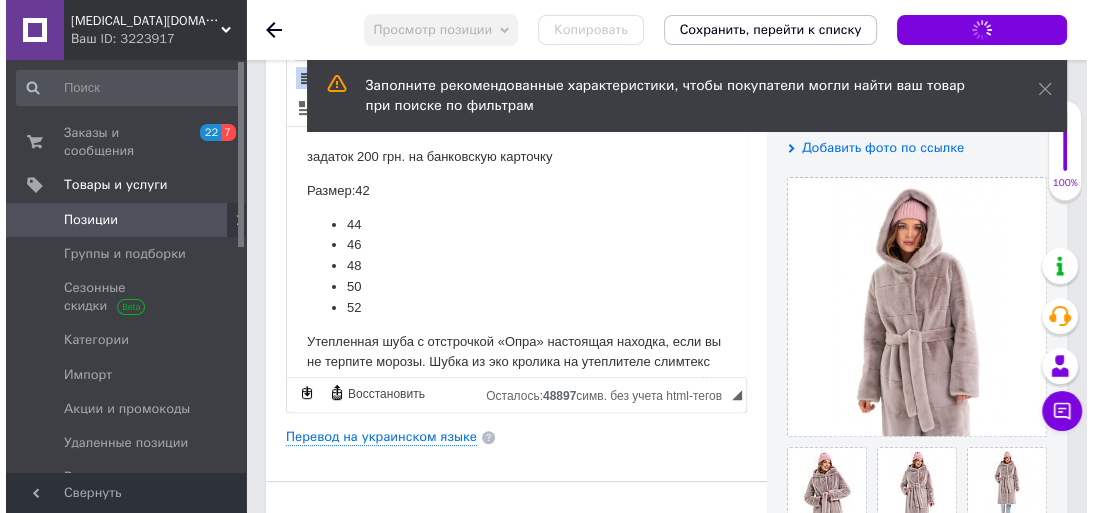 scroll, scrollTop: 400, scrollLeft: 0, axis: vertical 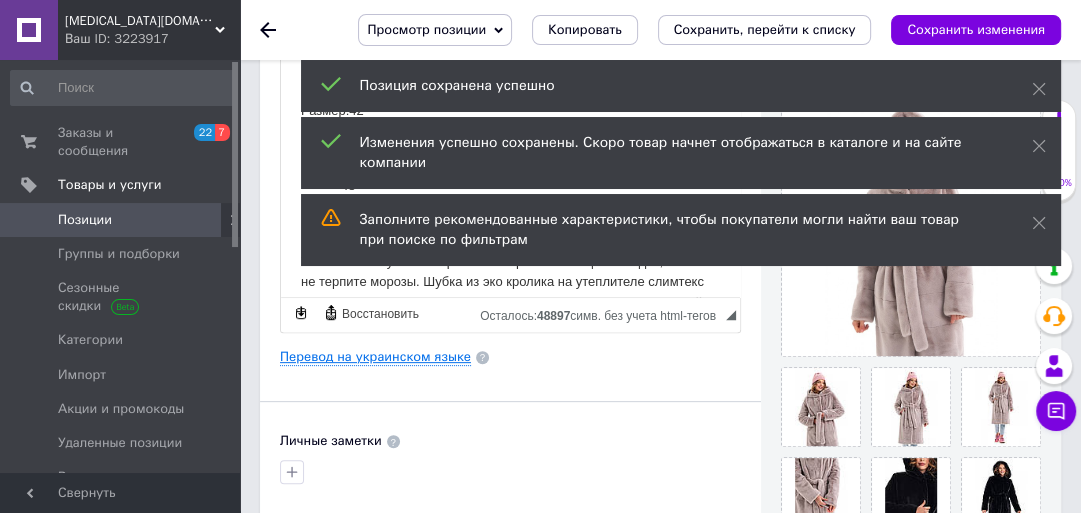 click on "Перевод на украинском языке" at bounding box center (375, 357) 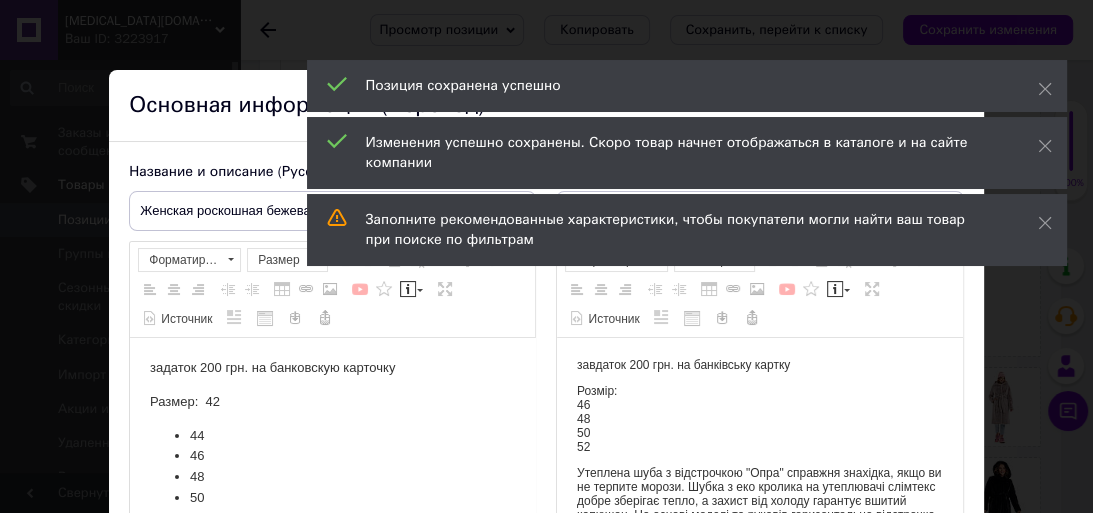 type on "Жіноча розкішна бежева зимова шуба з капюшоном. Тепла шуба з еко кролика бежевого кольору високої якості." 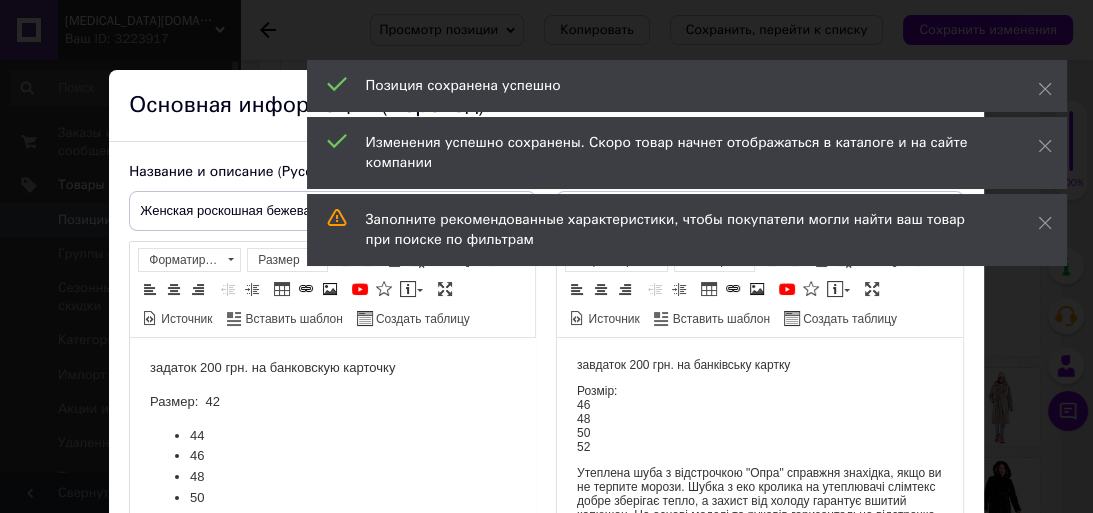 scroll, scrollTop: 0, scrollLeft: 0, axis: both 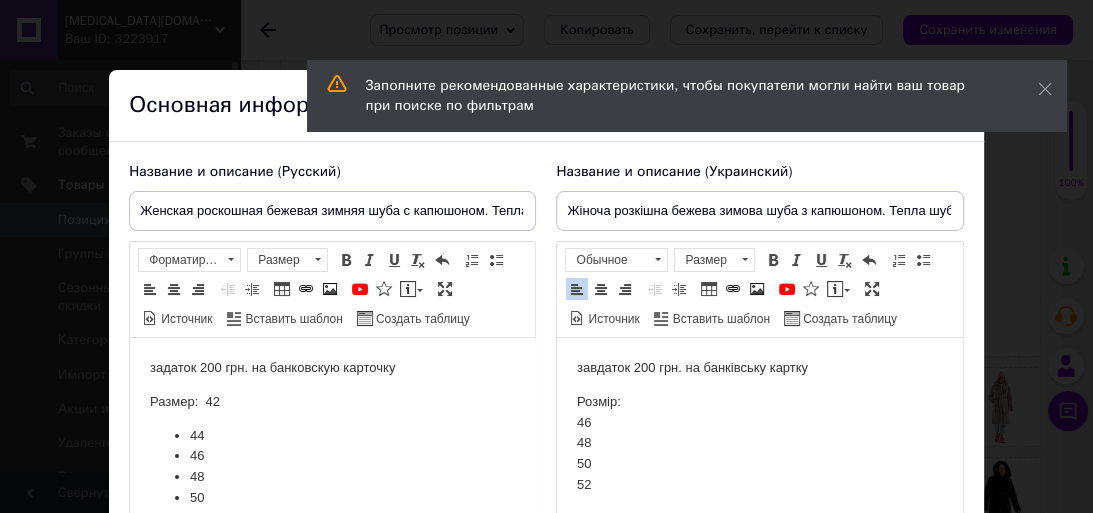 click on "Розмір: 46 48 50 52" at bounding box center [759, 444] 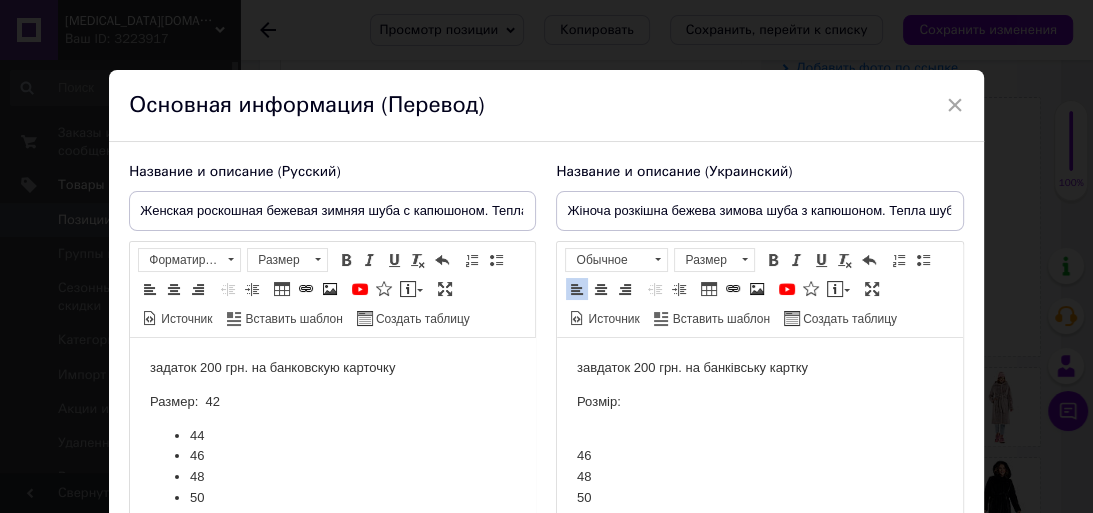 type 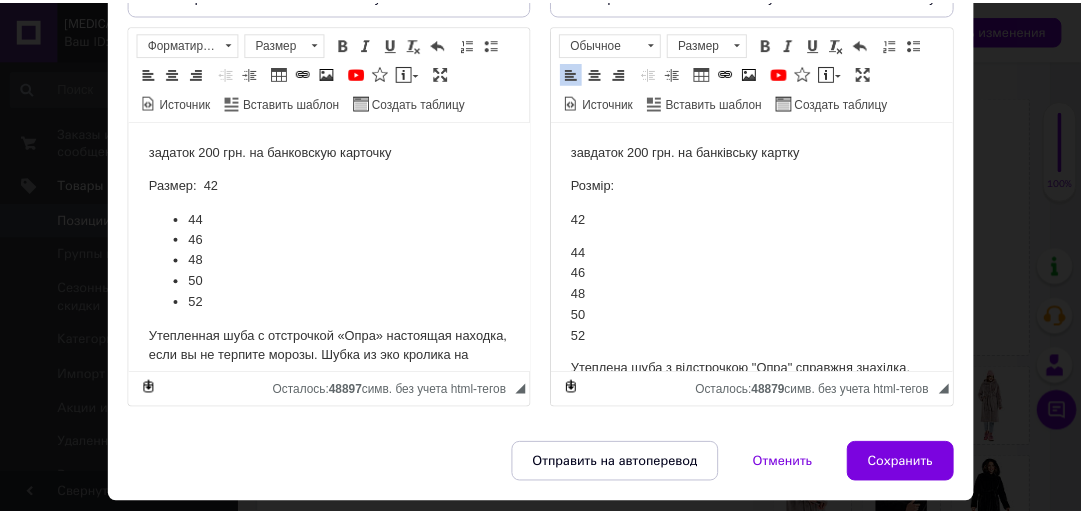 scroll, scrollTop: 273, scrollLeft: 0, axis: vertical 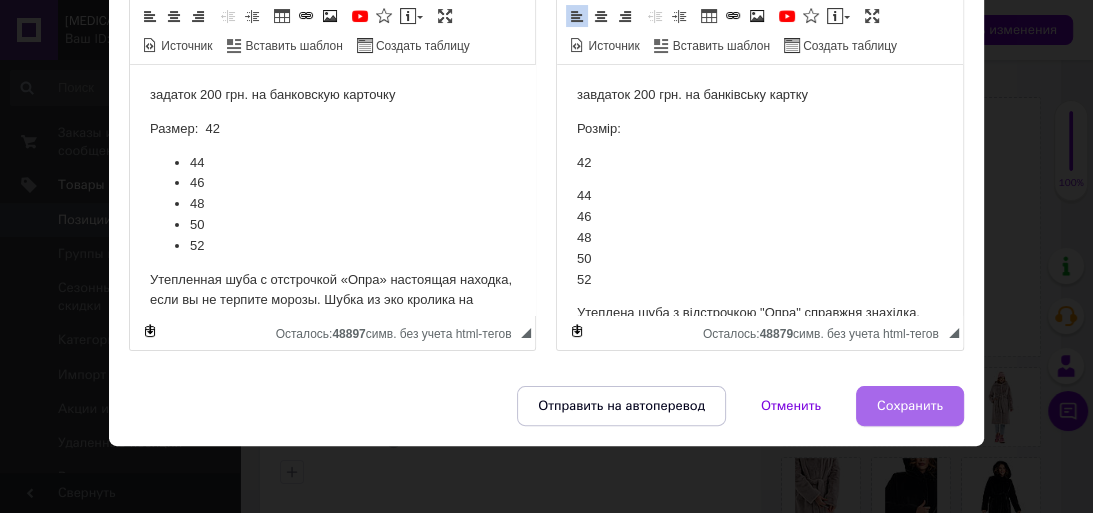 click on "Сохранить" at bounding box center [910, 406] 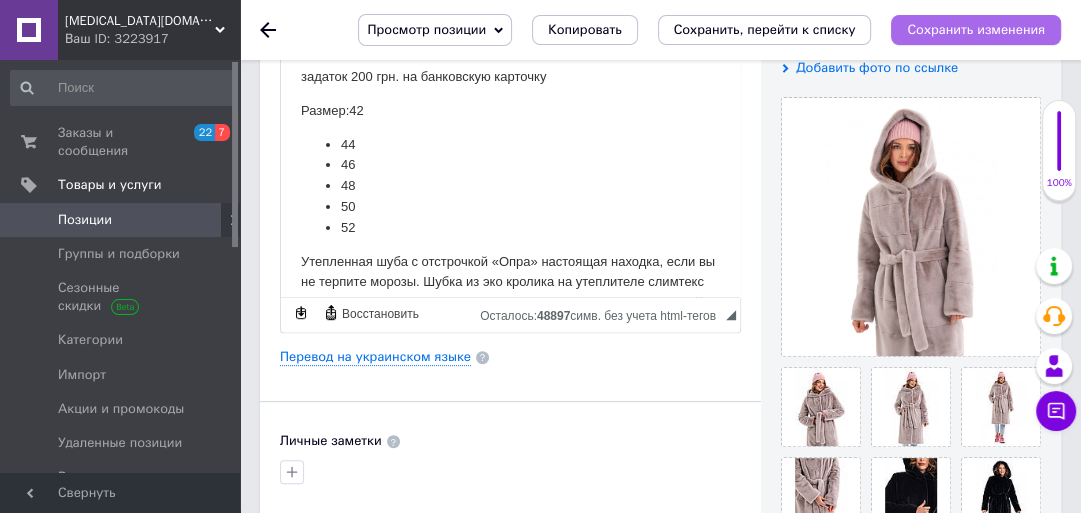click on "Сохранить изменения" at bounding box center [976, 29] 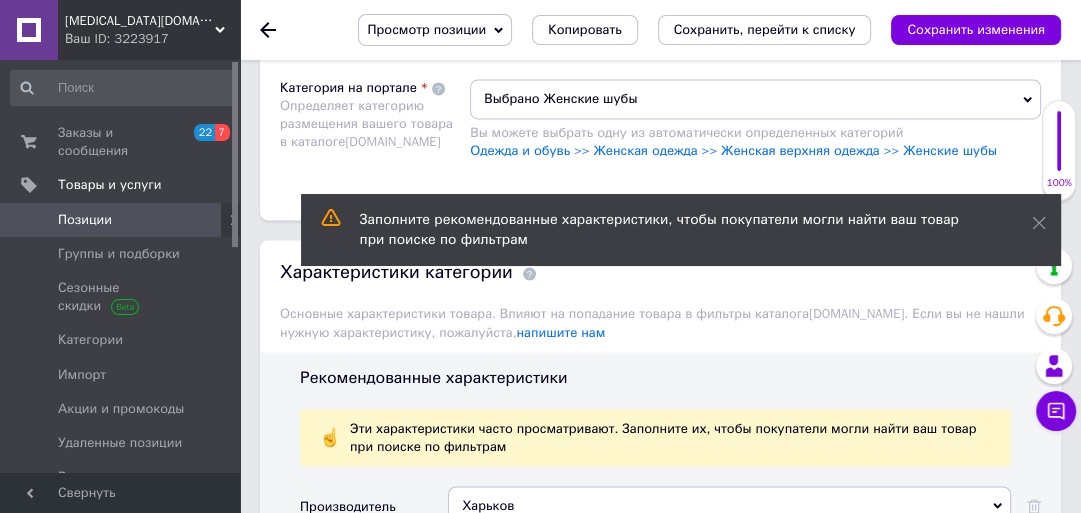 scroll, scrollTop: 2240, scrollLeft: 0, axis: vertical 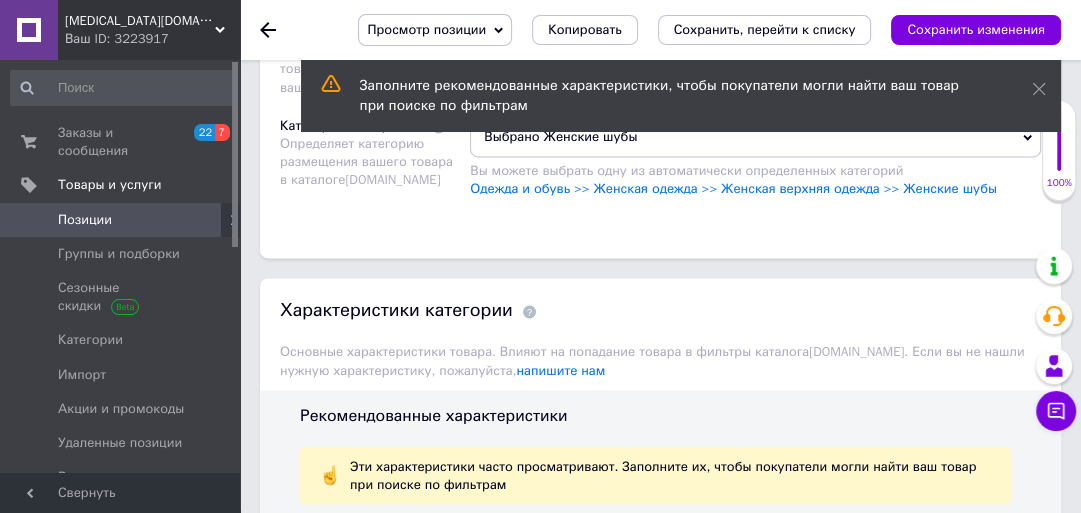 click 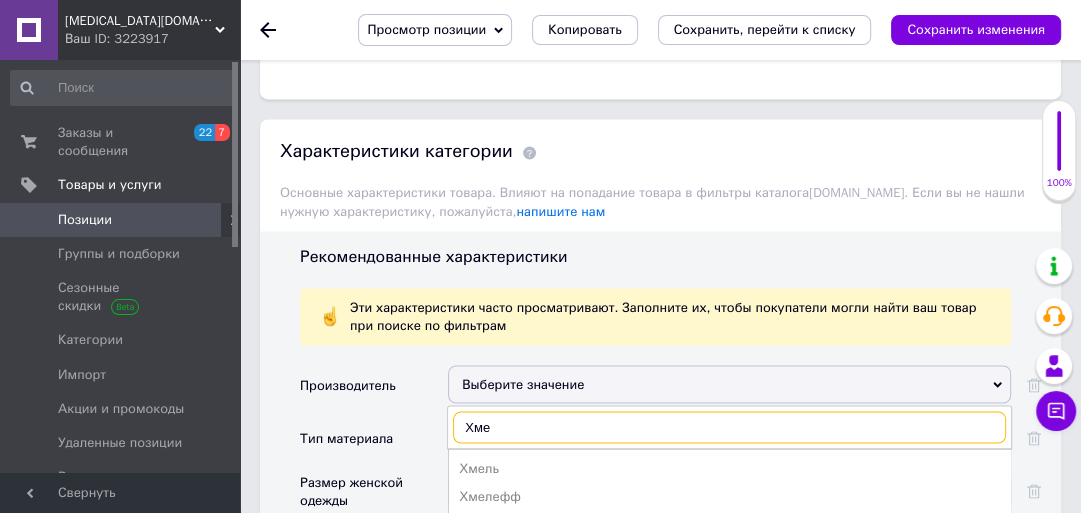 scroll, scrollTop: 2400, scrollLeft: 0, axis: vertical 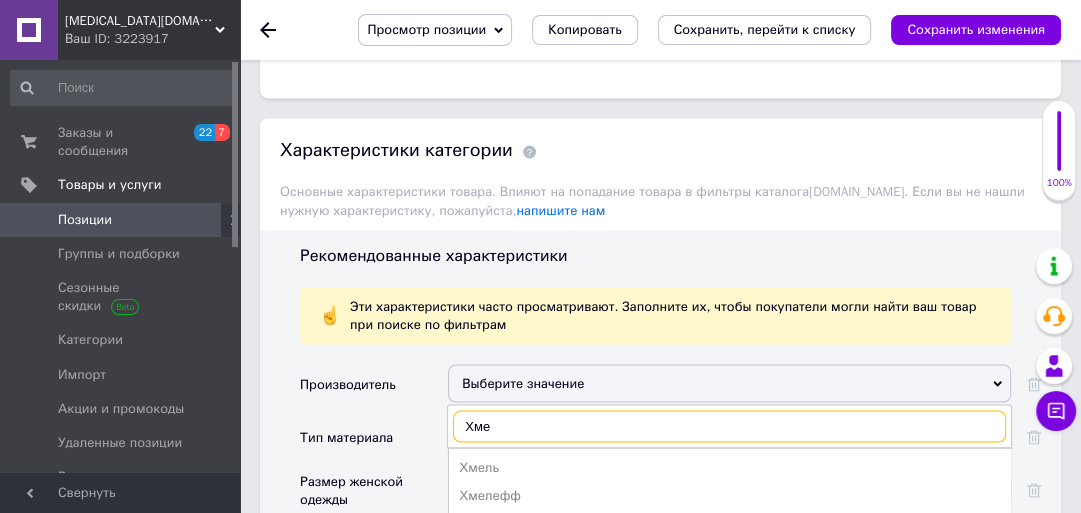 type on "Хме" 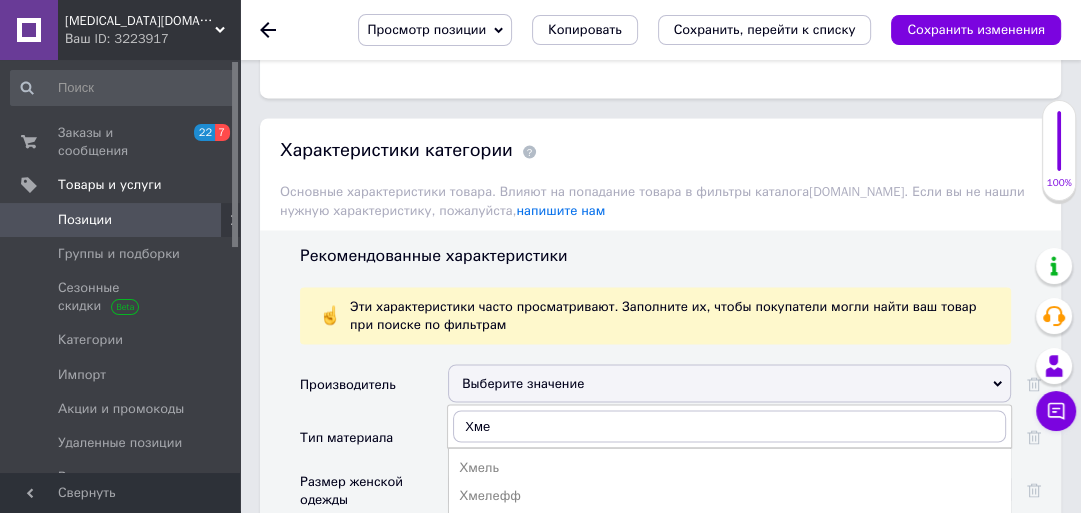 click on "[PERSON_NAME]" at bounding box center (729, 551) 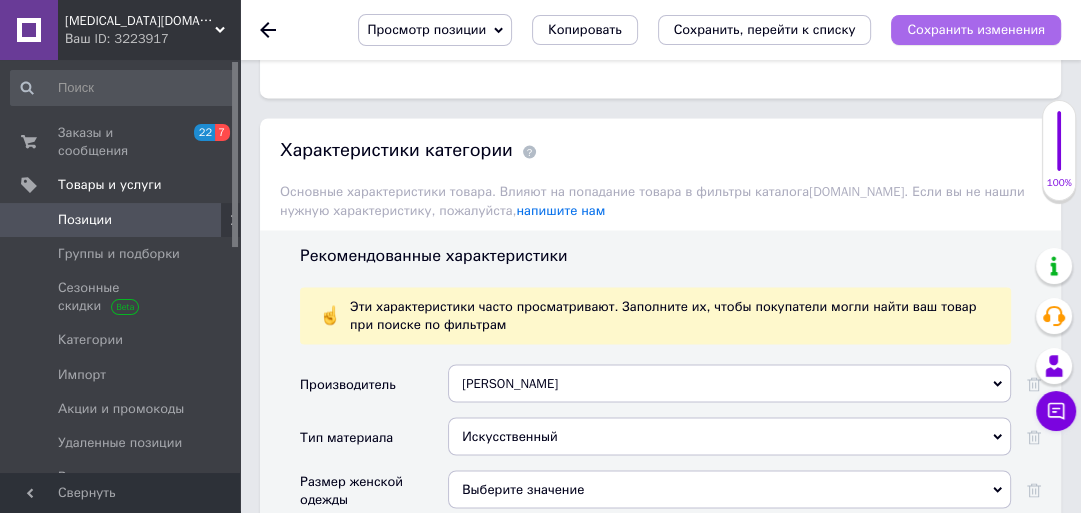 click on "Сохранить изменения" at bounding box center (976, 29) 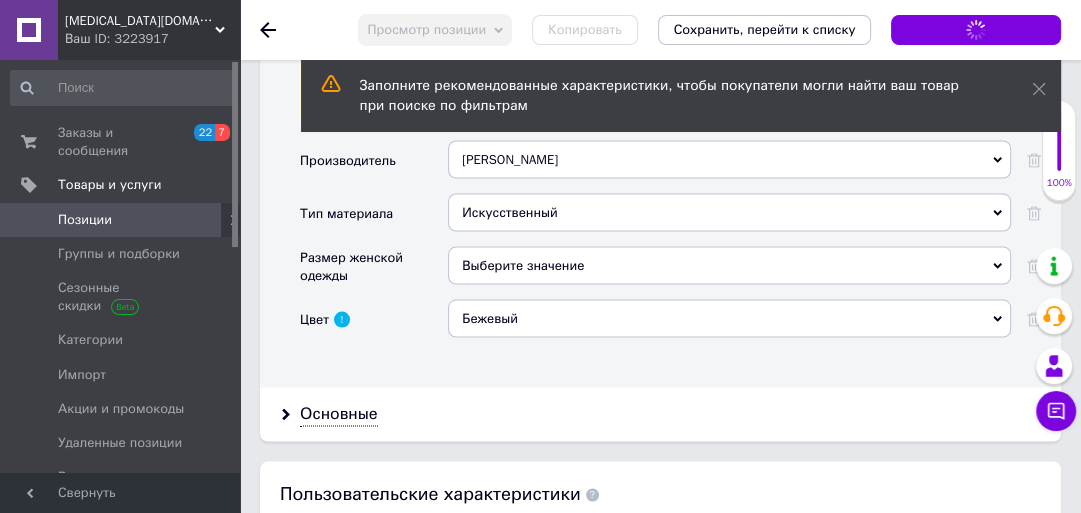 scroll, scrollTop: 2640, scrollLeft: 0, axis: vertical 